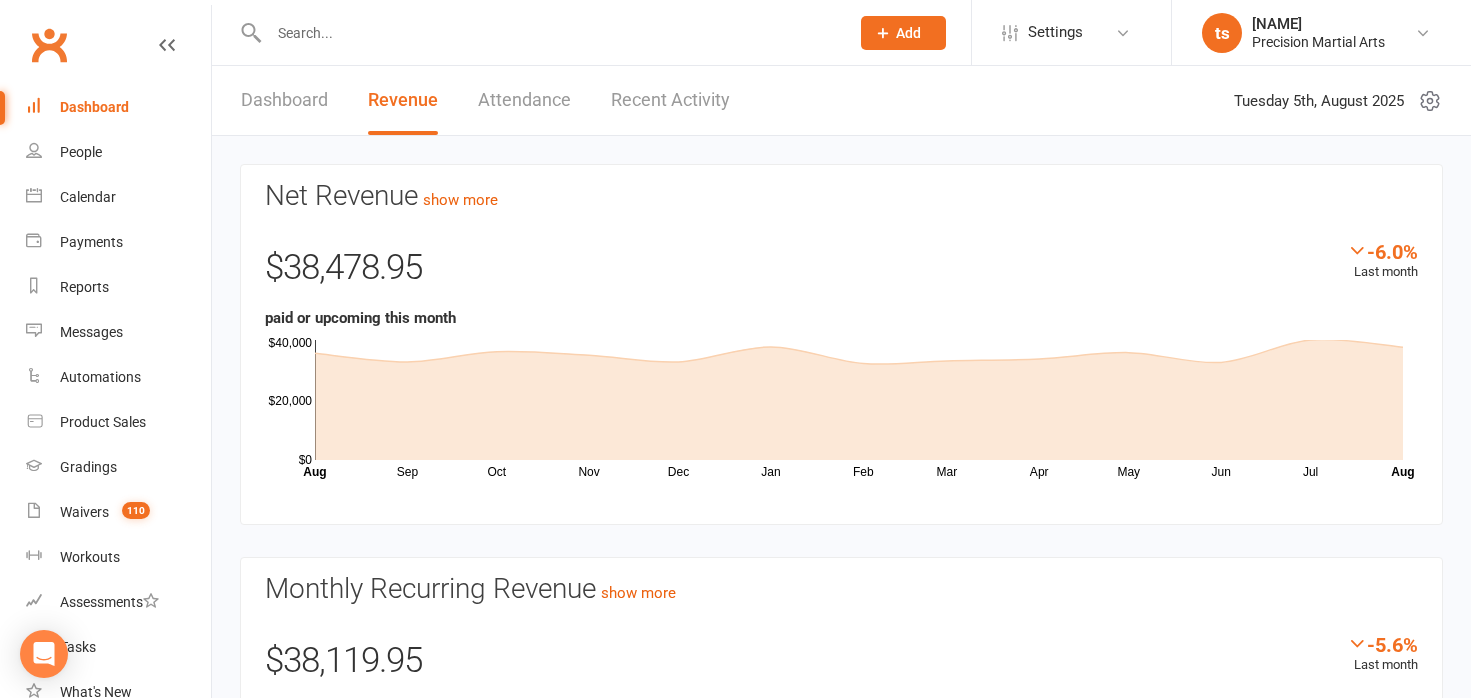 scroll, scrollTop: 0, scrollLeft: 0, axis: both 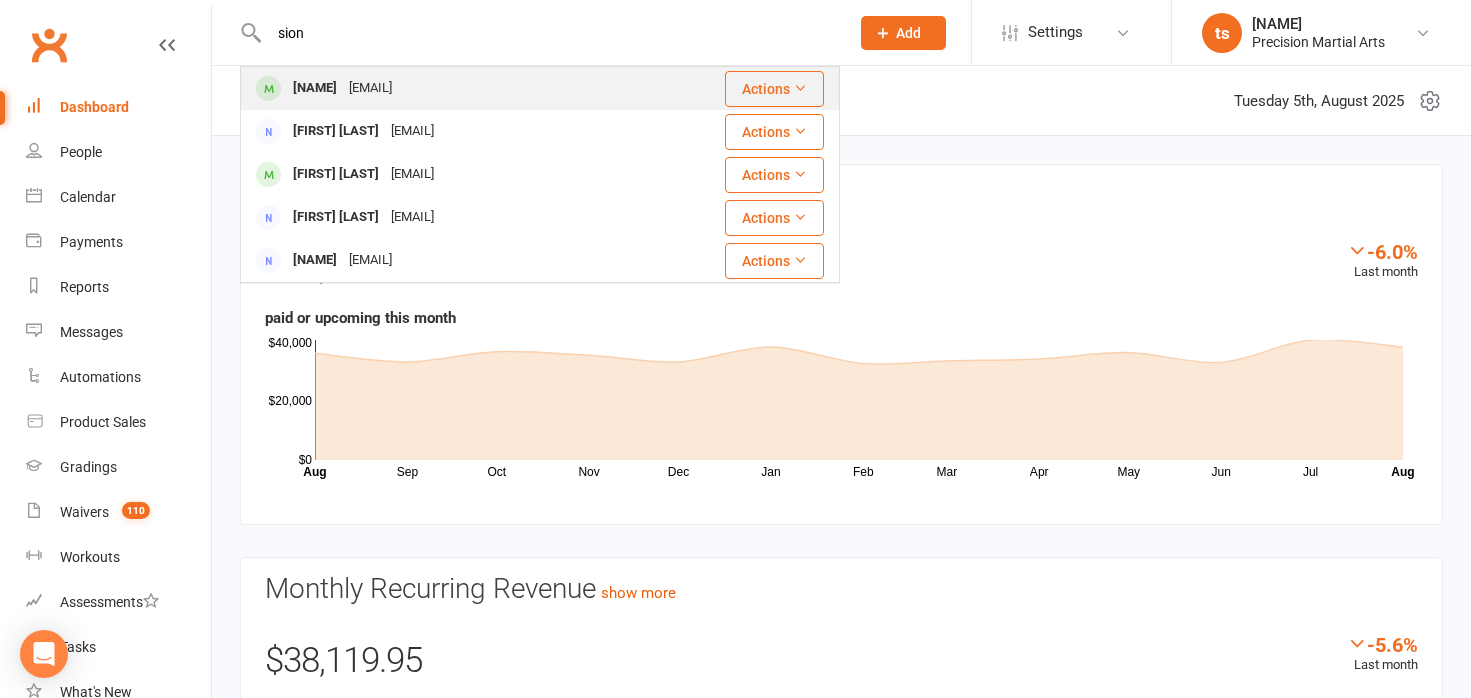 type on "sion" 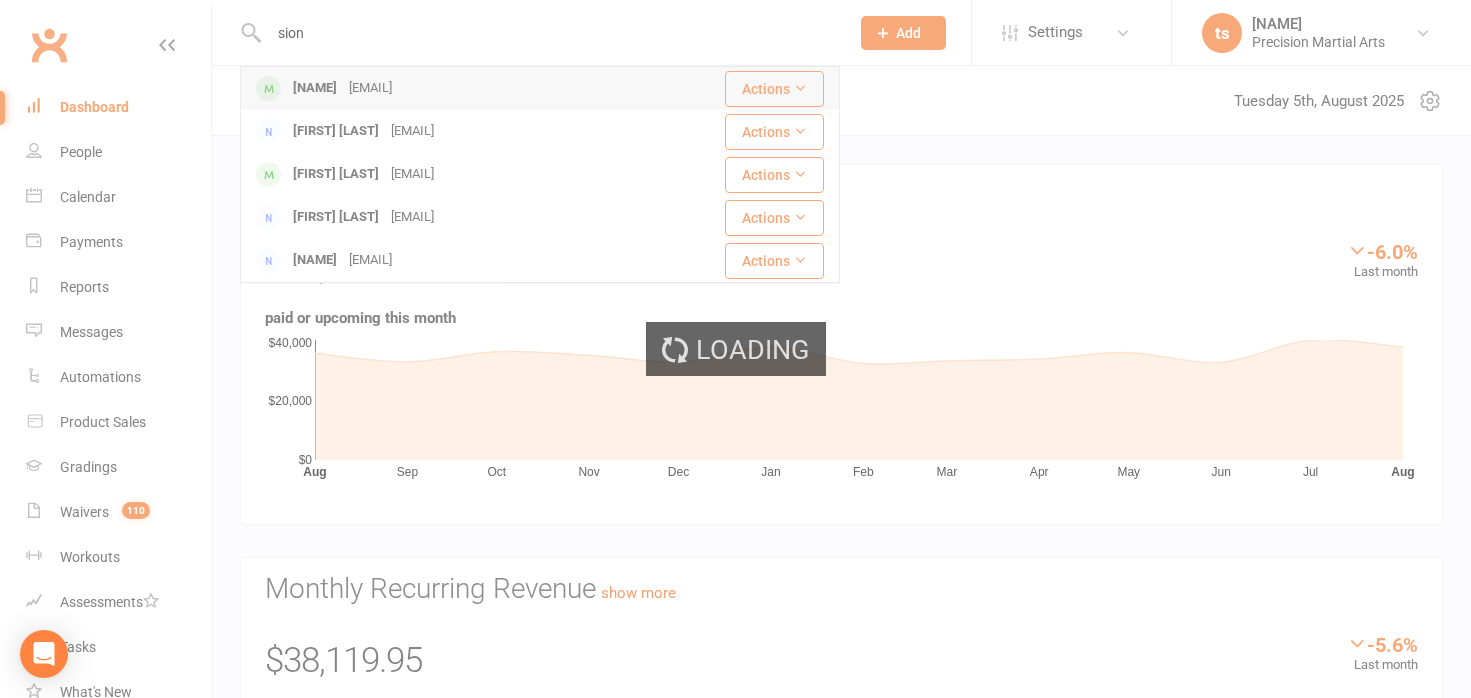 type 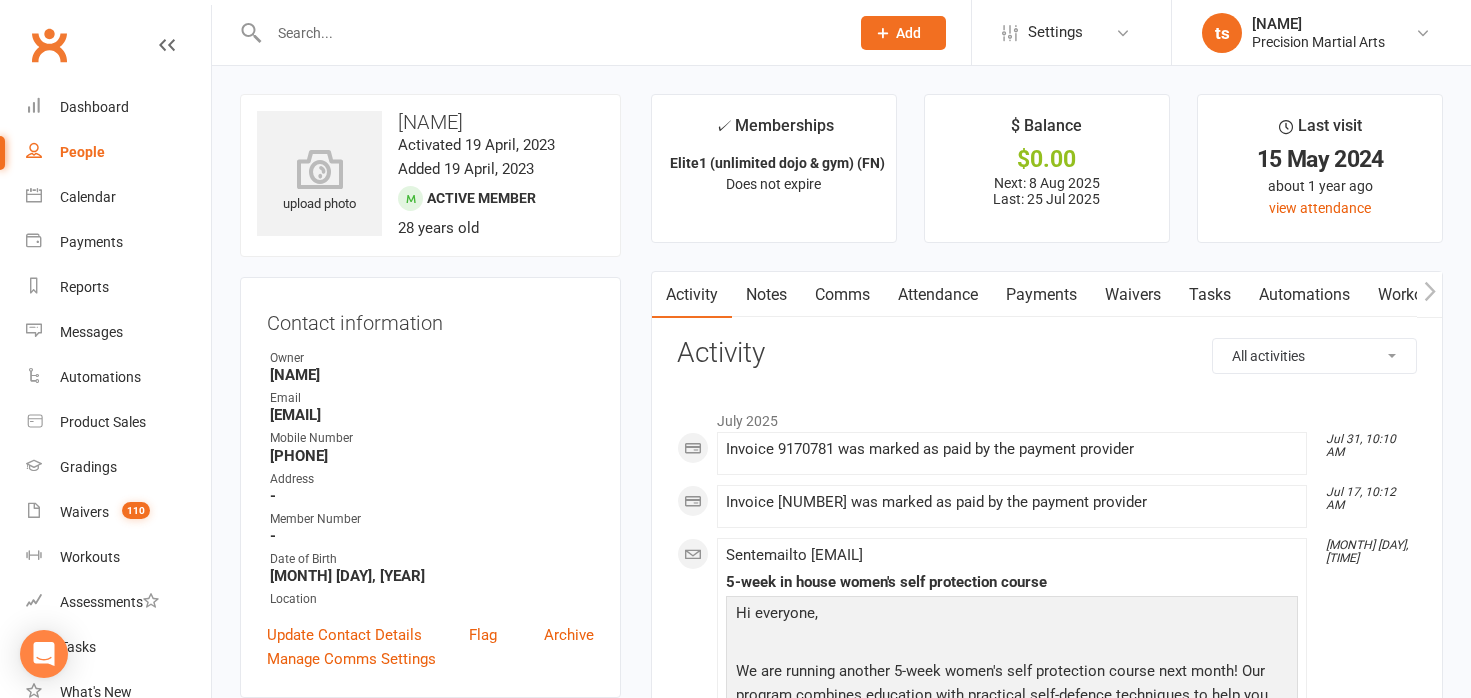 click on "Payments" at bounding box center [1041, 295] 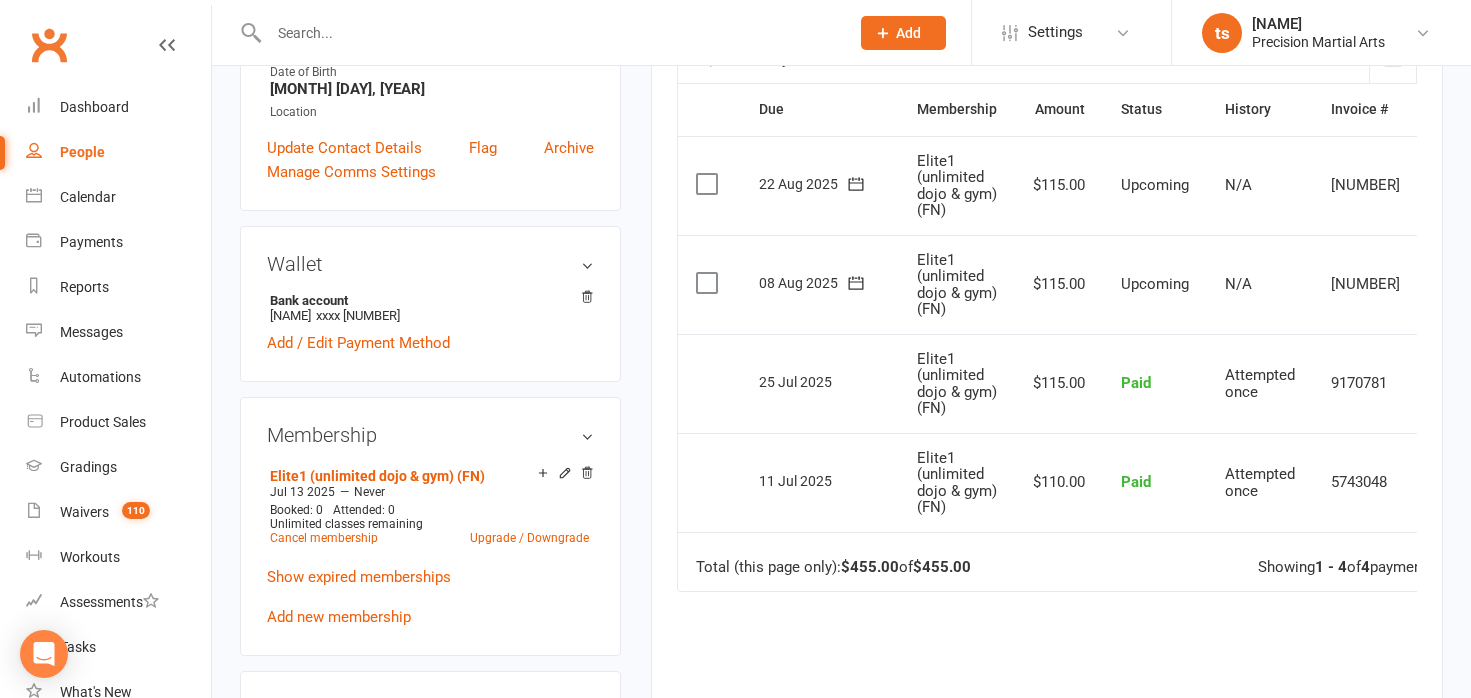 scroll, scrollTop: 654, scrollLeft: 0, axis: vertical 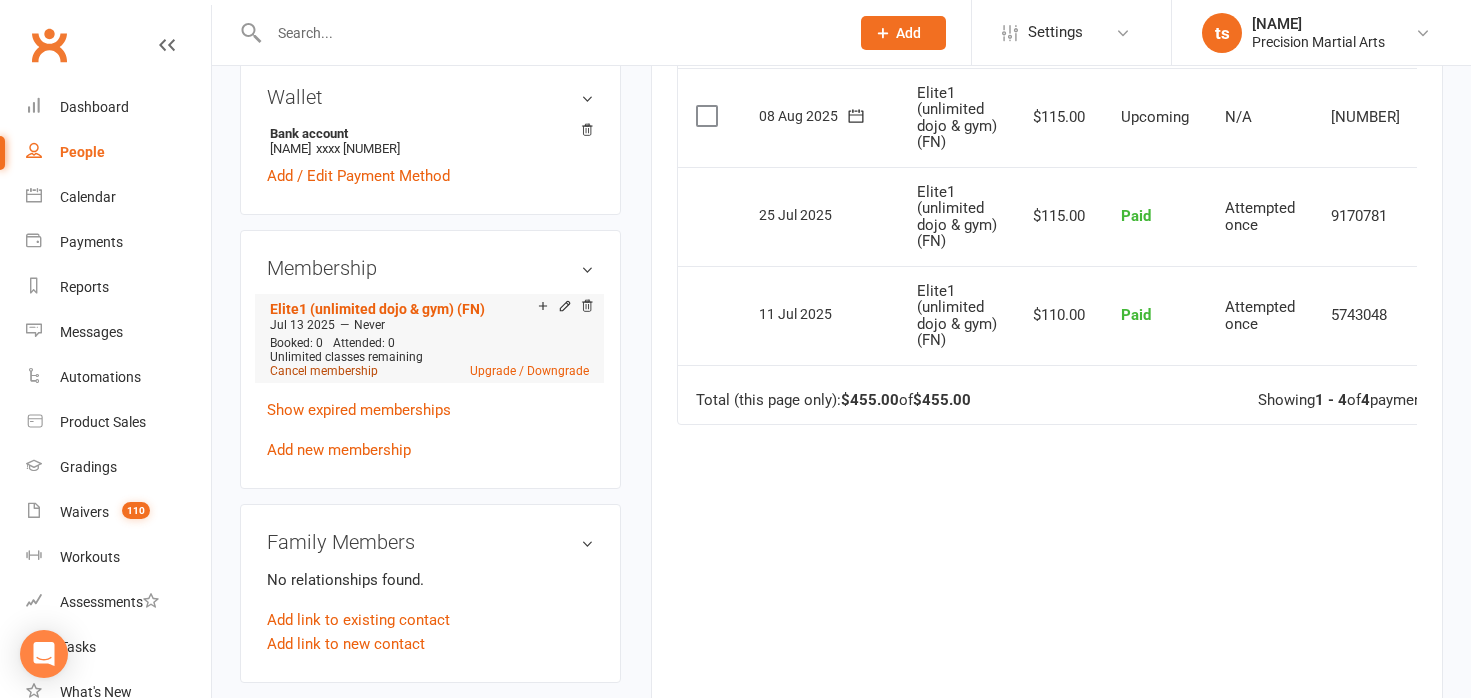 click on "Cancel membership" at bounding box center (324, 371) 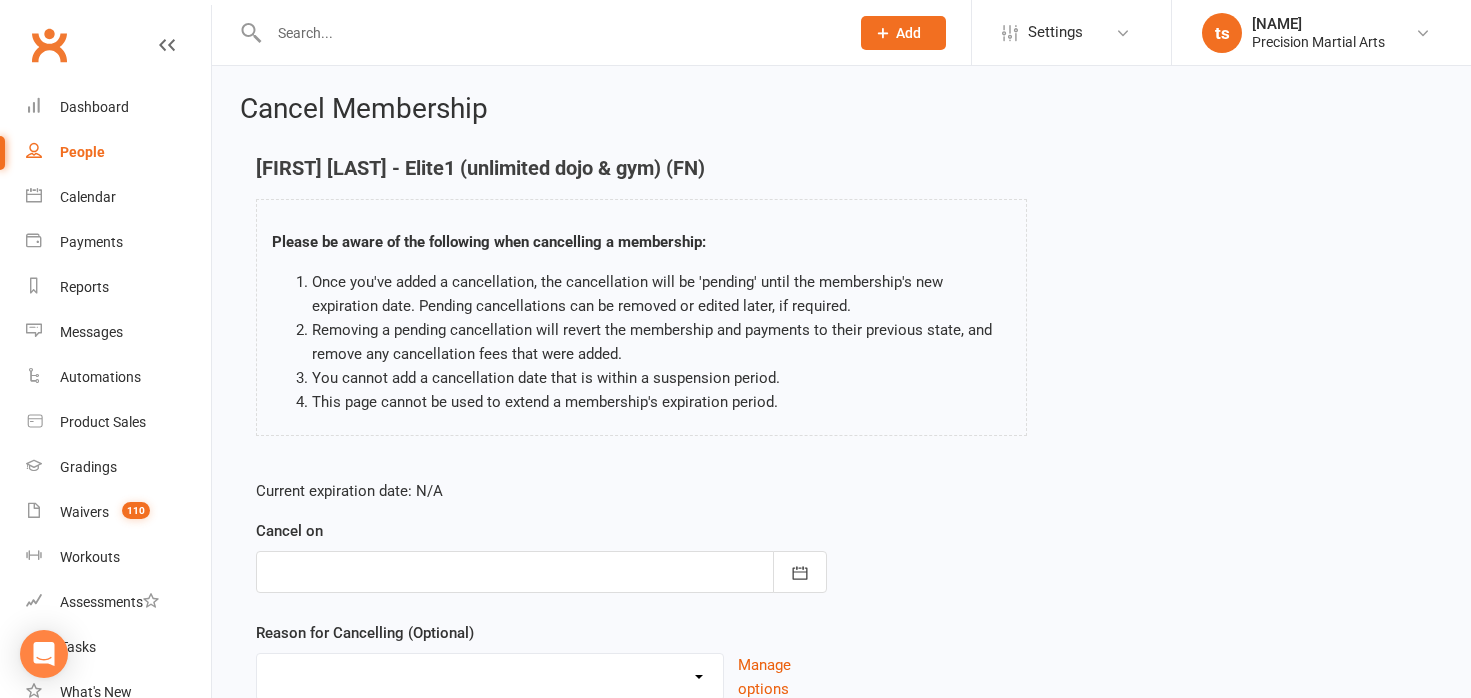 scroll, scrollTop: 166, scrollLeft: 0, axis: vertical 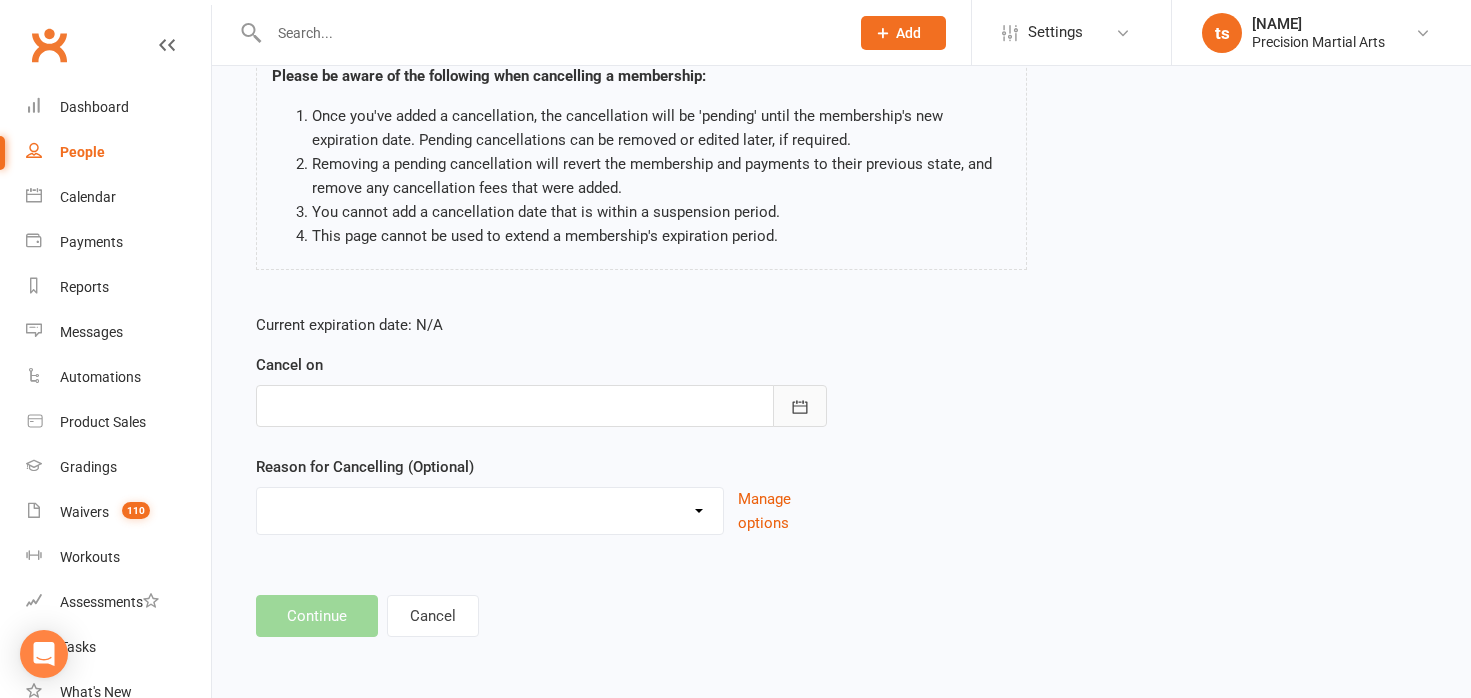 click 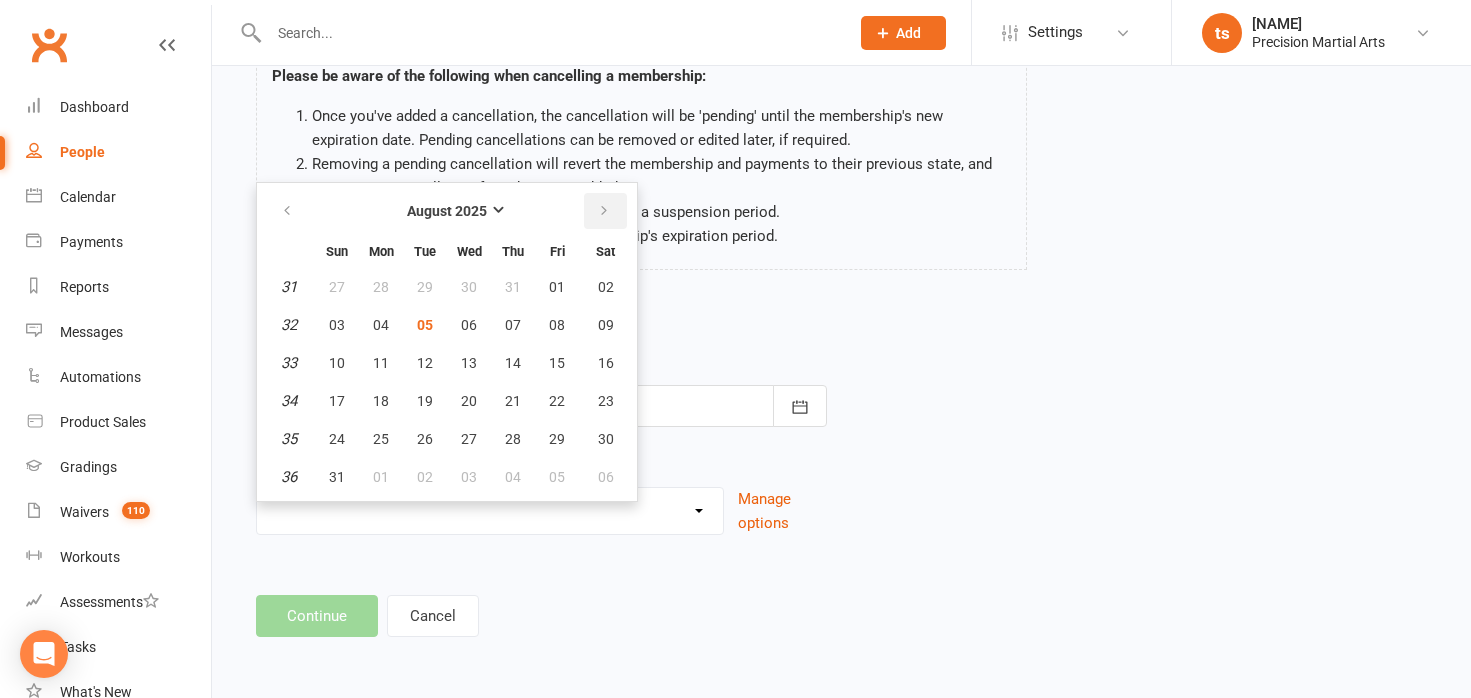 click at bounding box center [604, 211] 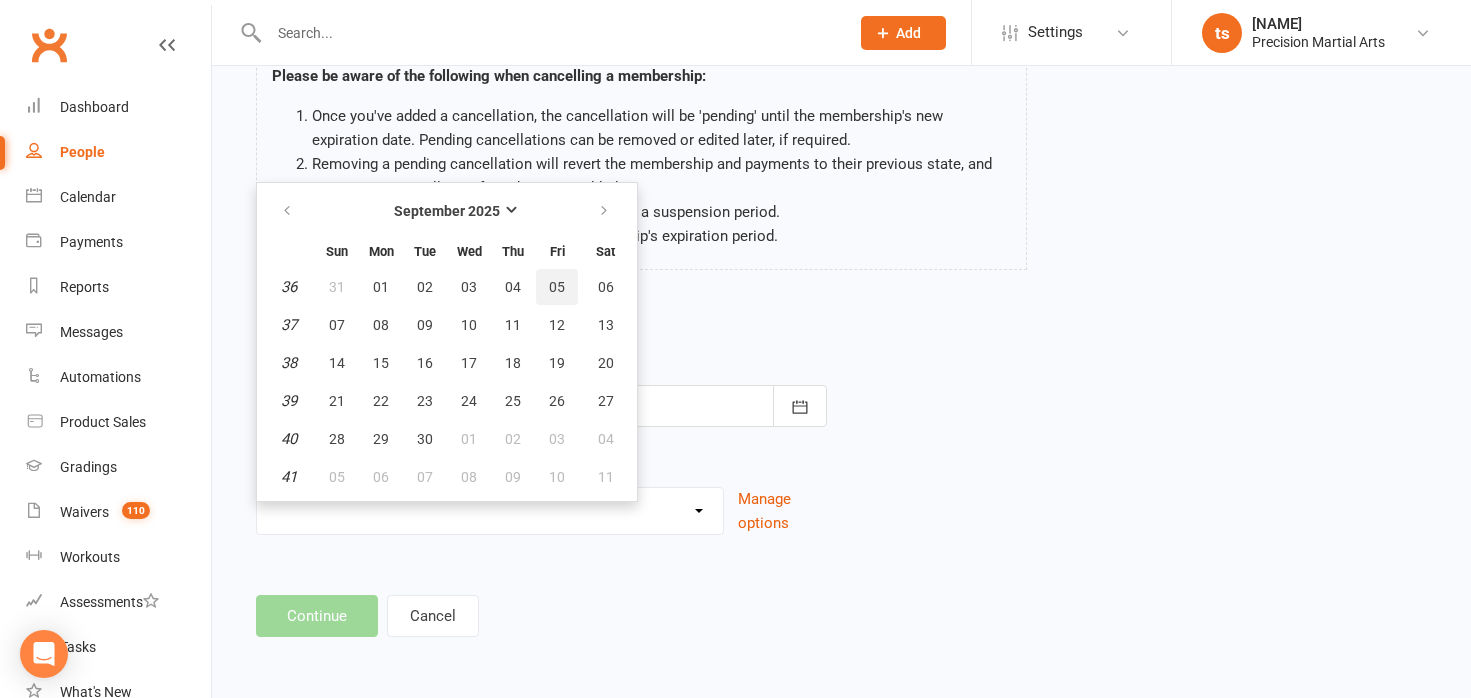 click on "05" at bounding box center (557, 287) 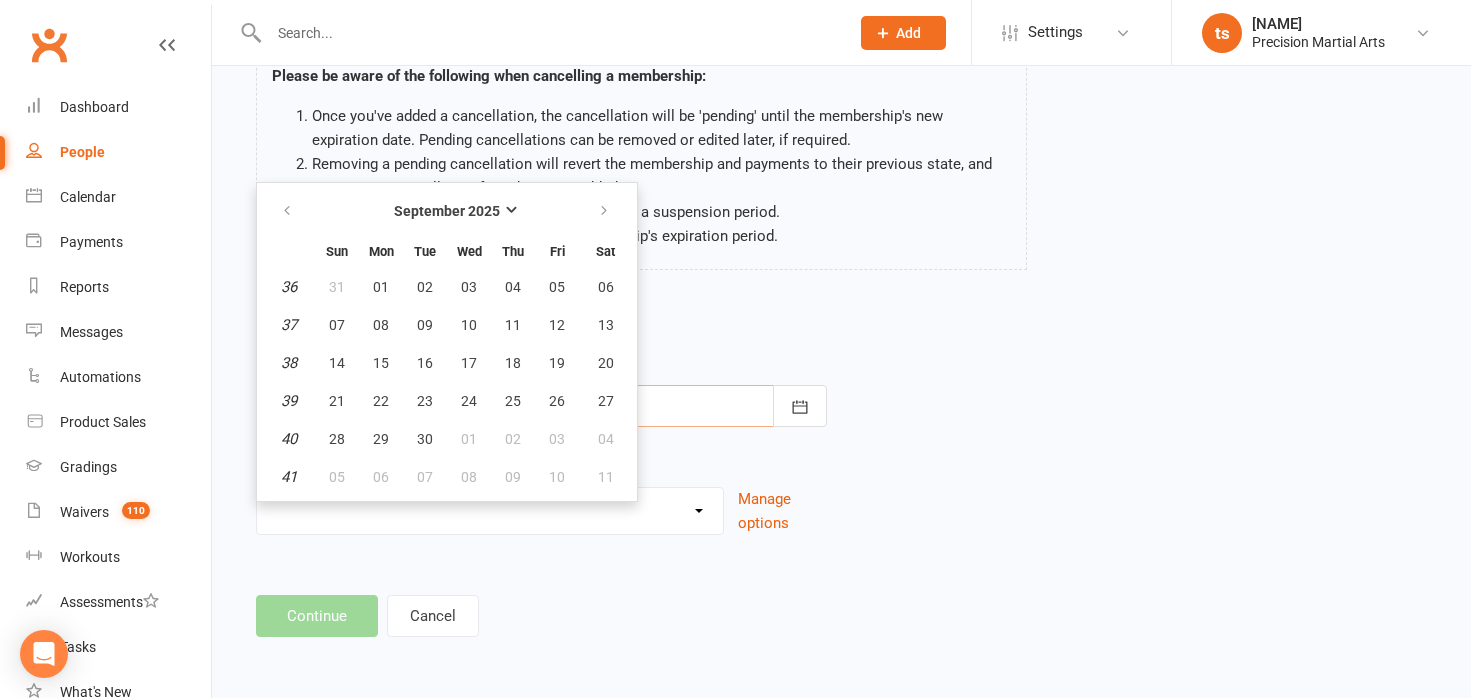 type on "05 Sep 2025" 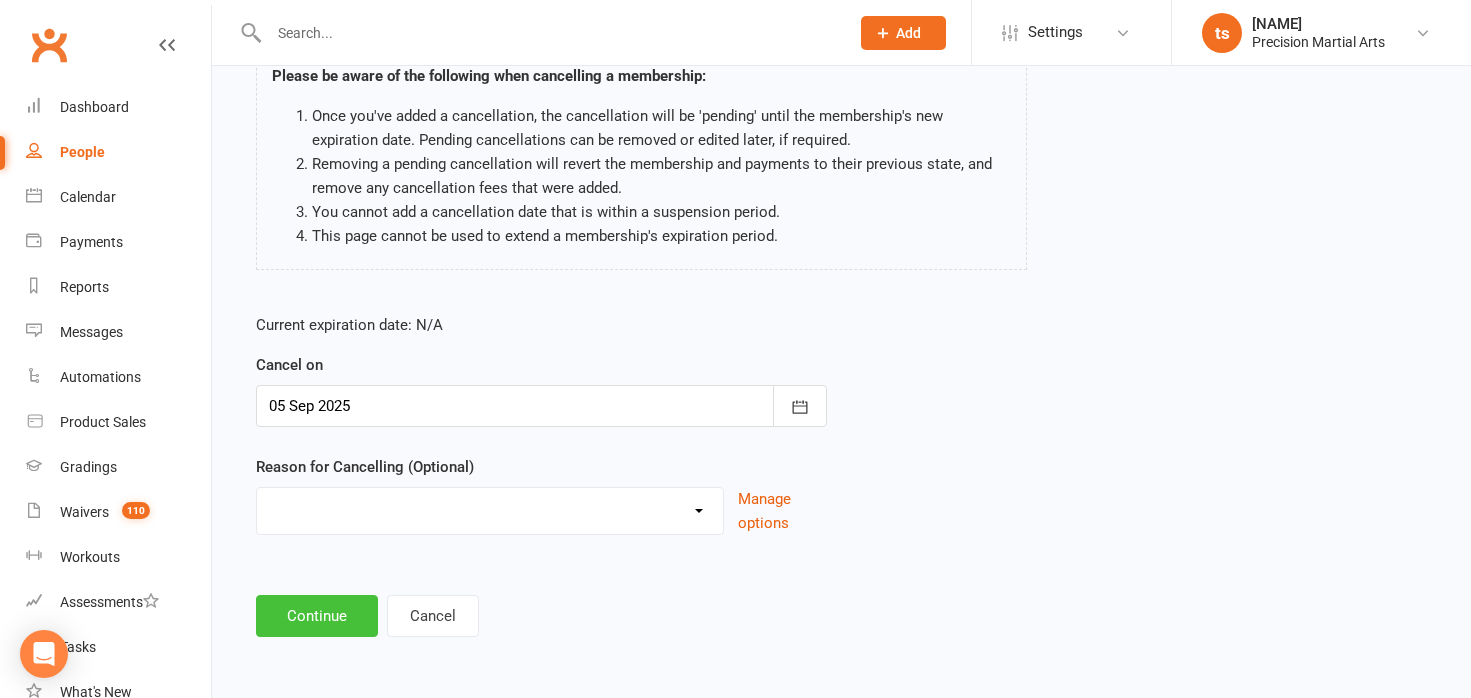 click on "Continue" at bounding box center (317, 616) 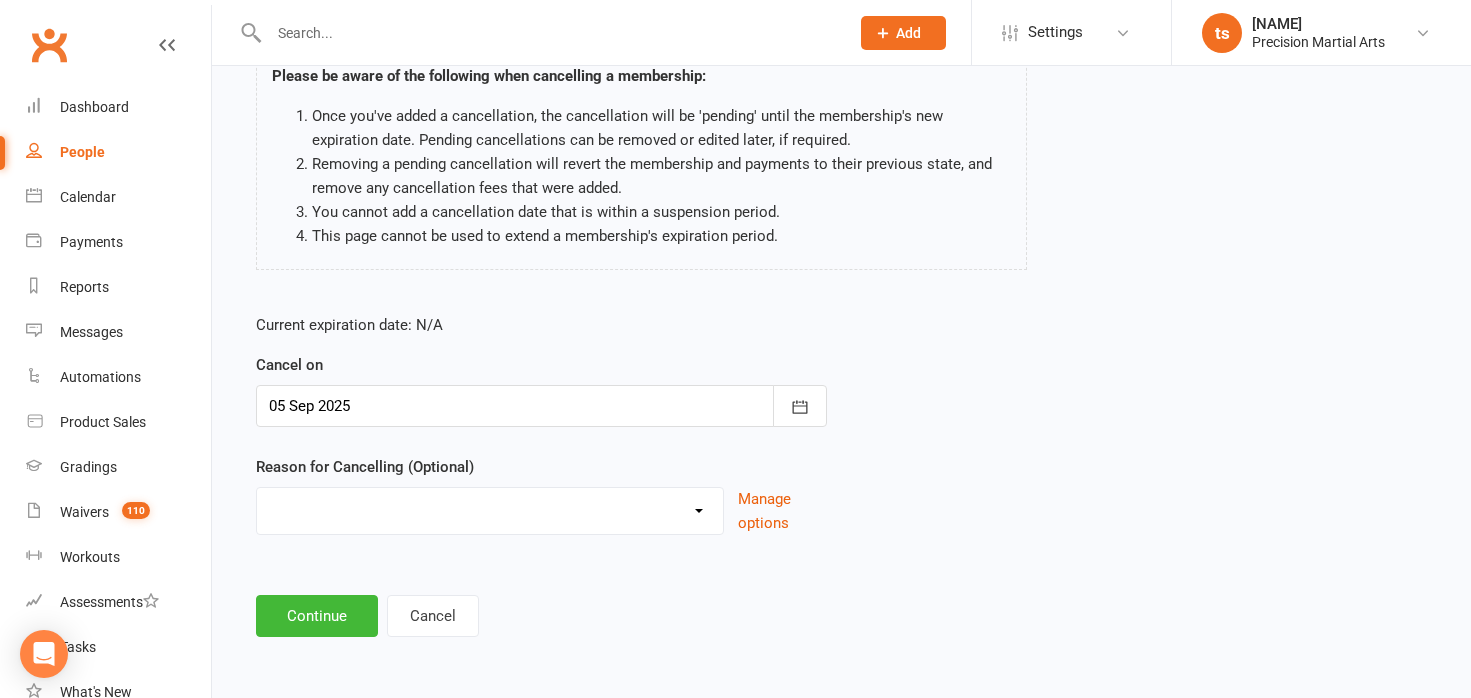 scroll, scrollTop: 0, scrollLeft: 0, axis: both 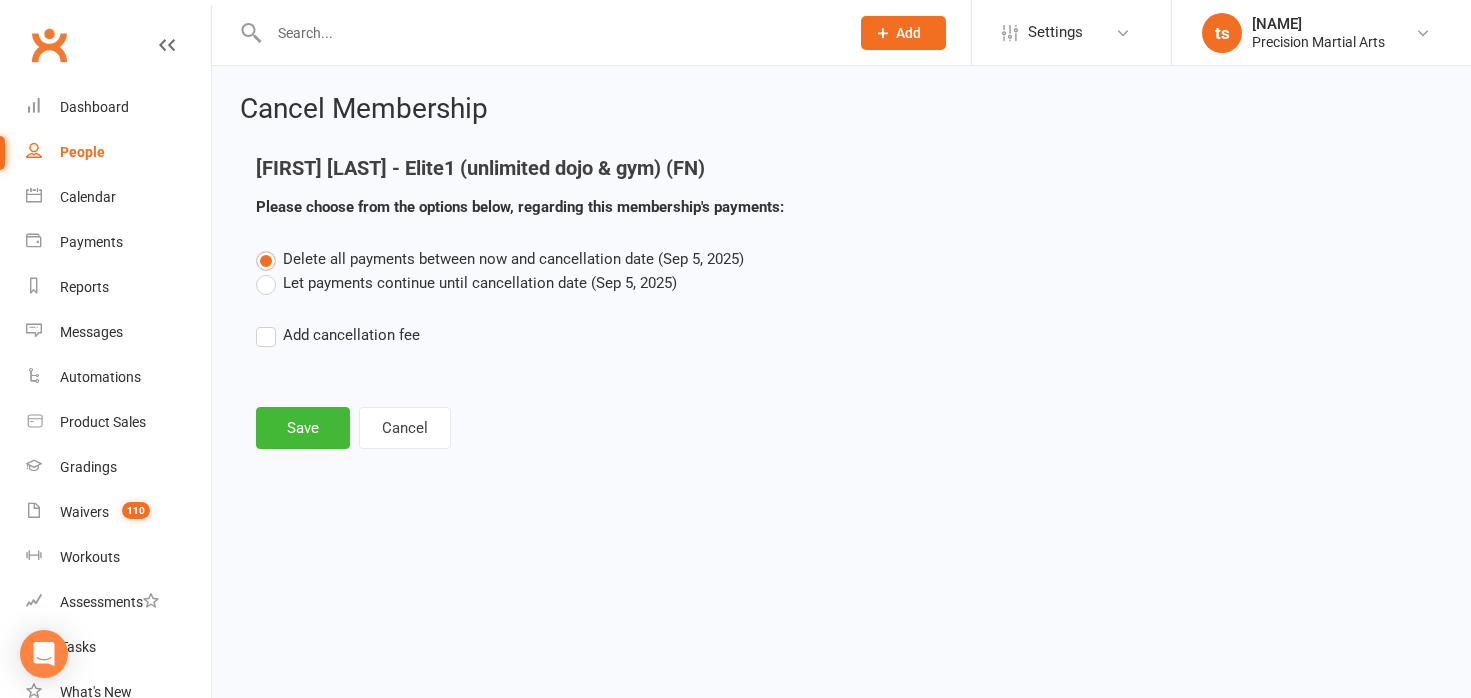 drag, startPoint x: 263, startPoint y: 281, endPoint x: 276, endPoint y: 320, distance: 41.109608 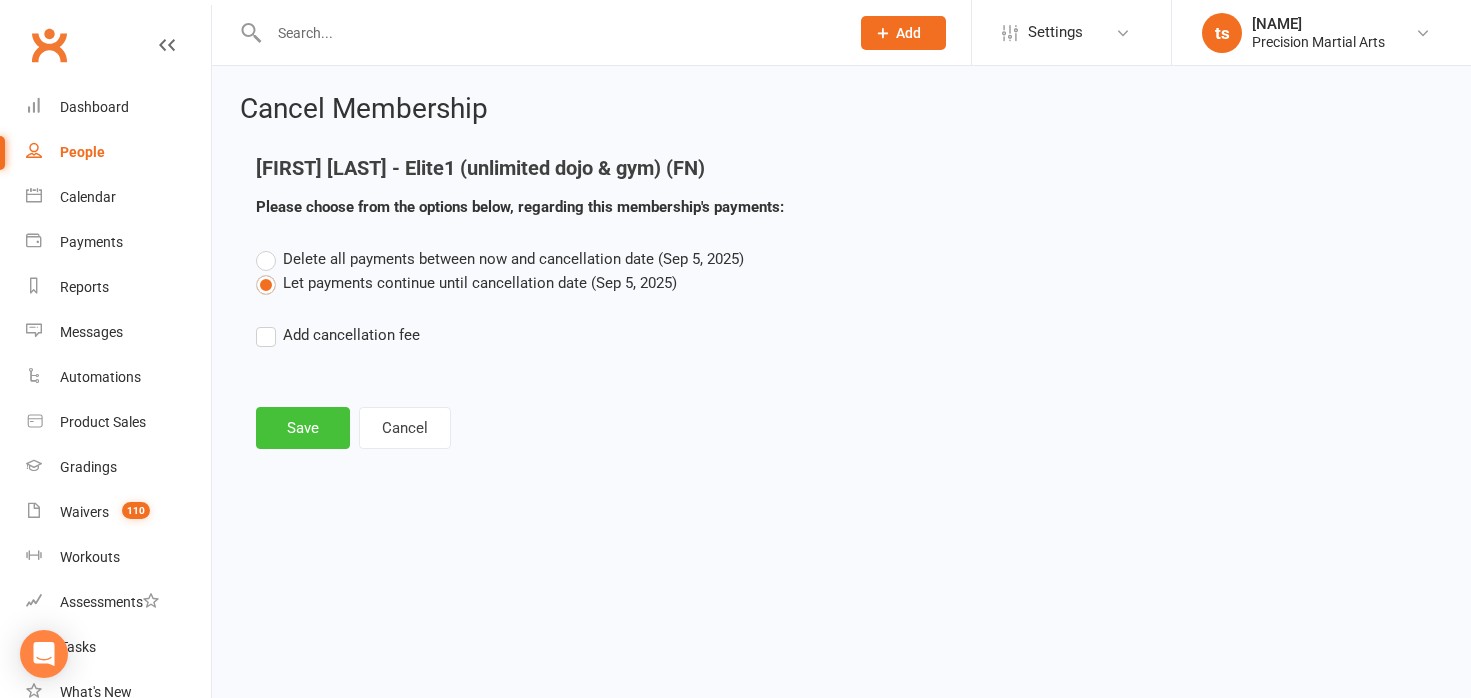 click on "Save" at bounding box center [303, 428] 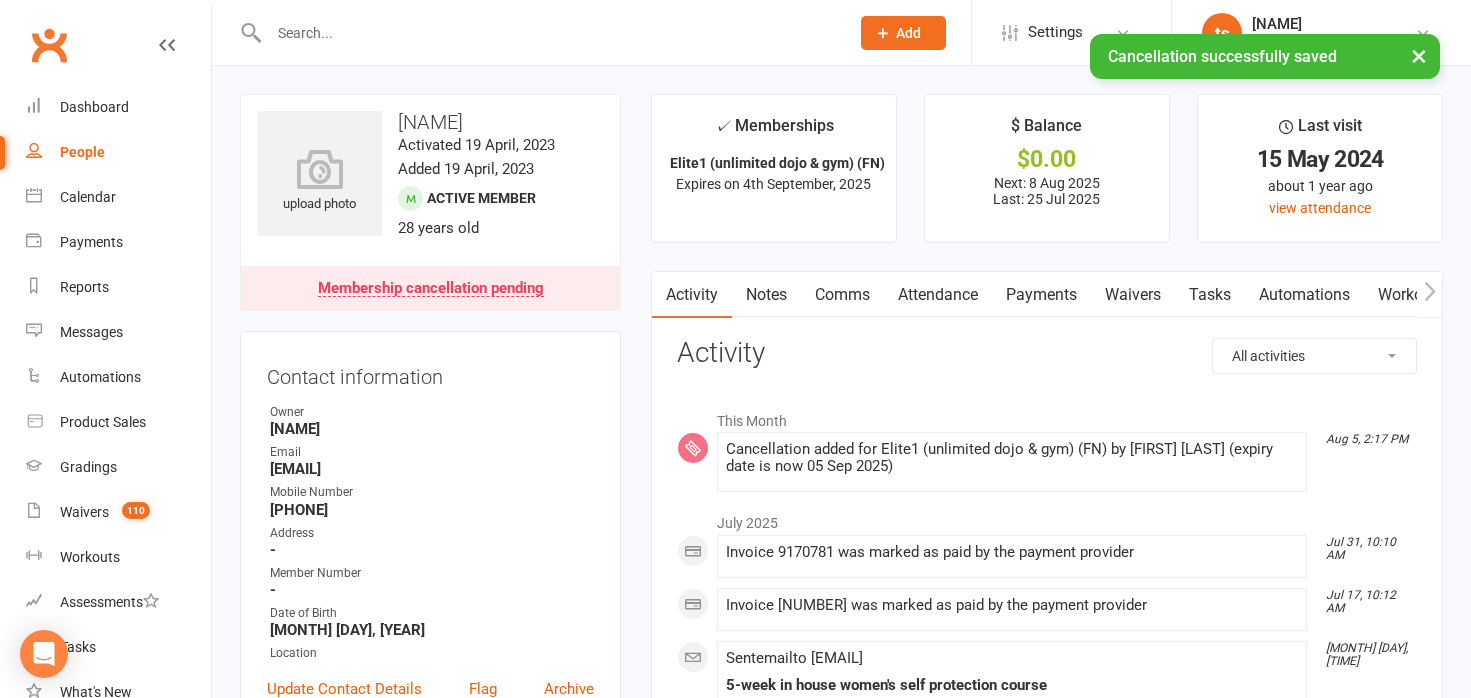 click on "Payments" at bounding box center (1041, 295) 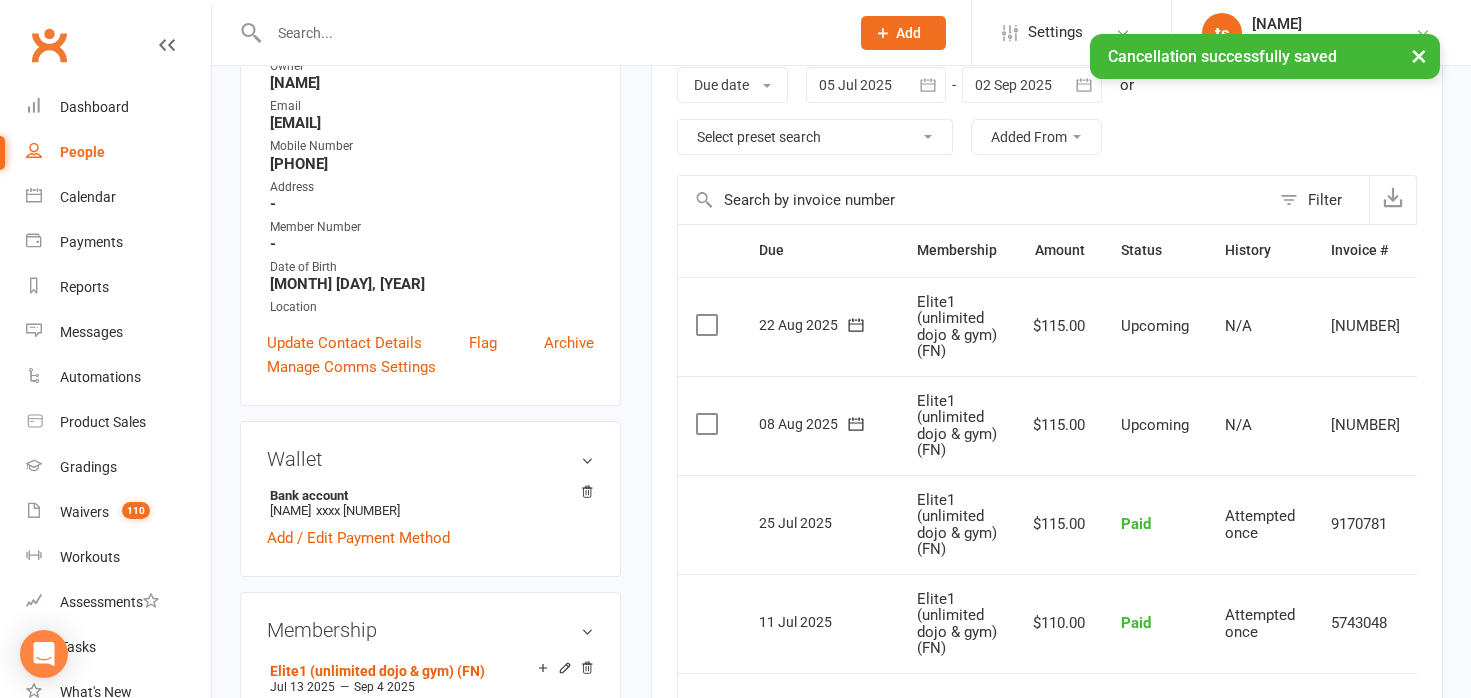 scroll, scrollTop: 364, scrollLeft: 0, axis: vertical 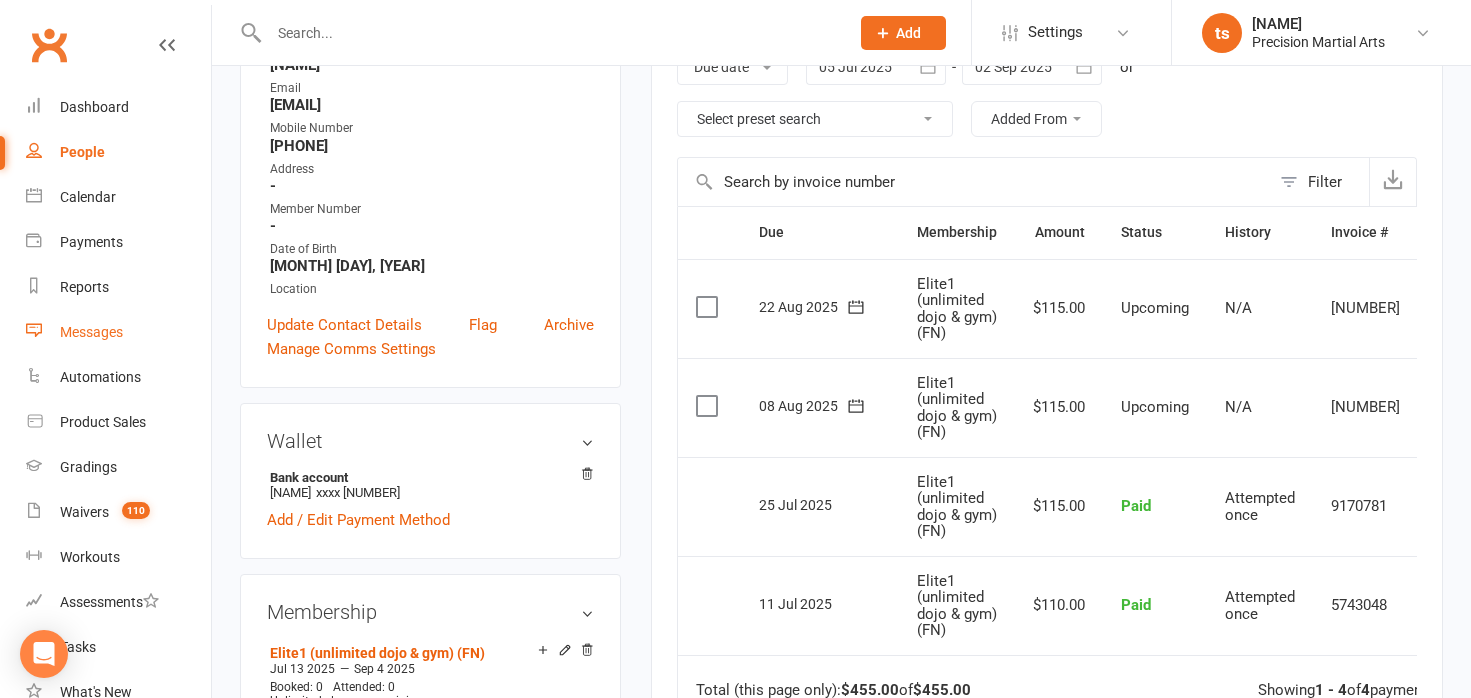 click on "Messages" at bounding box center [91, 332] 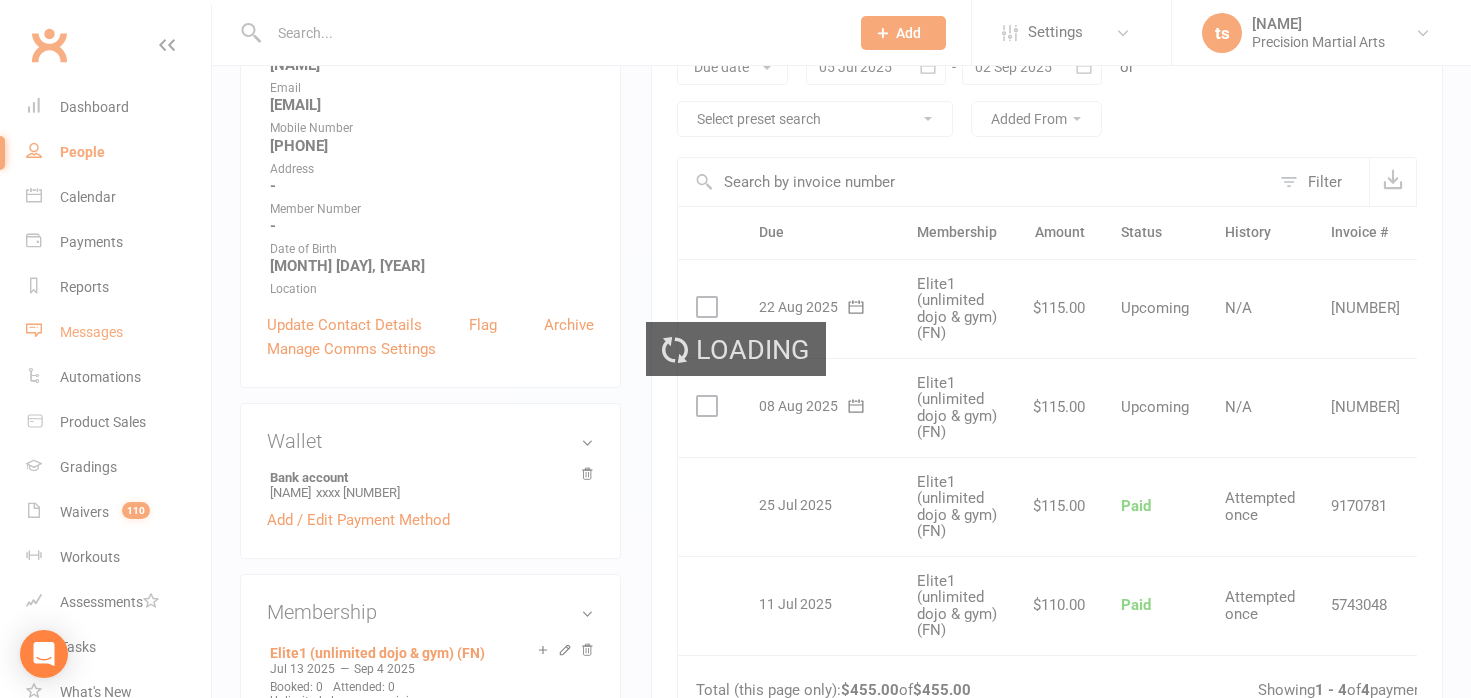 scroll, scrollTop: 0, scrollLeft: 0, axis: both 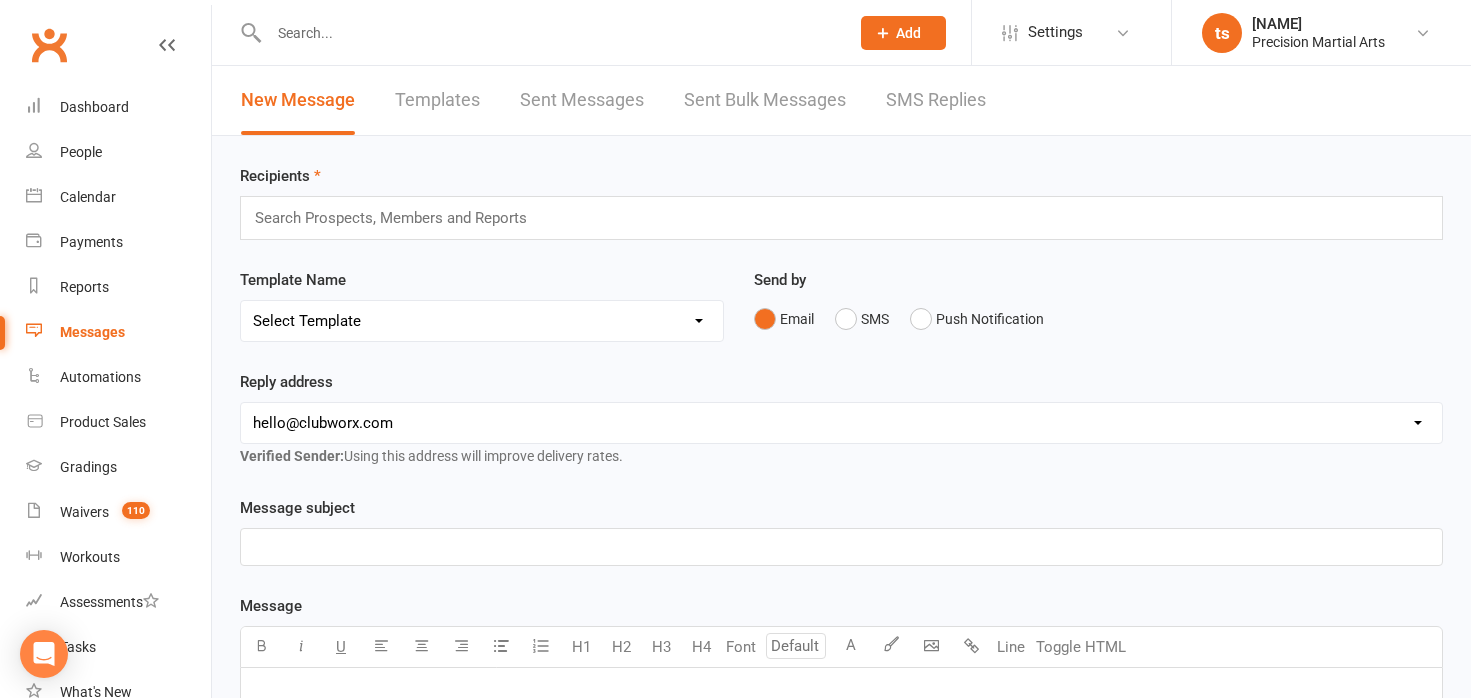 click on "Select Template [SMS] Holiday camp [Email] Stripe belt grading reminder [Email] 12 week mobility program [SMS] 12 wk mobility text [SMS] After birthday party text [SMS] BB jiu jitsu seminar [SMS] Black belt deposit overdue [Email] Black belt grading fee reminder [Email] Black belt info night [SMS] Black belt meeting [Email] Bring a friend week [Email] Calendar of events [Email] End of year gradings and holidays [Email] End of Year Gym Schedule and Holiday Payment Information [Email] Grading reminder [Email] Grading reminder [Email] Gradings reminder and holiday timetable [Email] Gym 4 week program [SMS] Gym booking reminder [Email] Gym holiday opening hours [Email] Important black belt sign in information [Email] New block gym bookings now open [Email] New class alert [Email] Online dojo login information [Email] On the move exercise program [Email] Pre-grading reminder [Email] Price increase [Email] Price increase 2025 [Email] School holiday timetable and accelerated grading program [Email] Term bookings" at bounding box center (482, 321) 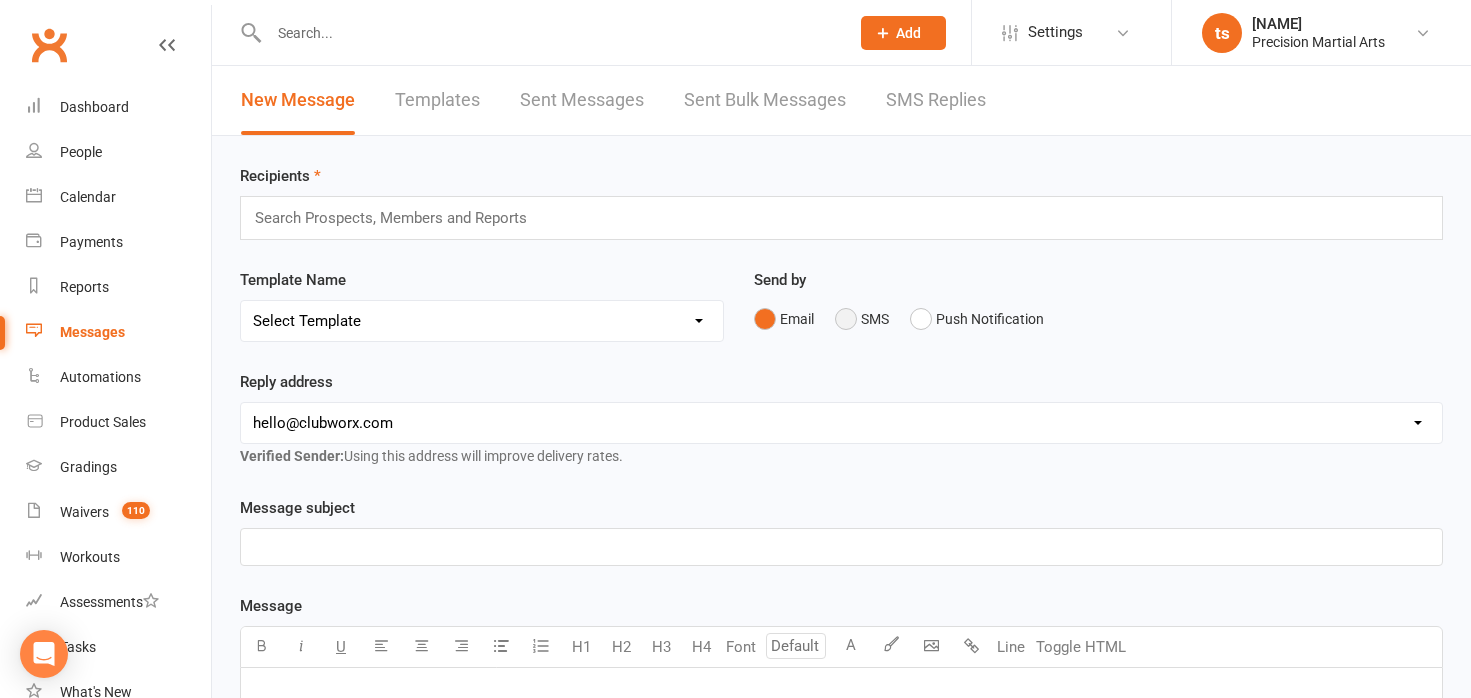 click on "SMS" at bounding box center [862, 319] 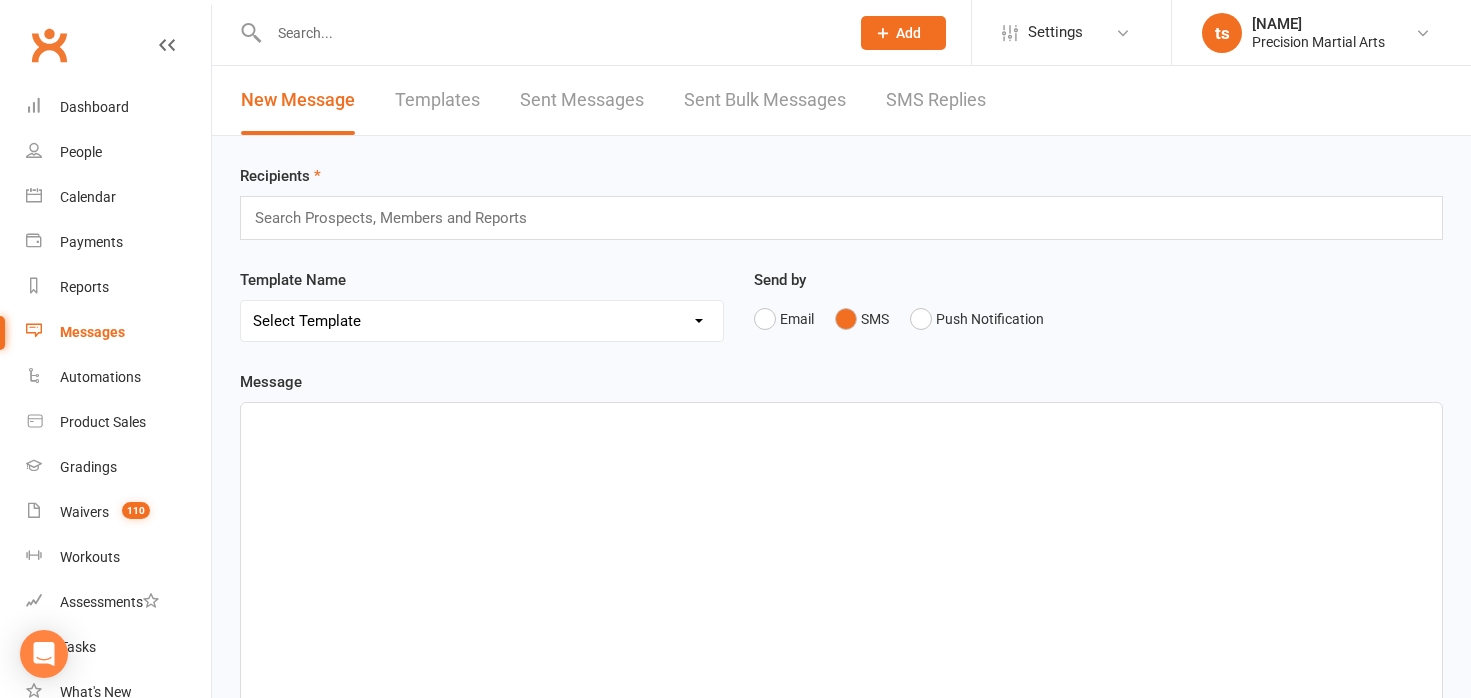 click at bounding box center [399, 218] 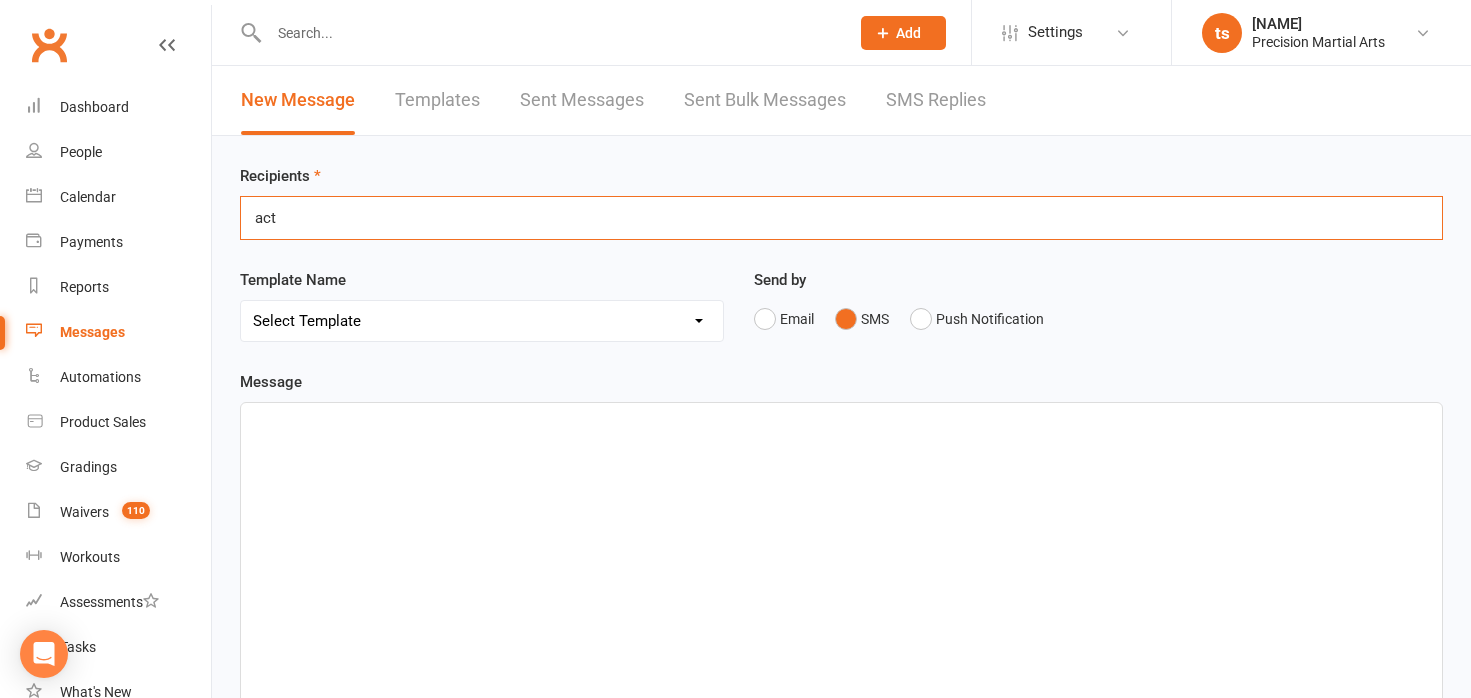 click on "act act" at bounding box center [841, 218] 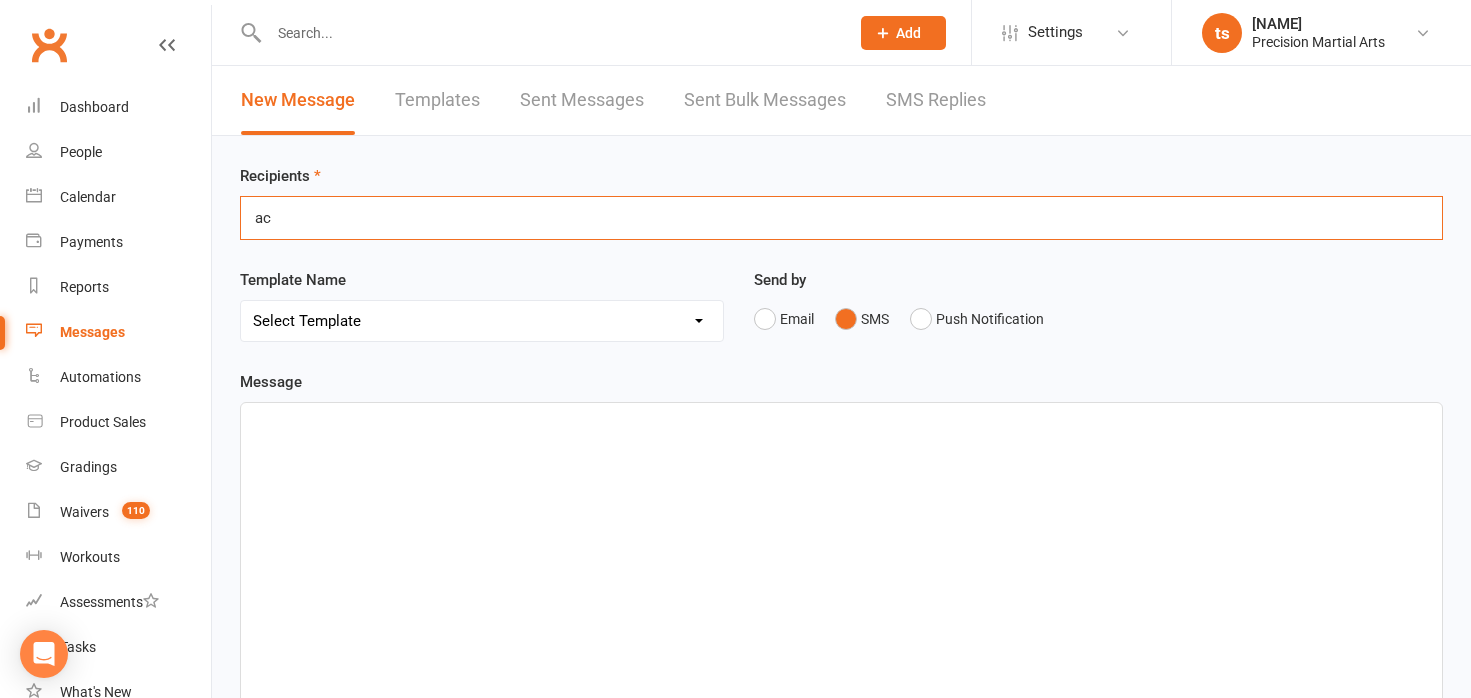 type on "a" 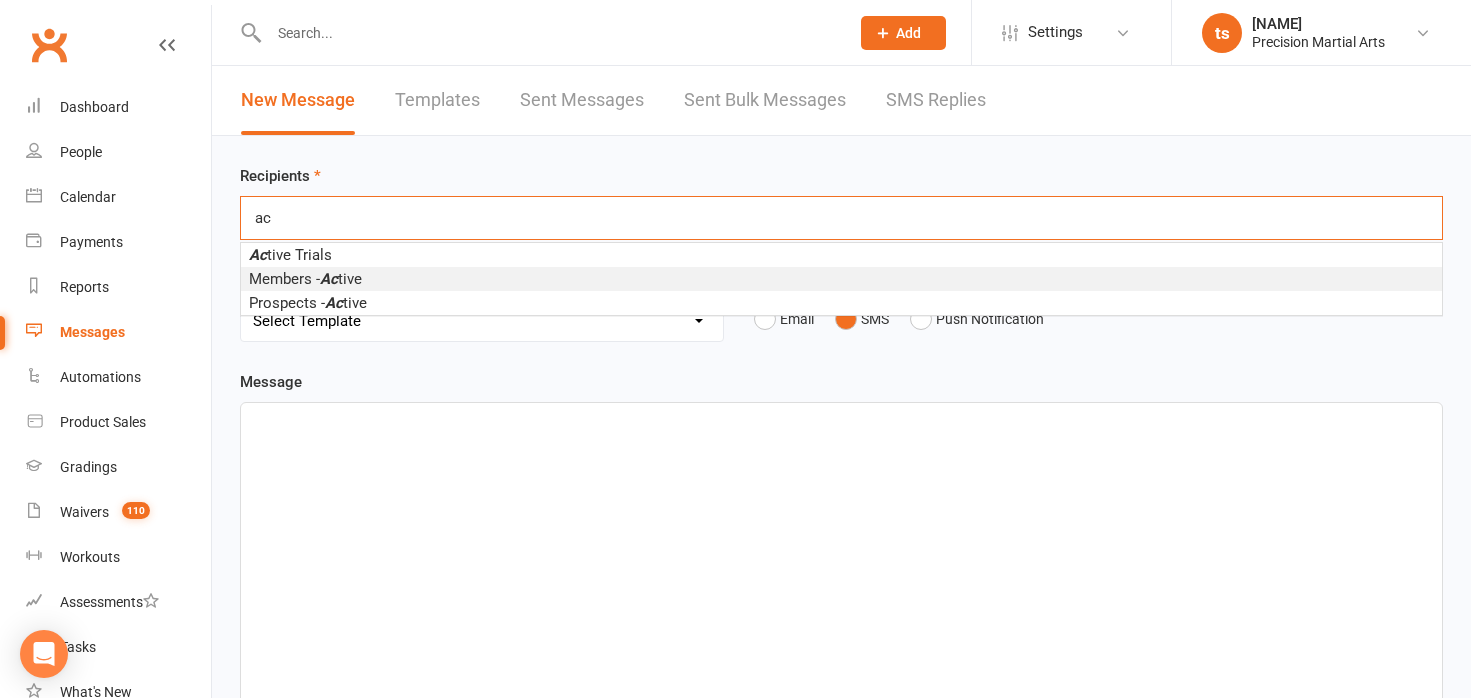 type on "ac" 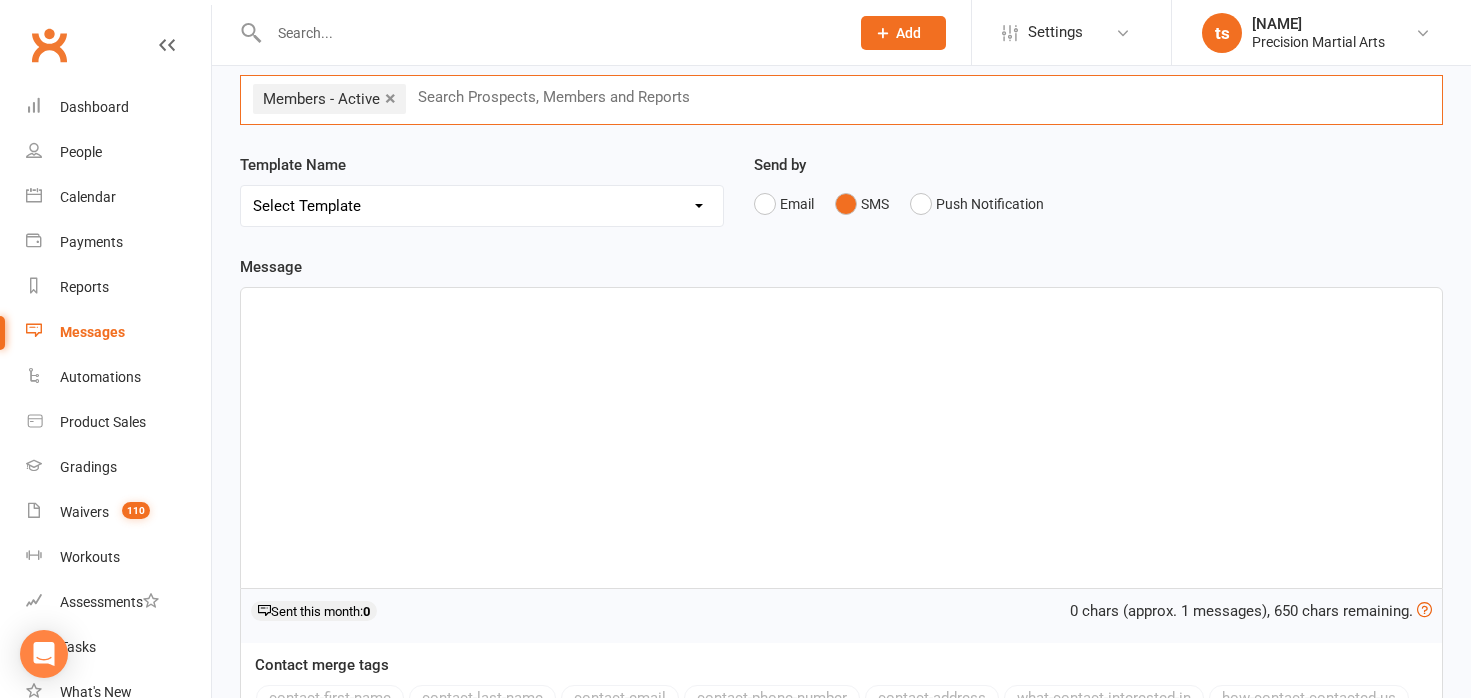 scroll, scrollTop: 127, scrollLeft: 0, axis: vertical 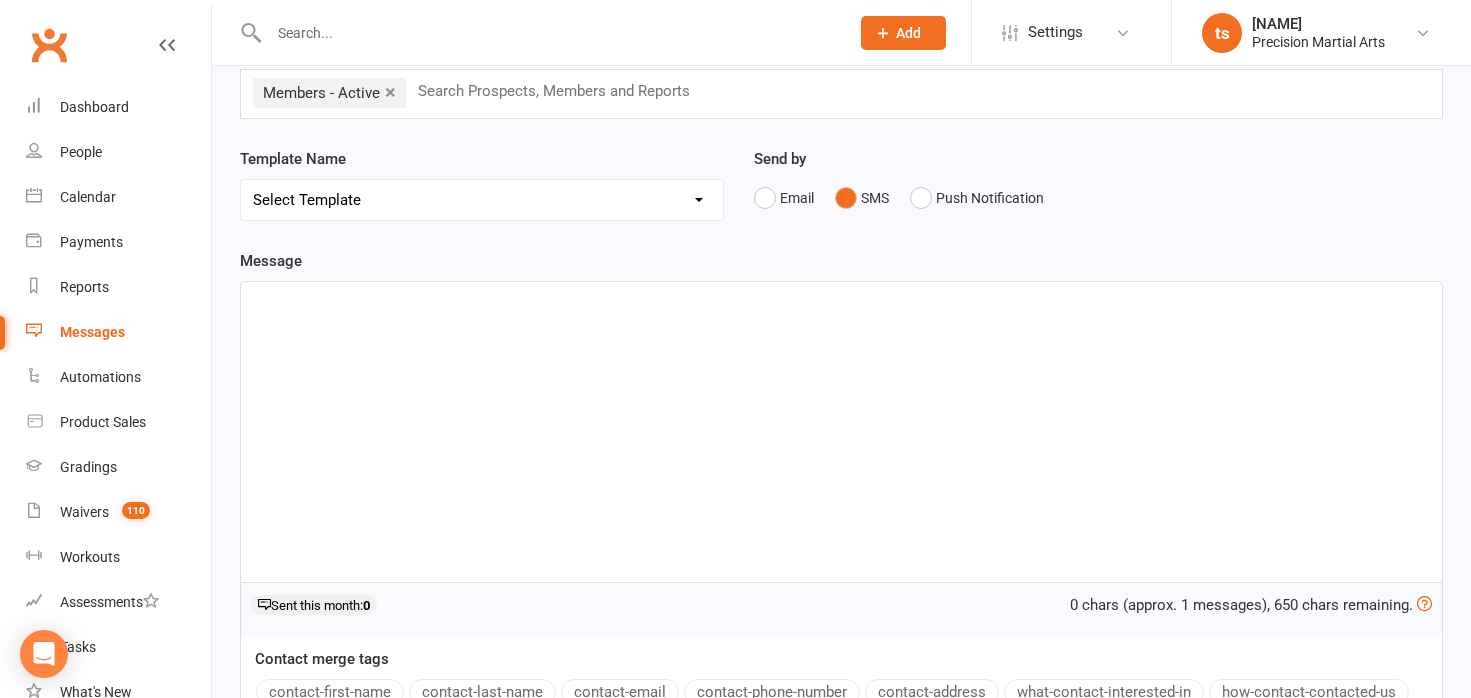 click on "﻿" at bounding box center (841, 432) 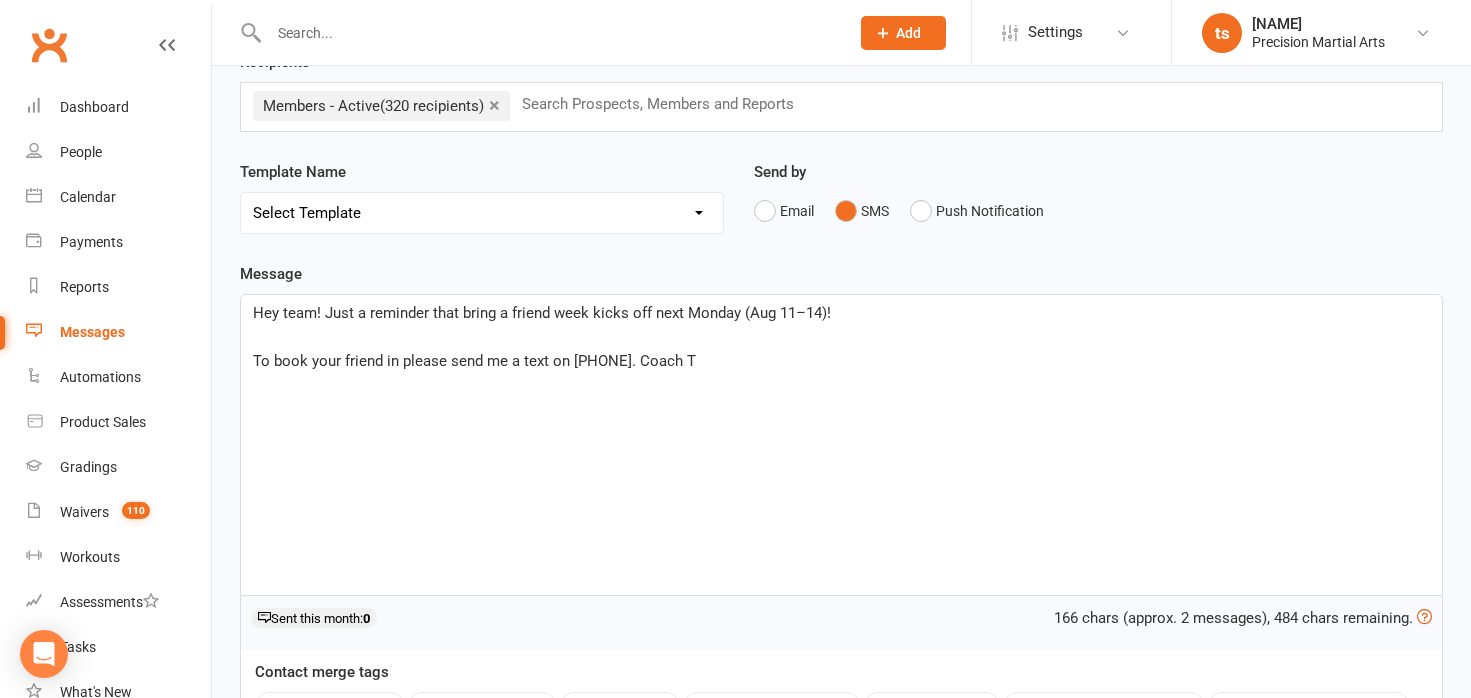 scroll, scrollTop: 115, scrollLeft: 0, axis: vertical 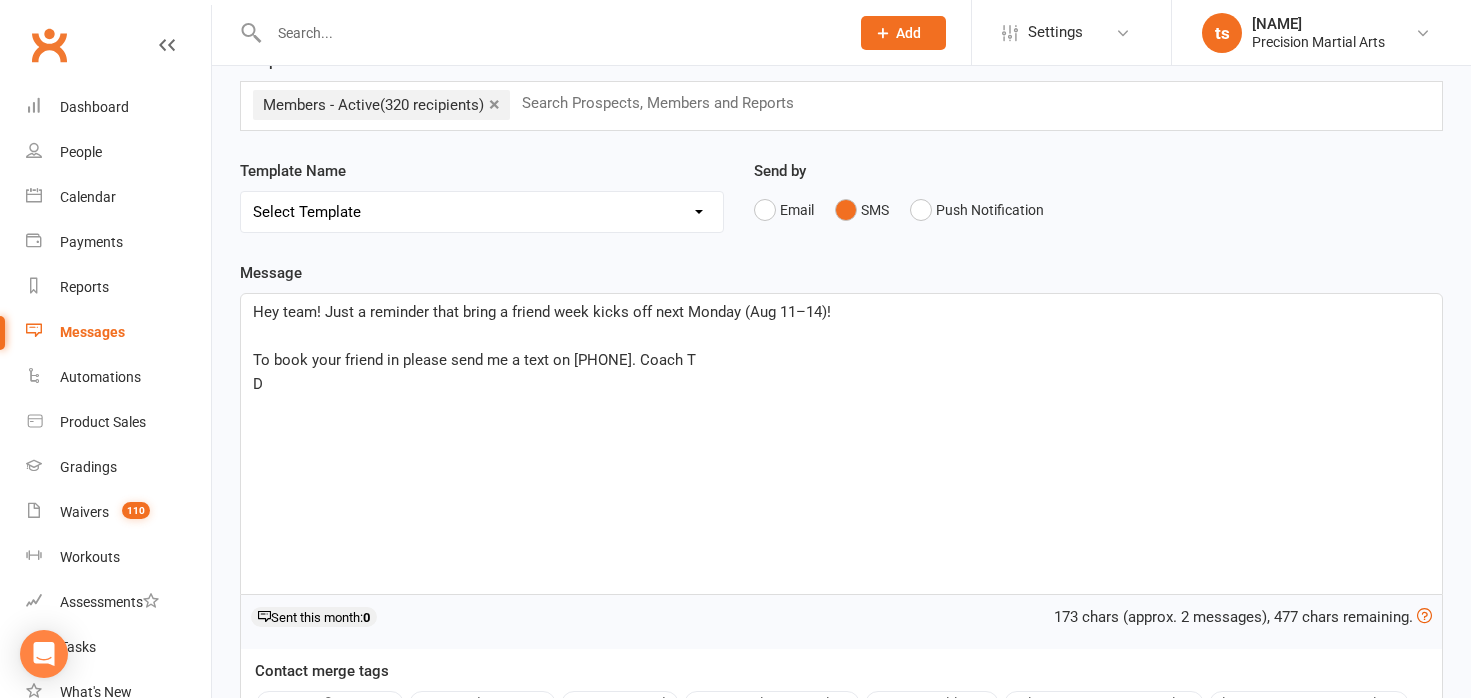 type 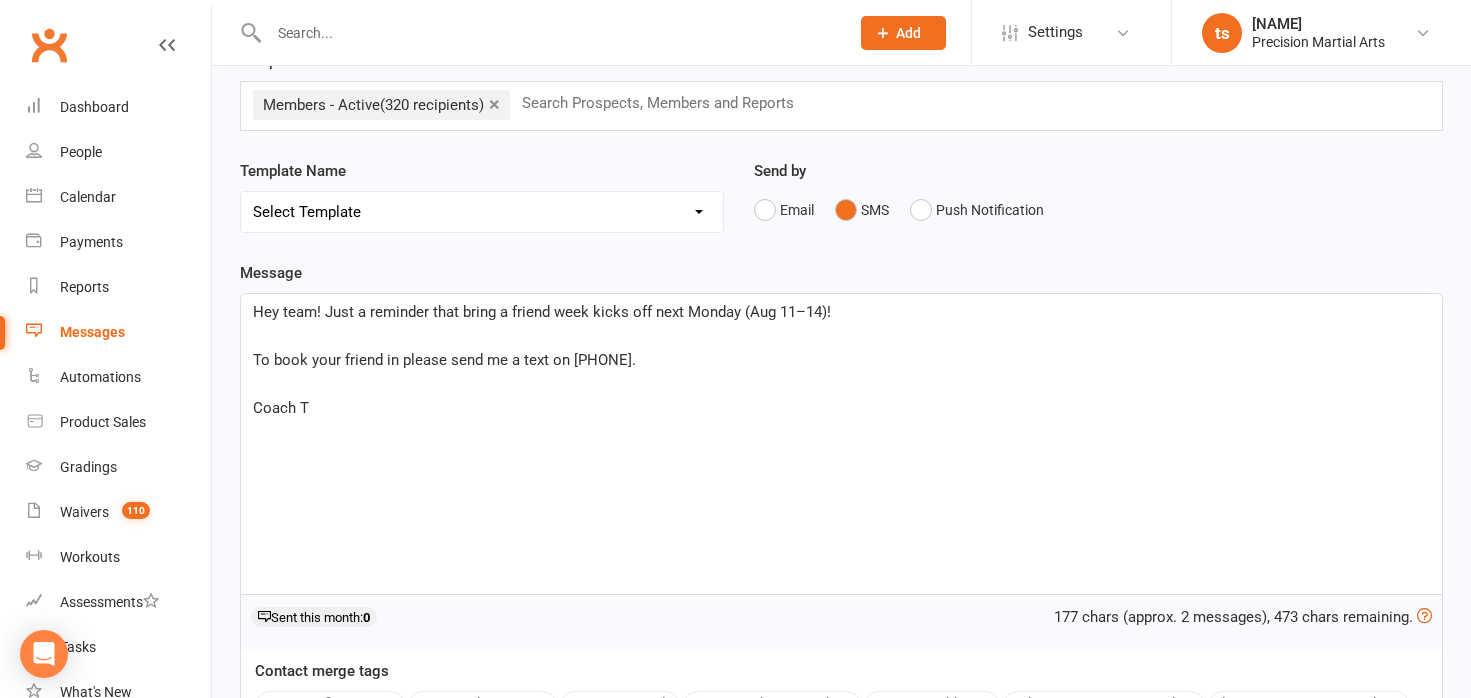scroll, scrollTop: 114, scrollLeft: 0, axis: vertical 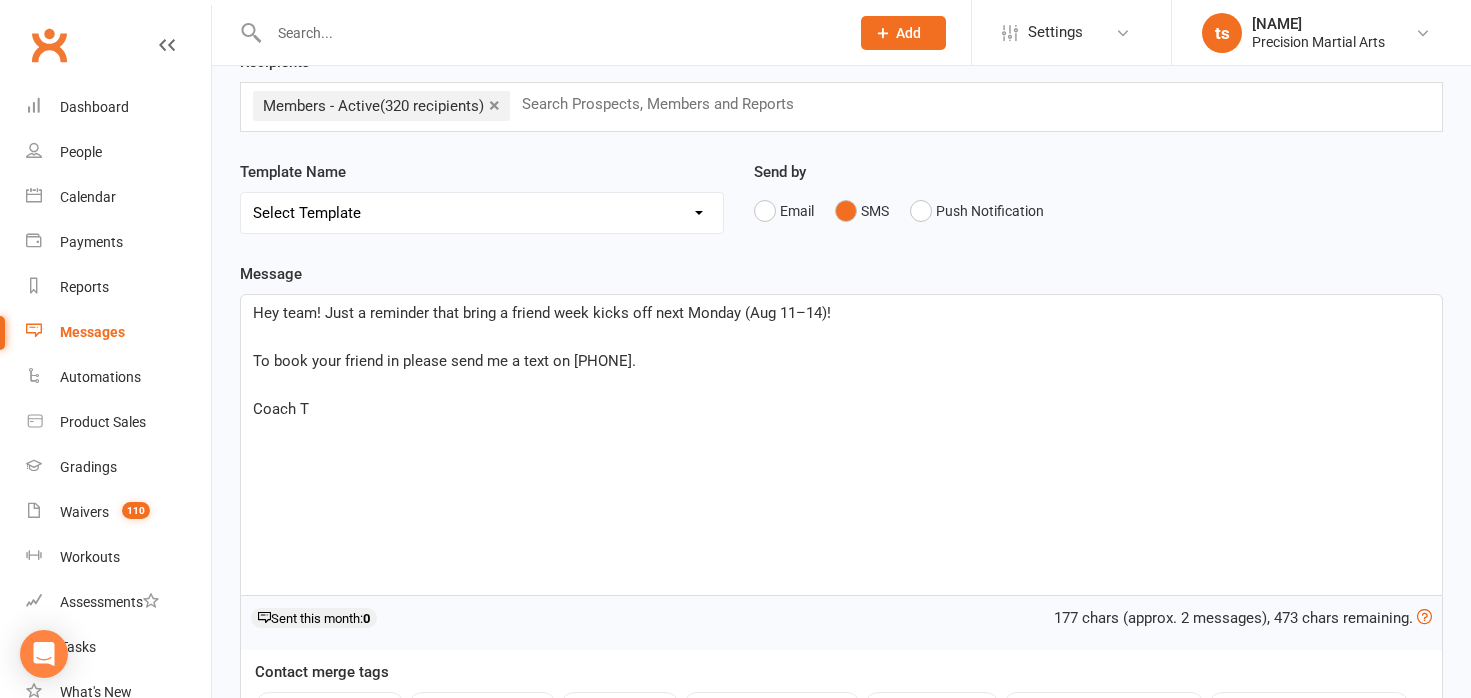 drag, startPoint x: 326, startPoint y: 316, endPoint x: 359, endPoint y: 324, distance: 33.955853 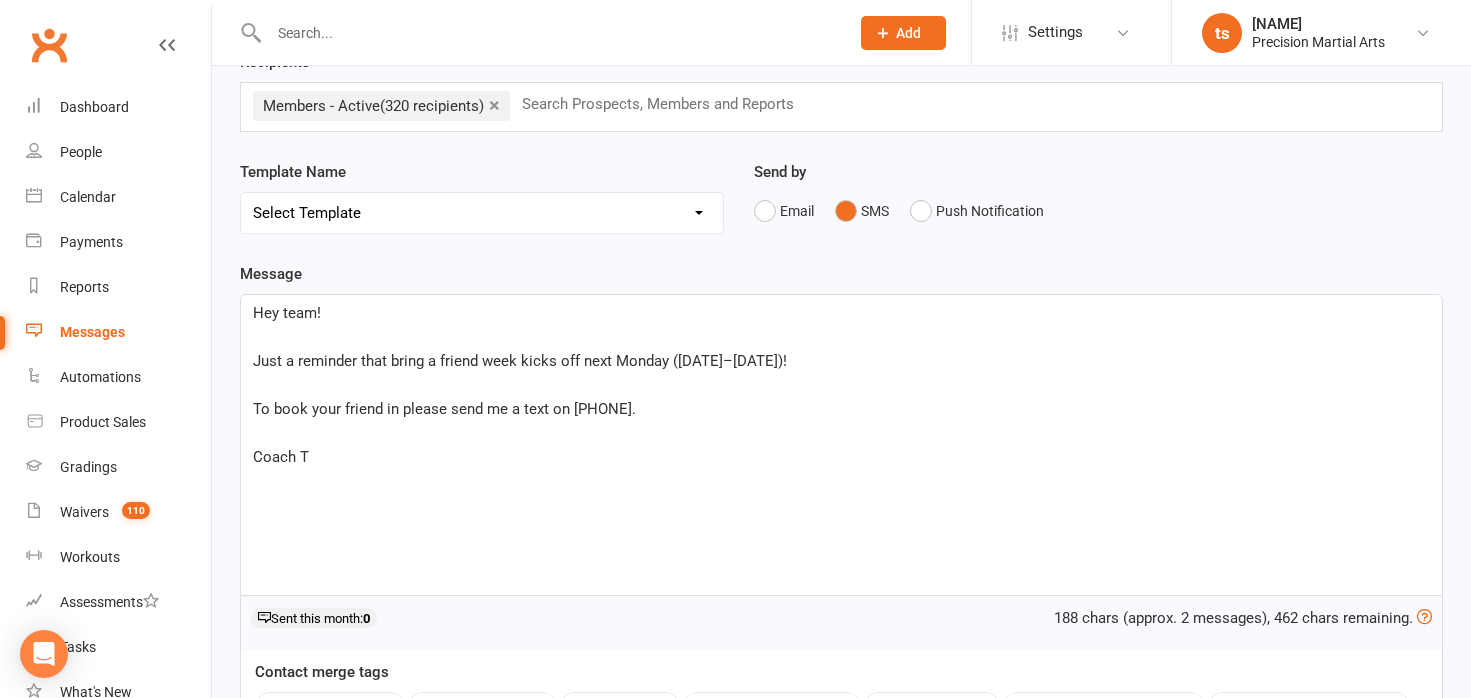 click on "﻿" at bounding box center (841, 385) 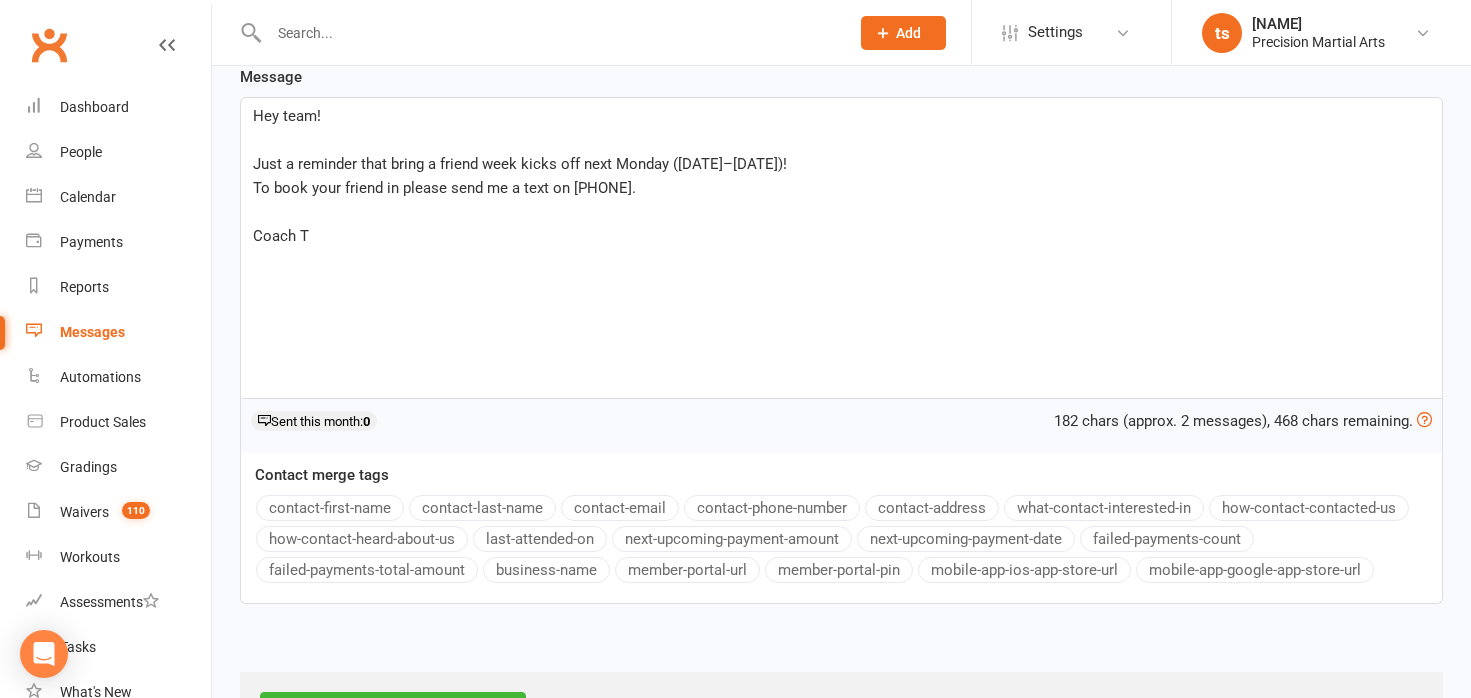 scroll, scrollTop: 396, scrollLeft: 0, axis: vertical 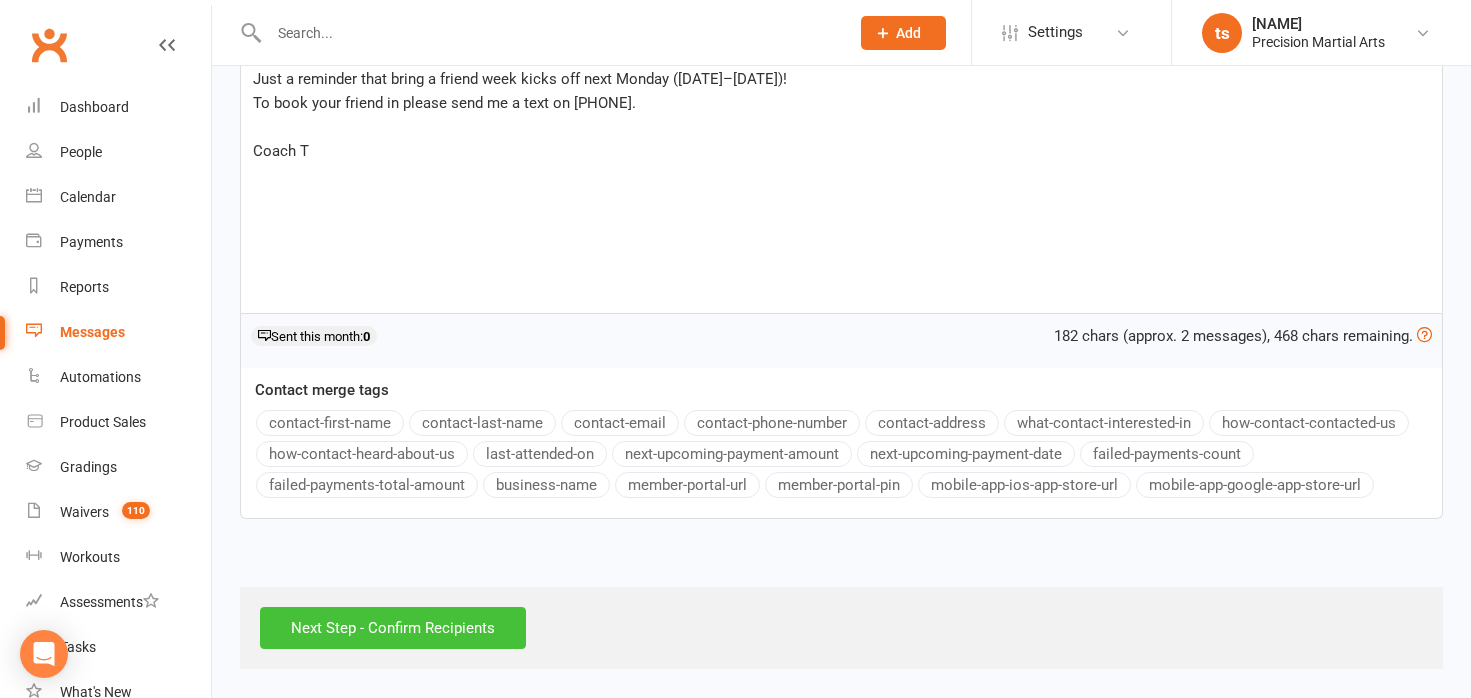 click on "Next Step - Confirm Recipients" at bounding box center [393, 628] 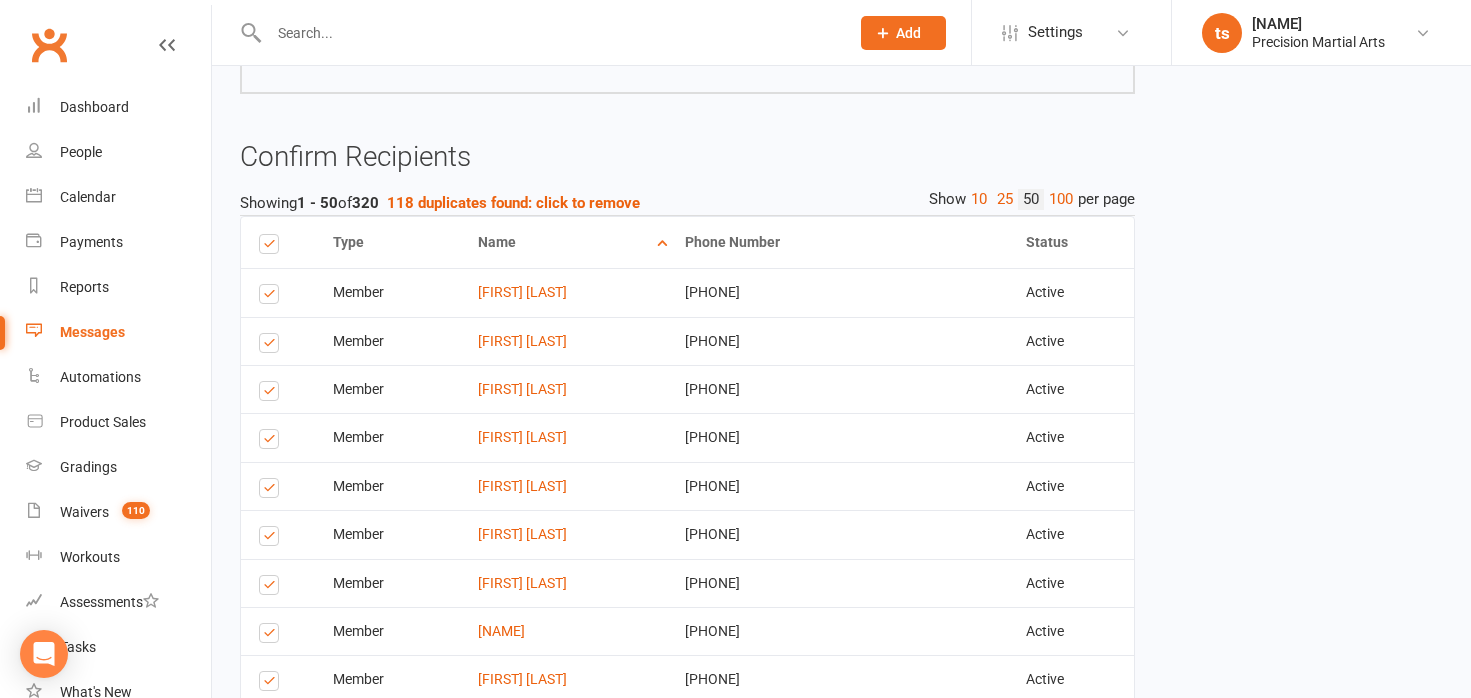 scroll, scrollTop: 399, scrollLeft: 0, axis: vertical 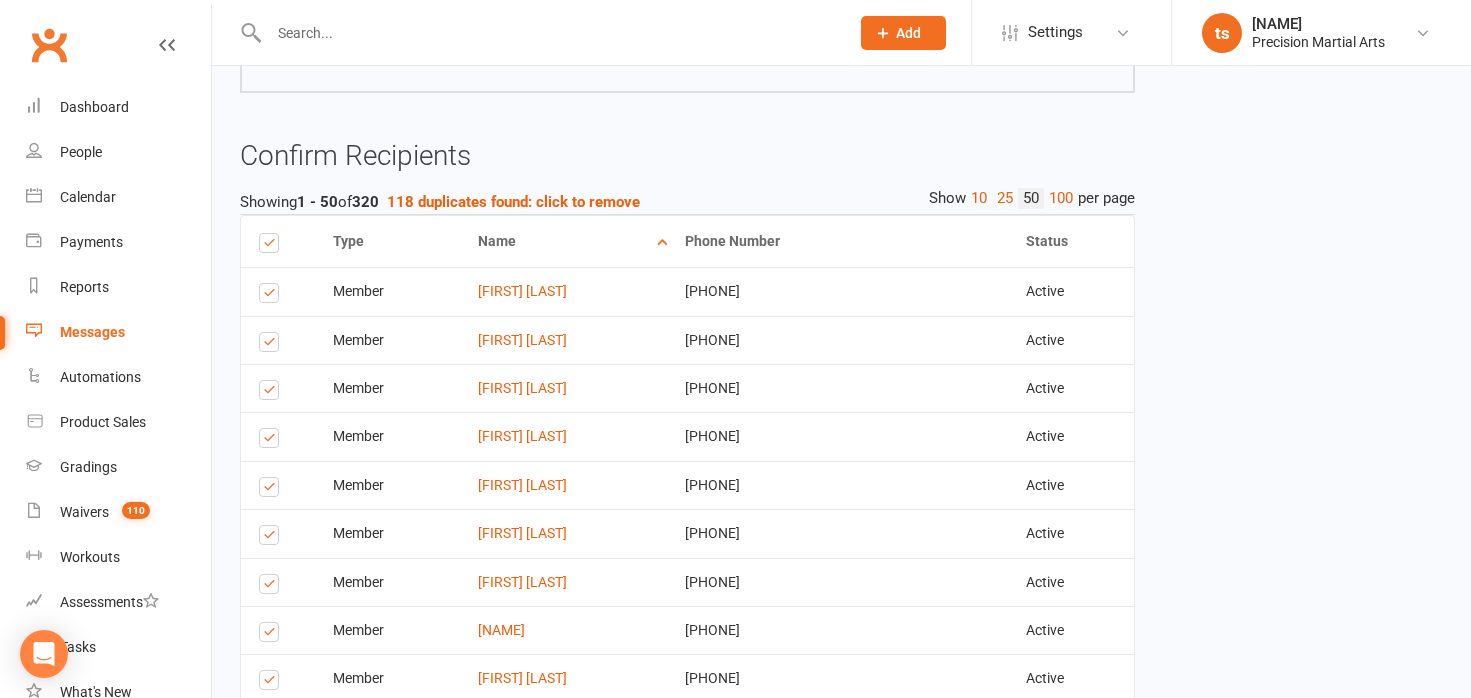 click at bounding box center (272, 241) 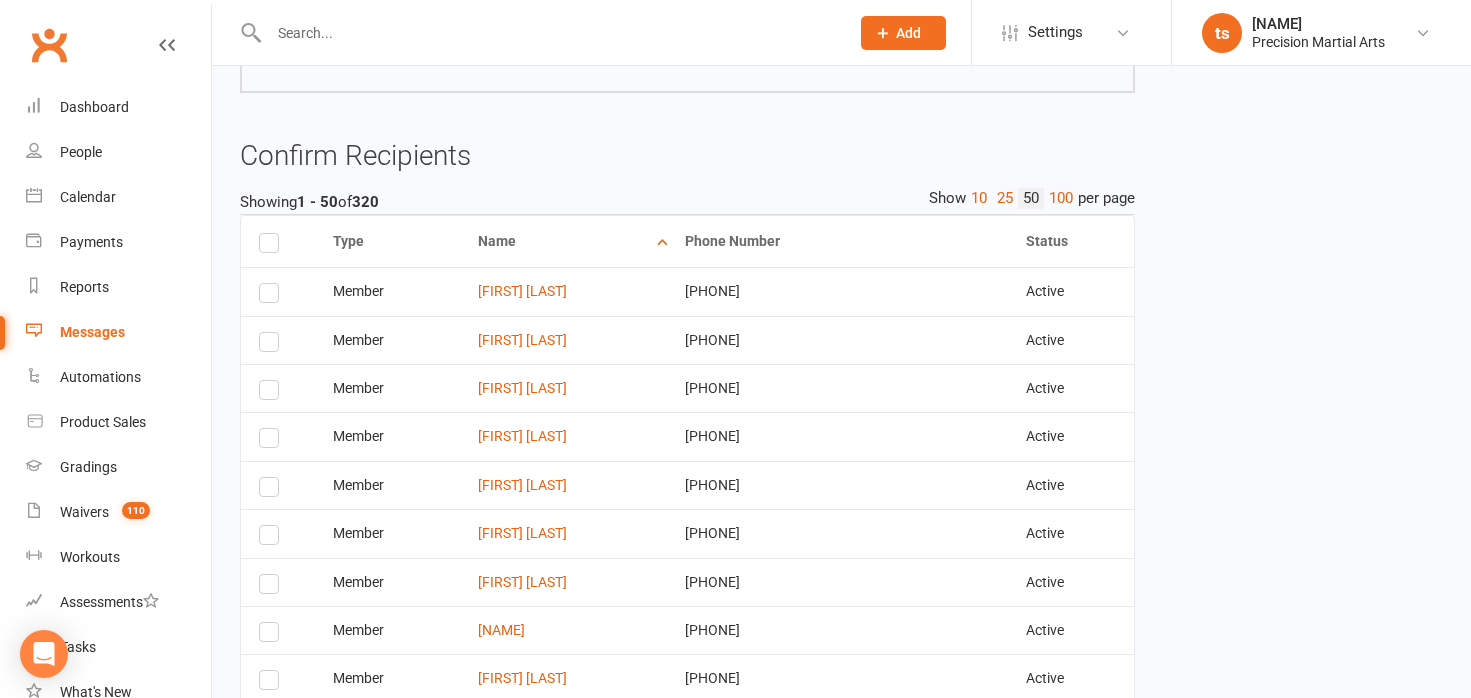 click at bounding box center [272, 345] 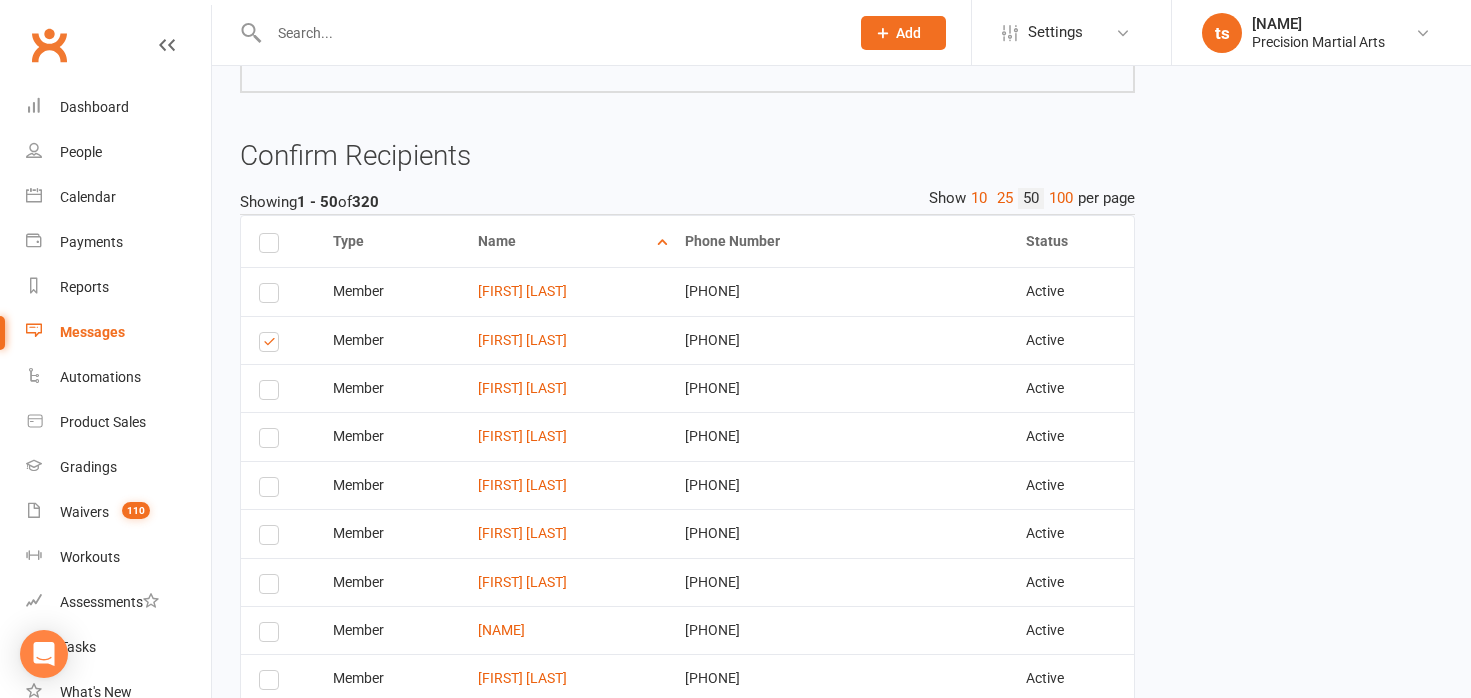 click at bounding box center (272, 393) 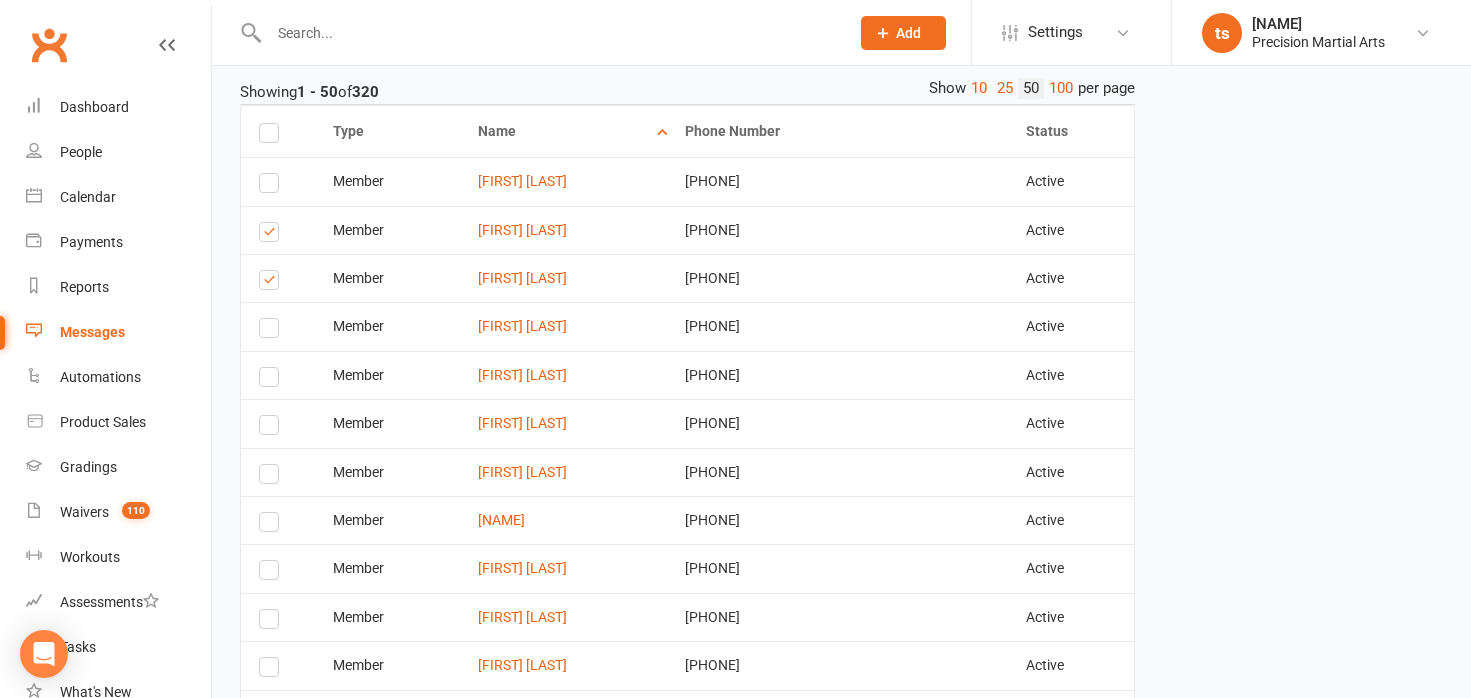 scroll, scrollTop: 569, scrollLeft: 0, axis: vertical 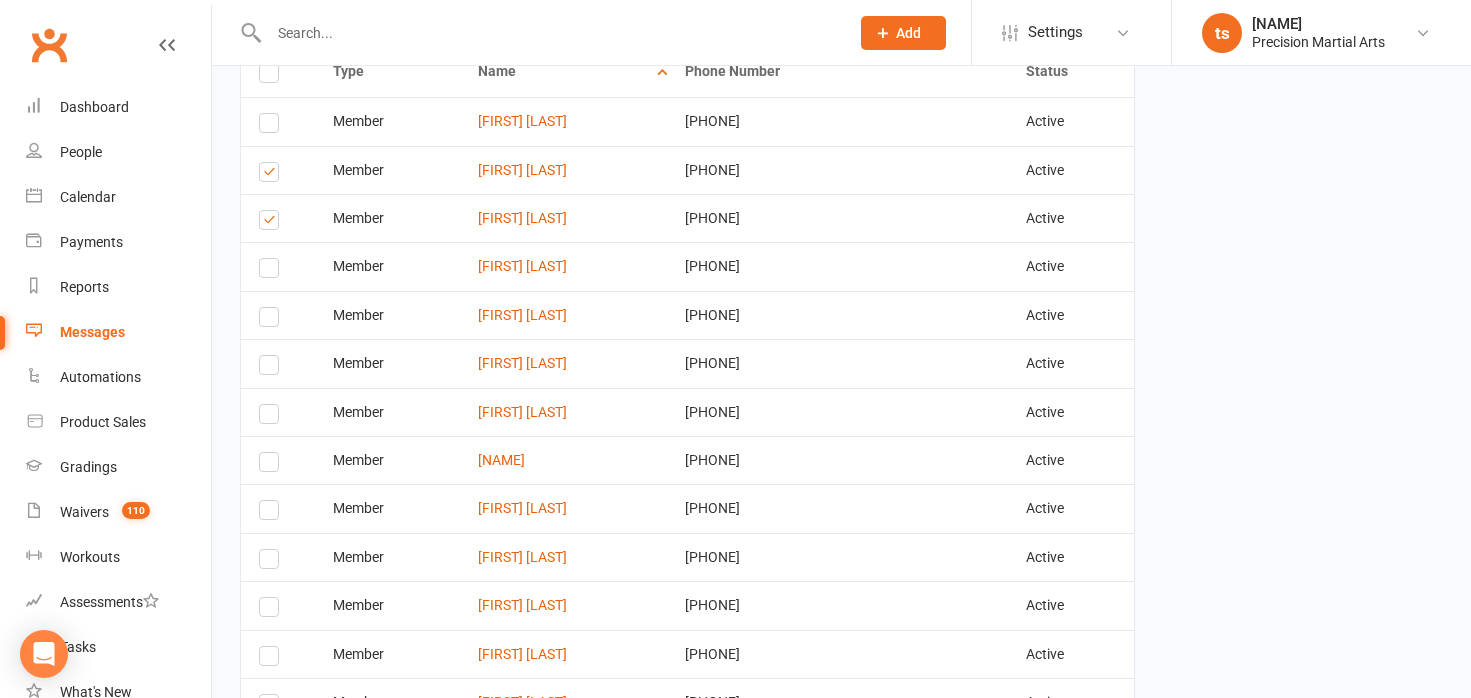 click at bounding box center [272, 368] 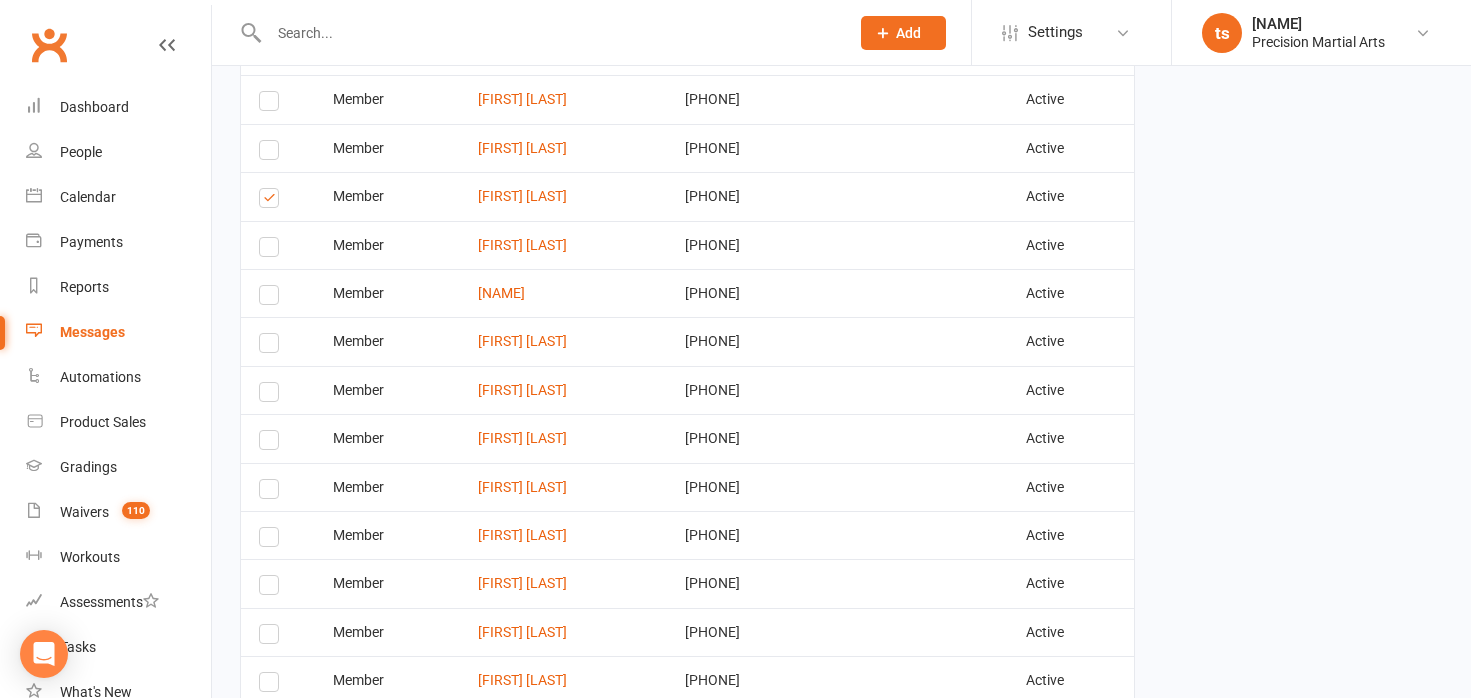 scroll, scrollTop: 763, scrollLeft: 0, axis: vertical 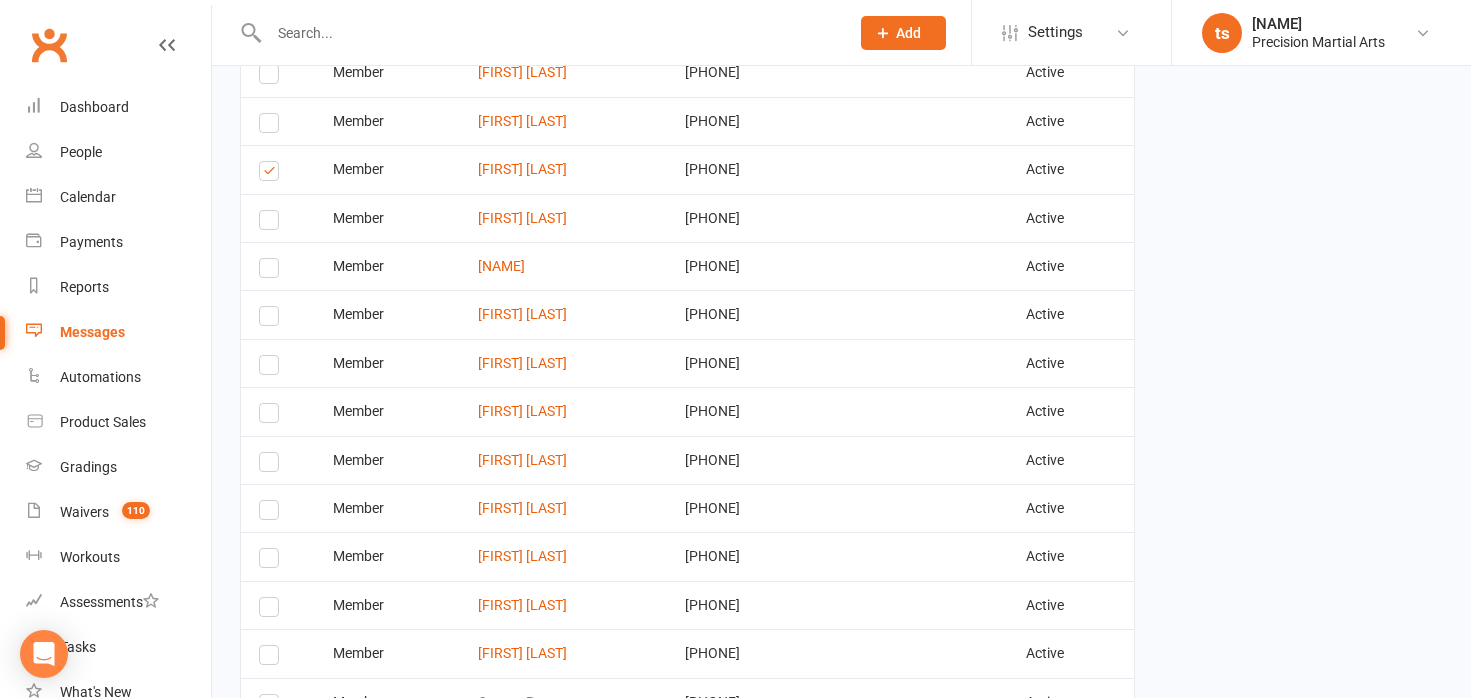 click at bounding box center [272, 368] 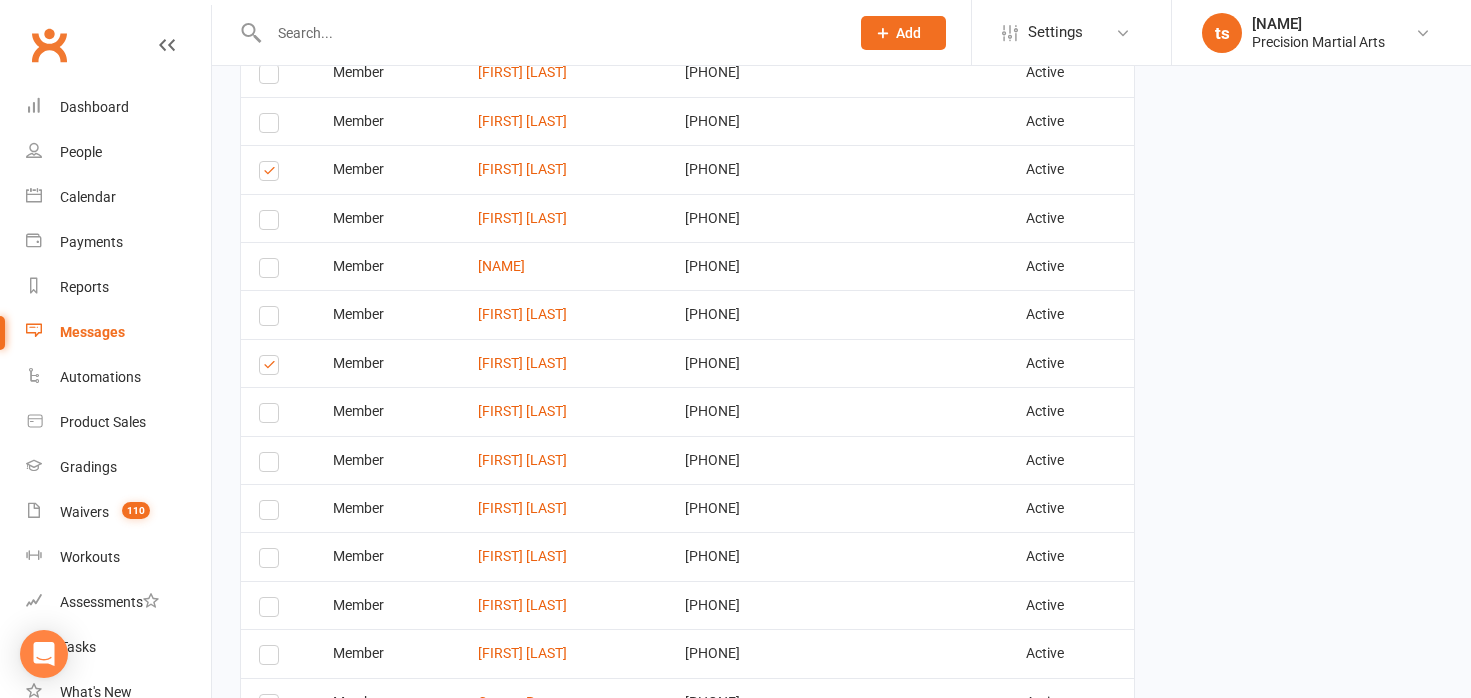 scroll, scrollTop: 775, scrollLeft: 0, axis: vertical 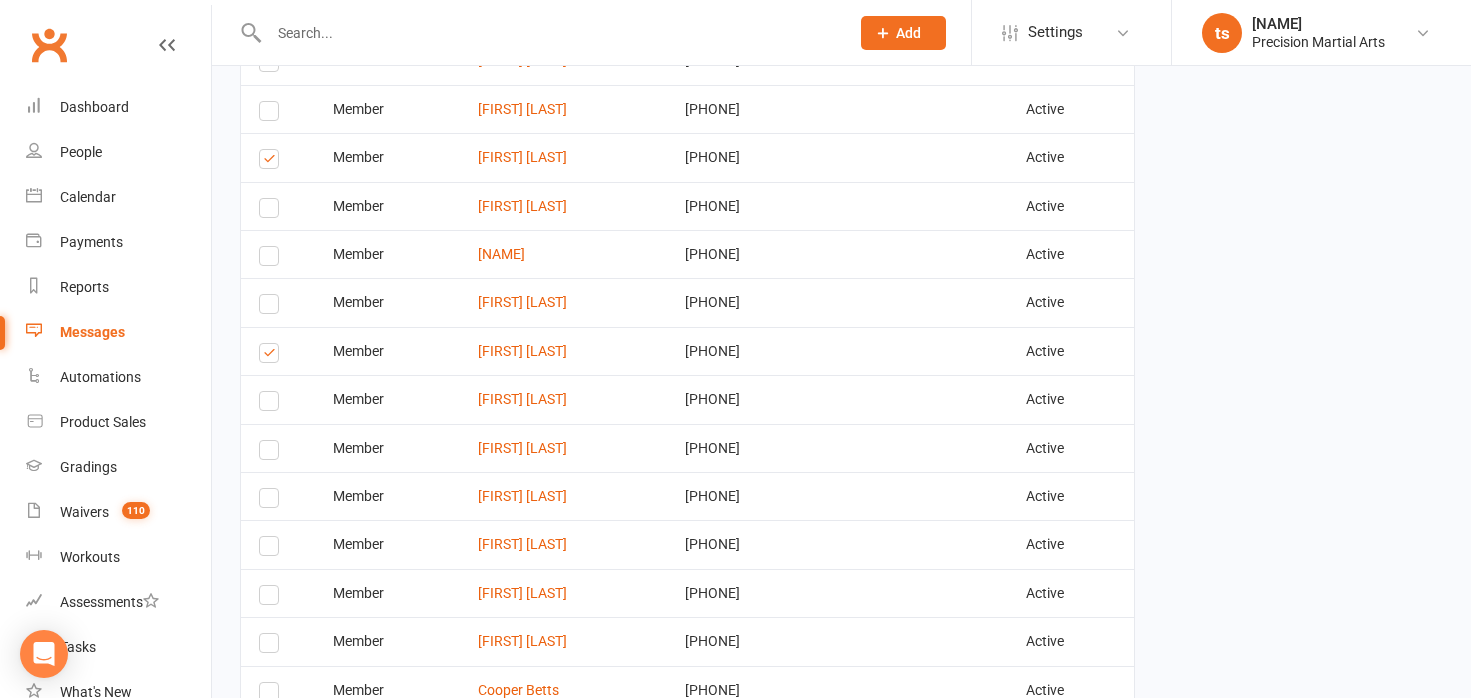 click at bounding box center (272, 404) 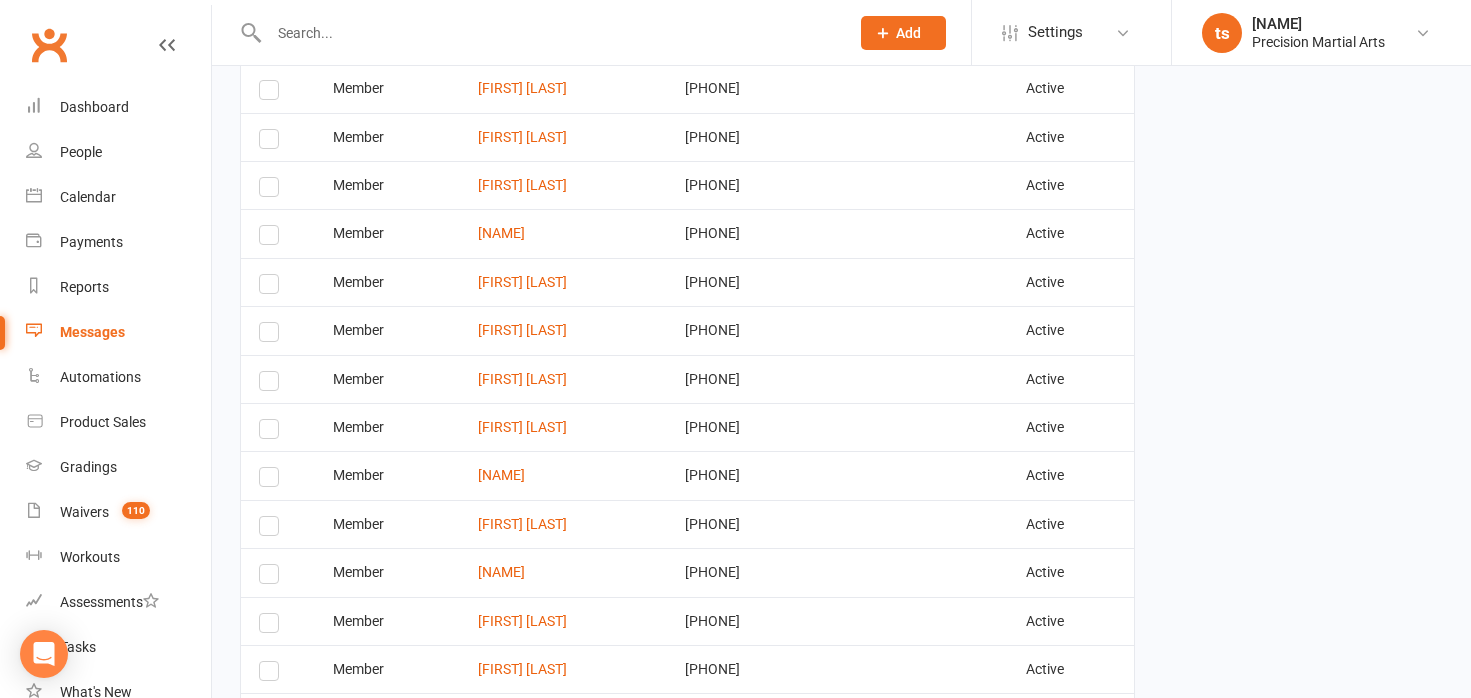 scroll, scrollTop: 1719, scrollLeft: 0, axis: vertical 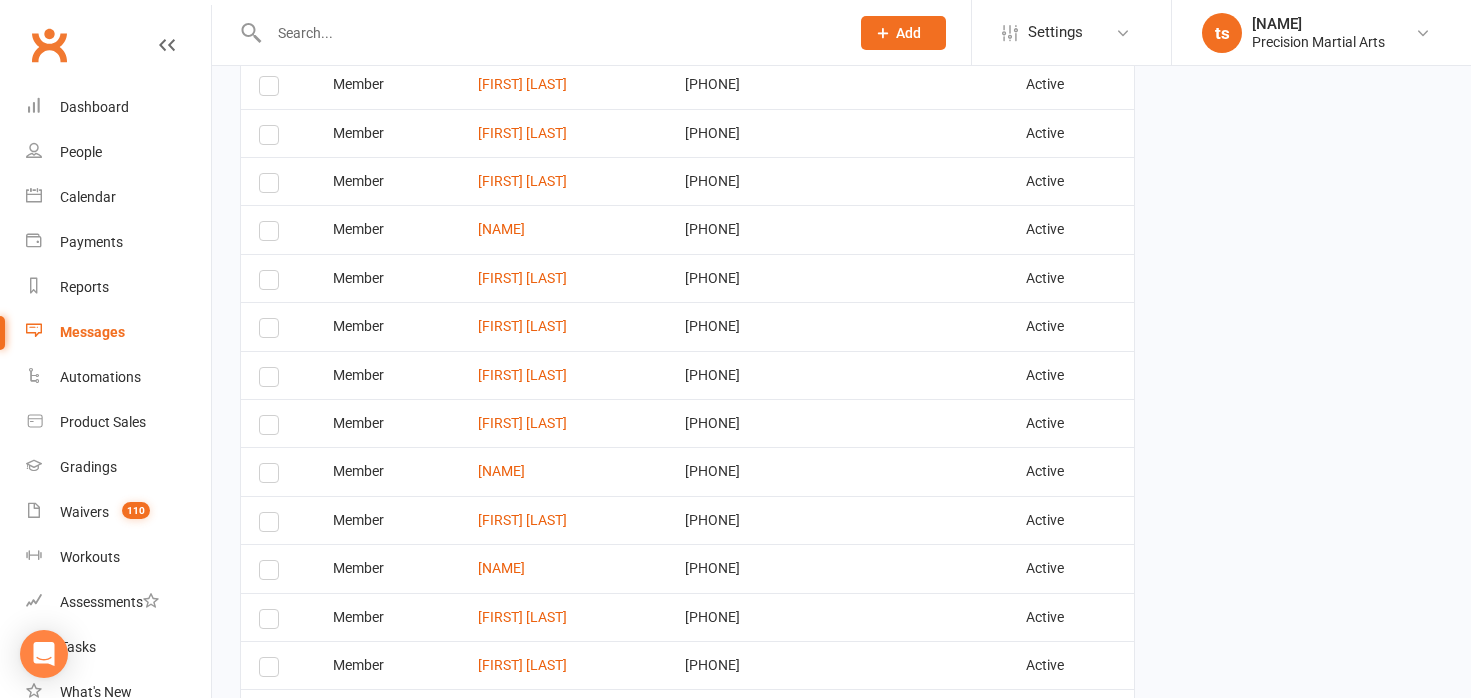 click at bounding box center [272, 331] 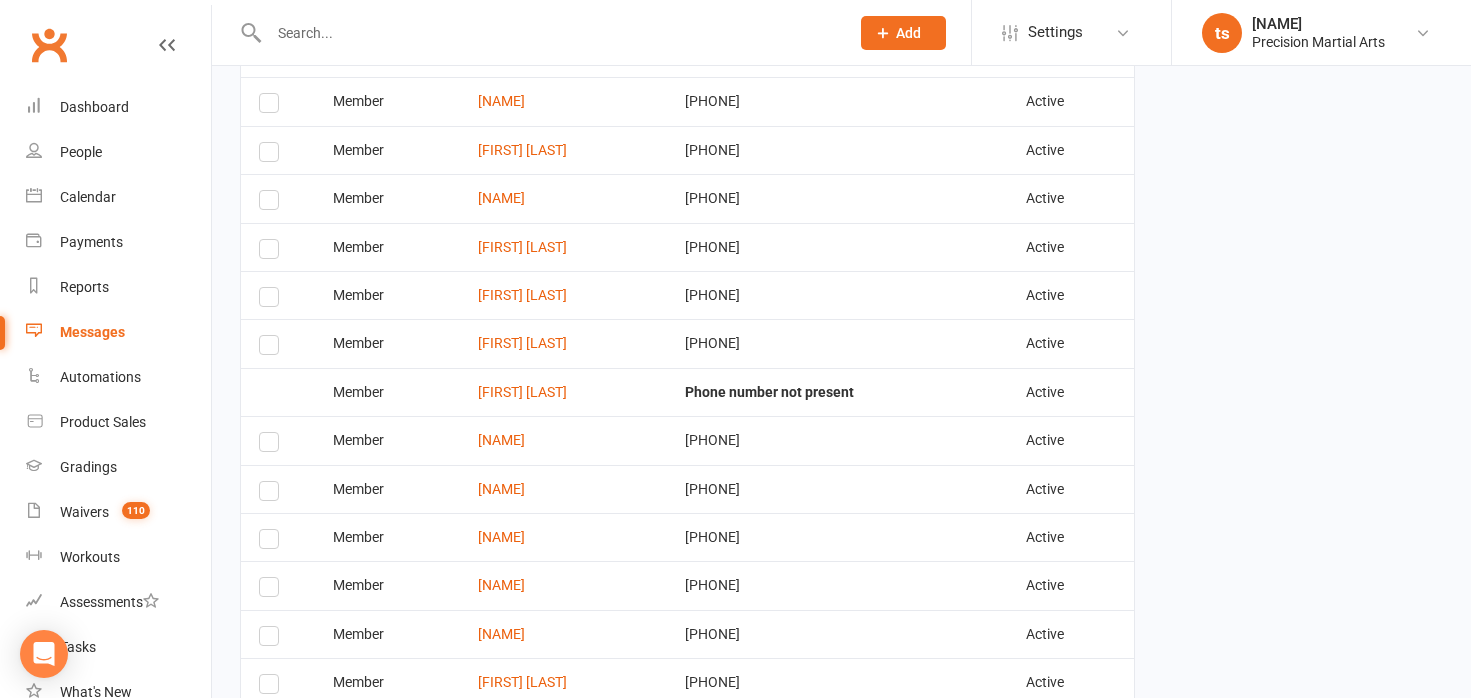 scroll, scrollTop: 2091, scrollLeft: 0, axis: vertical 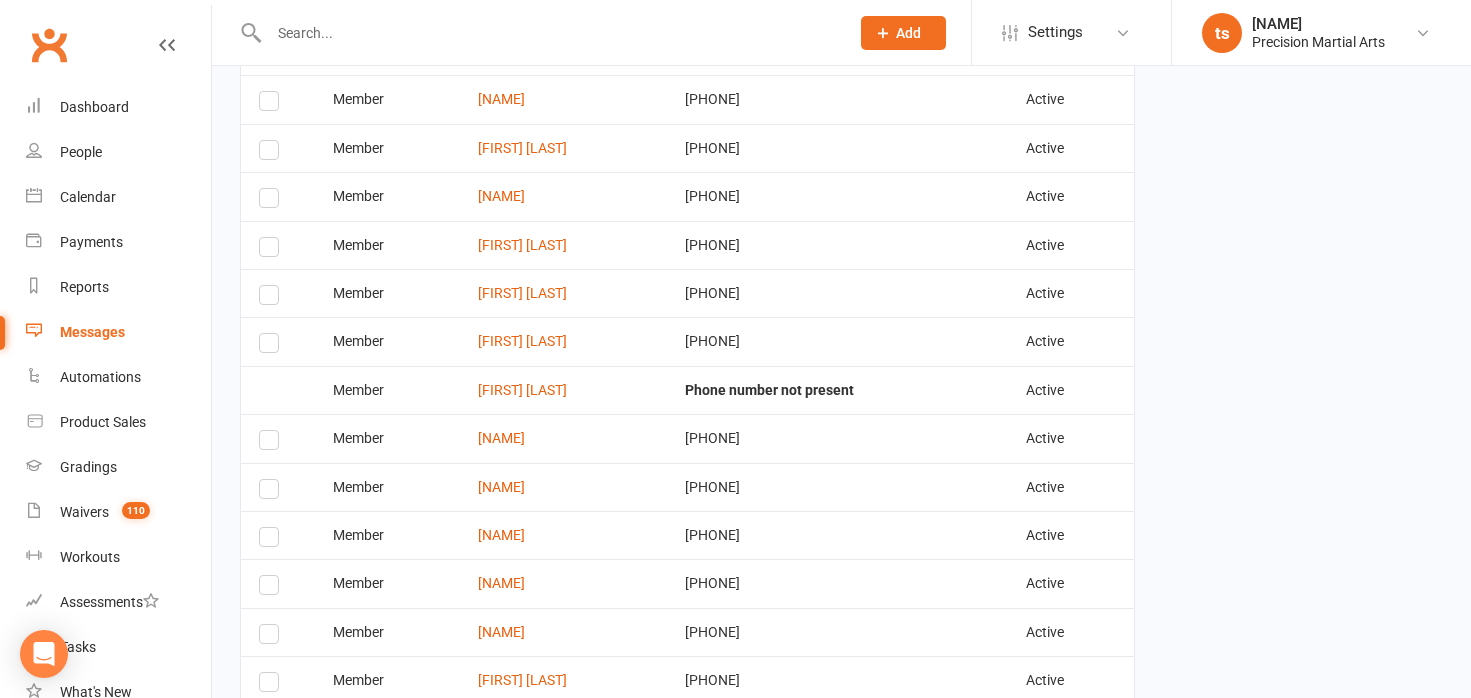 click at bounding box center [272, 346] 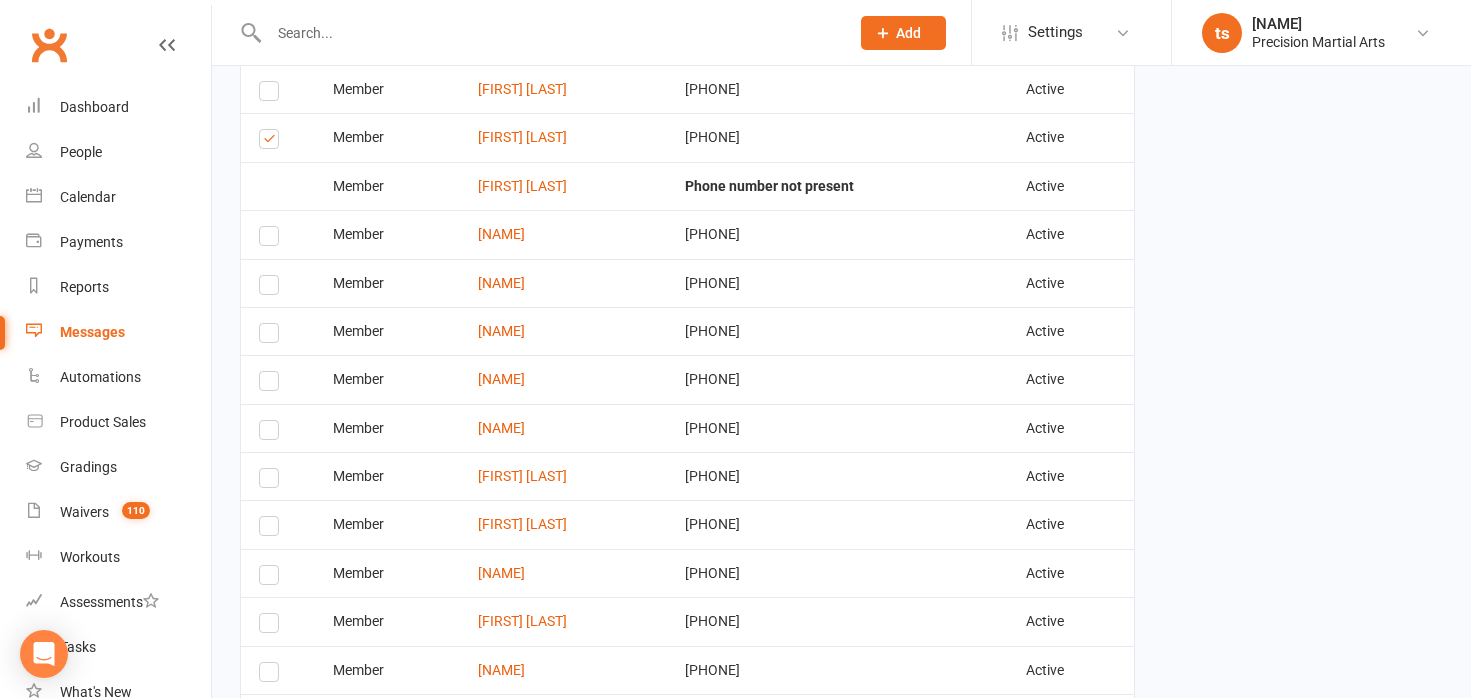 scroll, scrollTop: 2363, scrollLeft: 0, axis: vertical 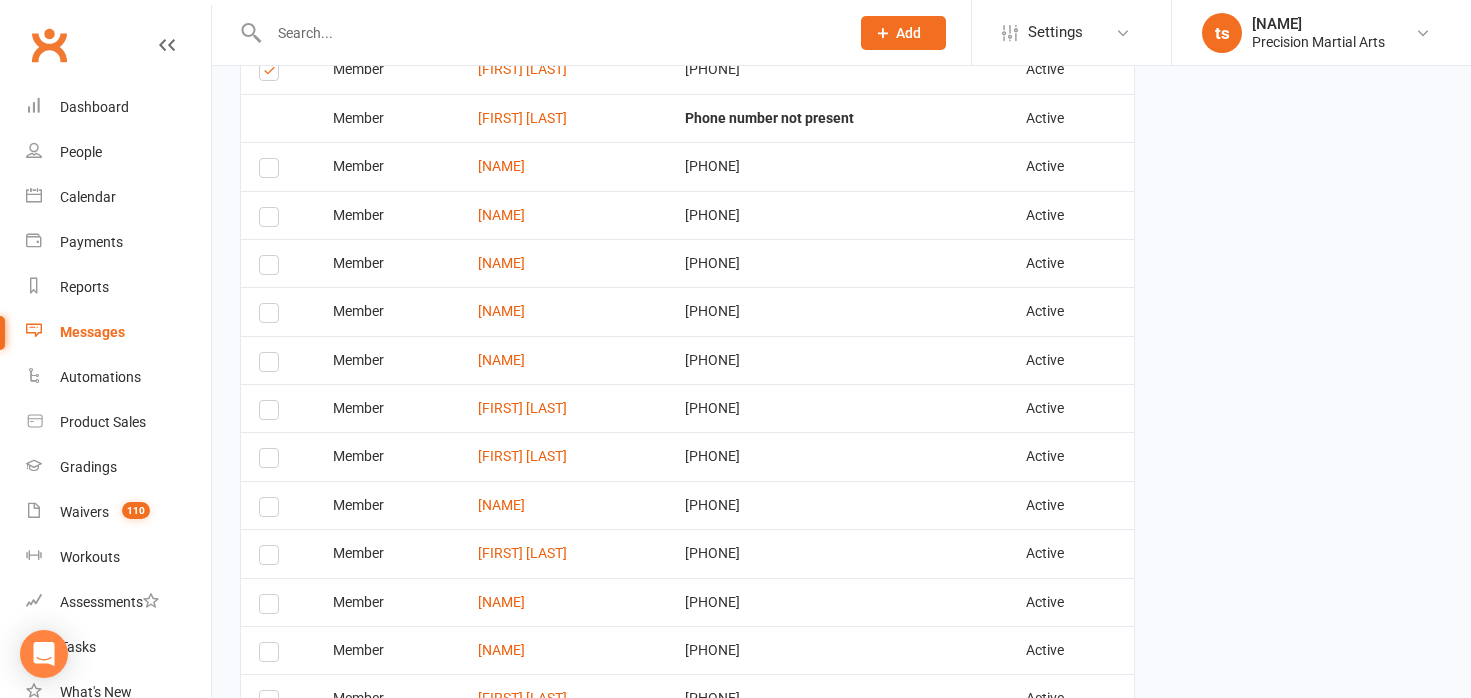 click at bounding box center (272, 316) 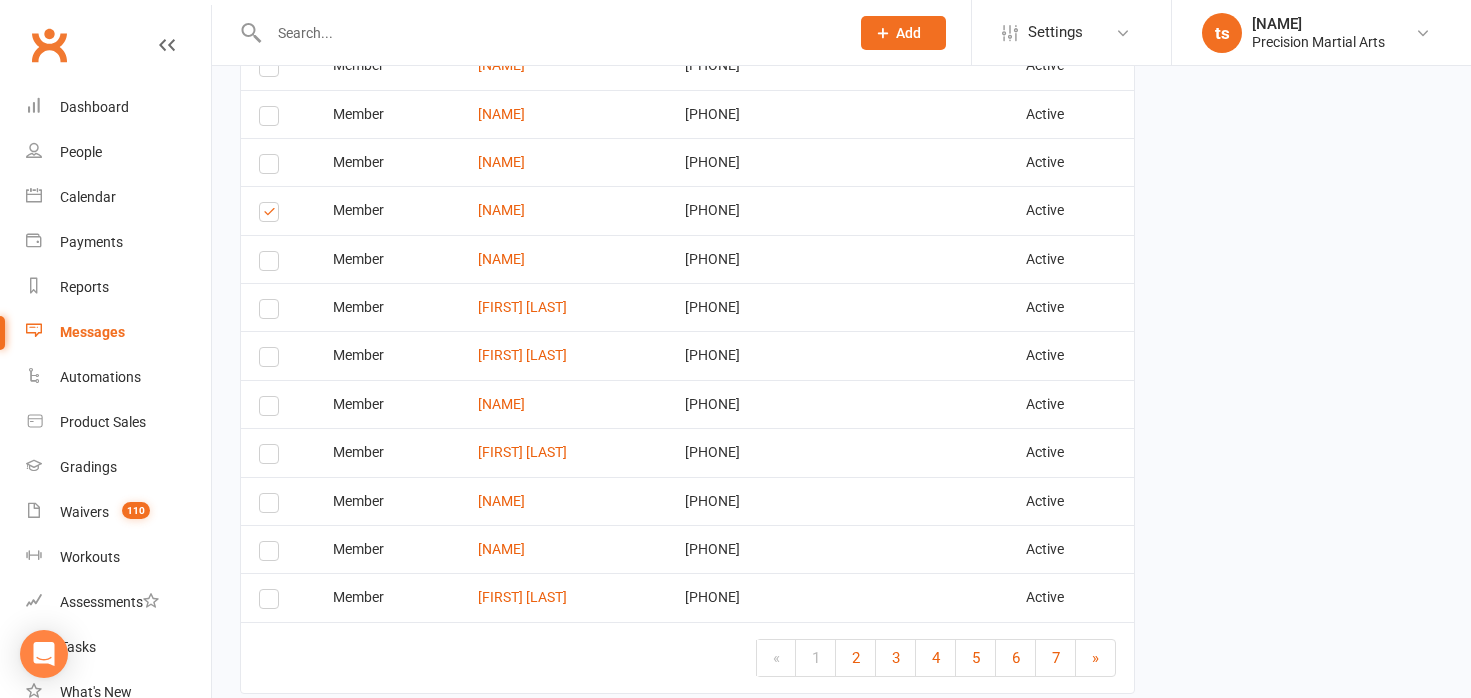 scroll, scrollTop: 2491, scrollLeft: 0, axis: vertical 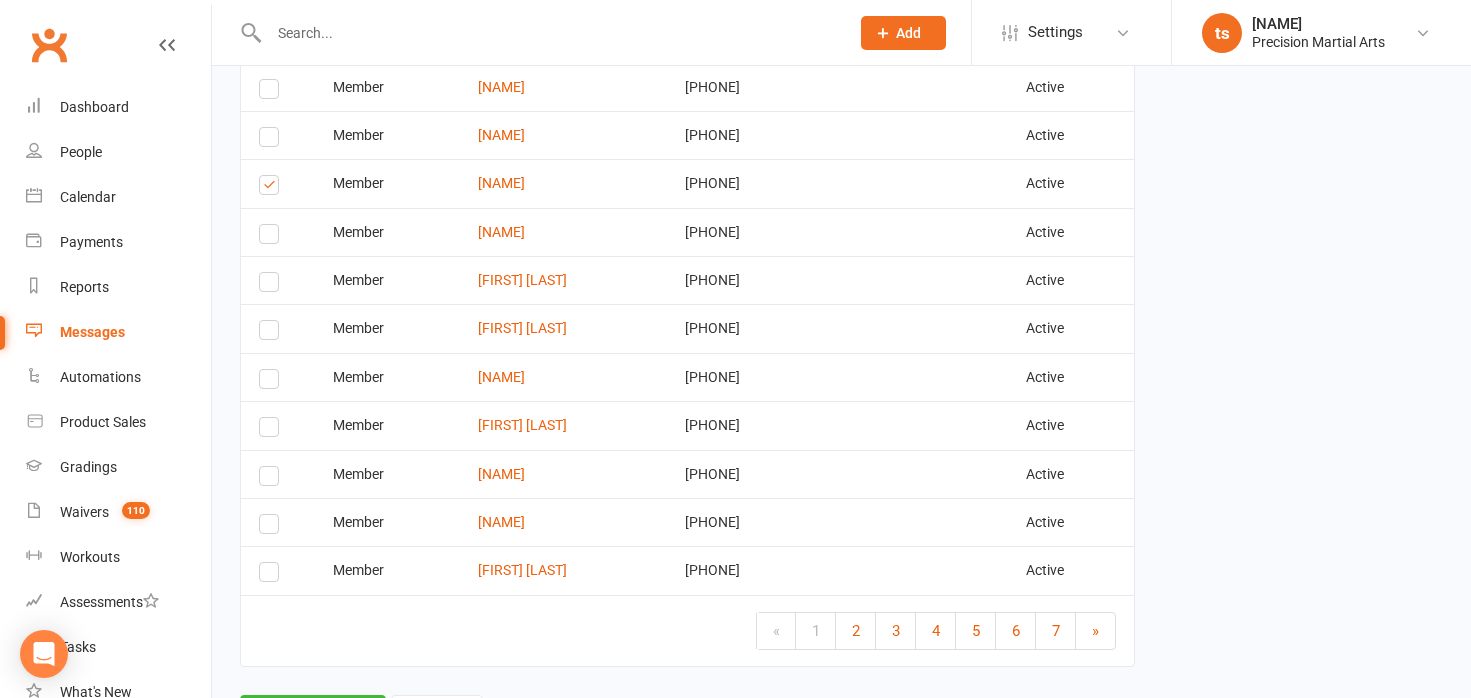 click at bounding box center (272, 382) 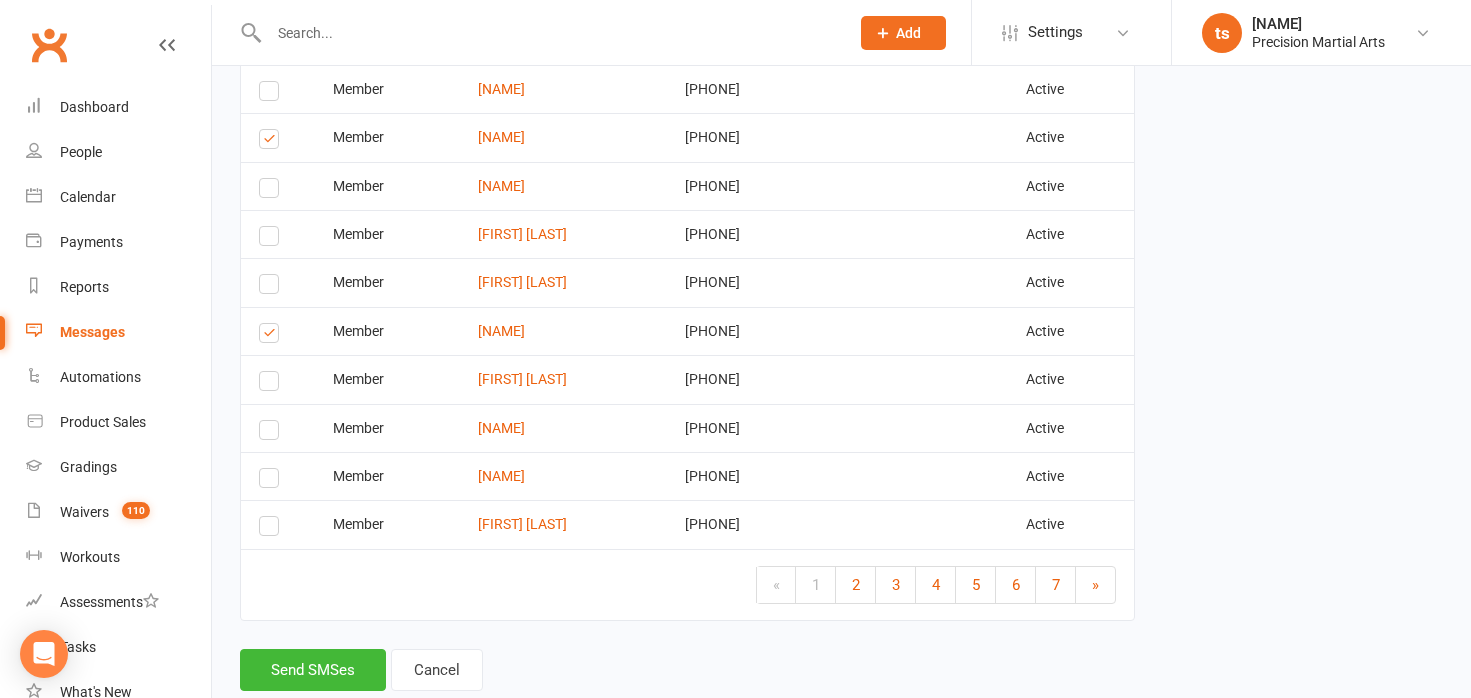 scroll, scrollTop: 2587, scrollLeft: 0, axis: vertical 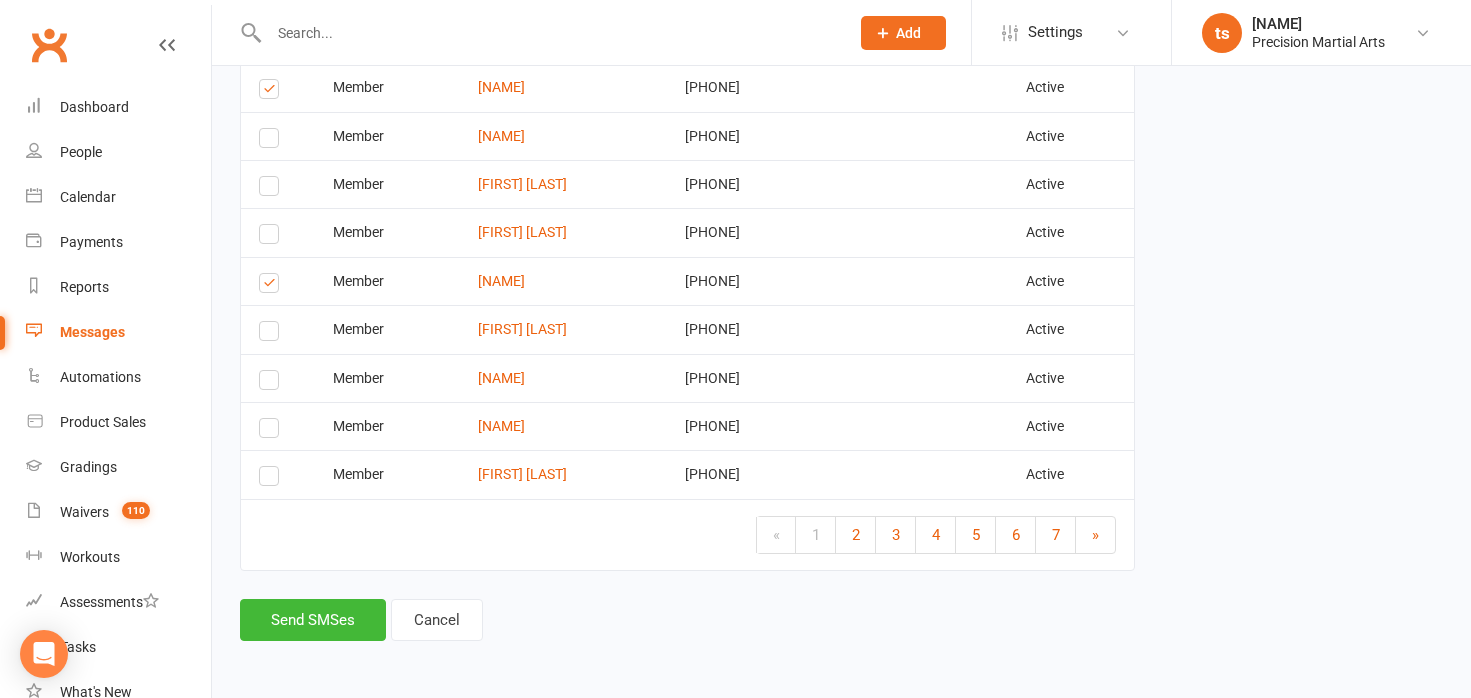 click at bounding box center [272, 334] 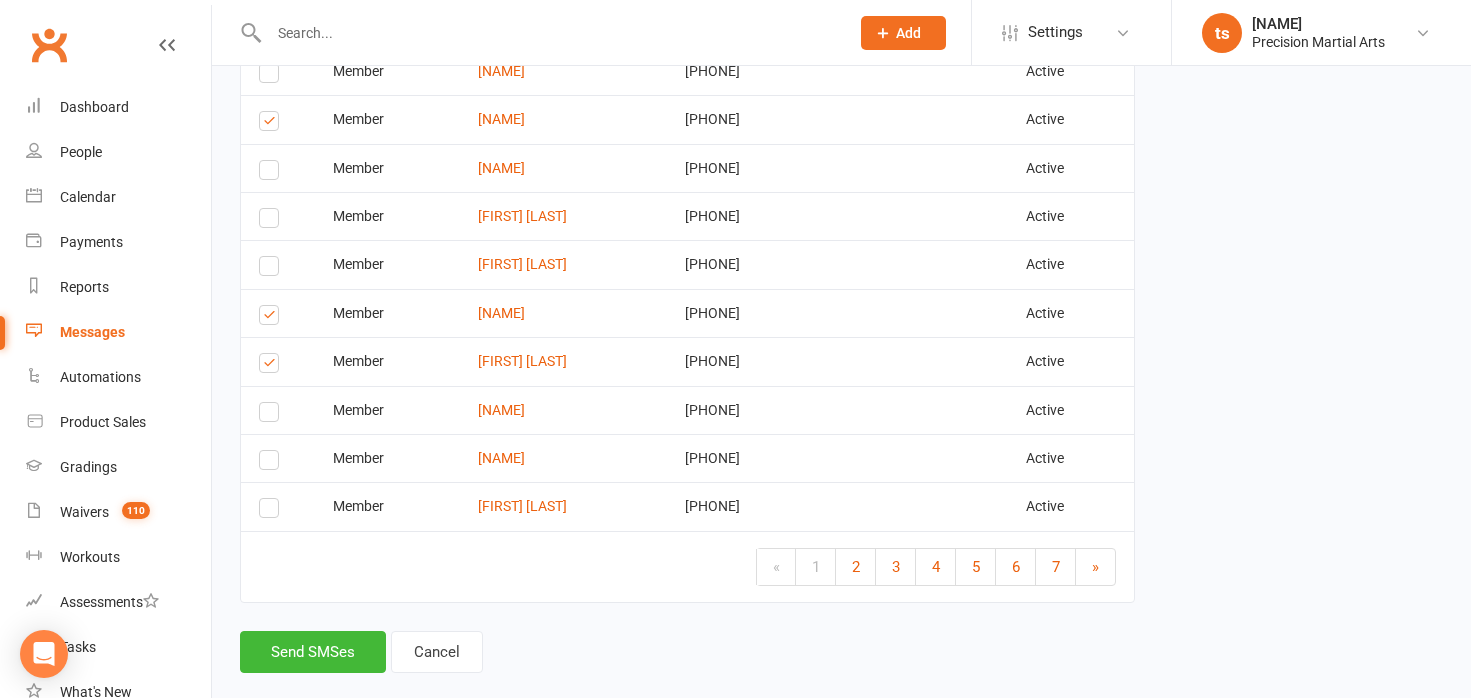 scroll, scrollTop: 2546, scrollLeft: 0, axis: vertical 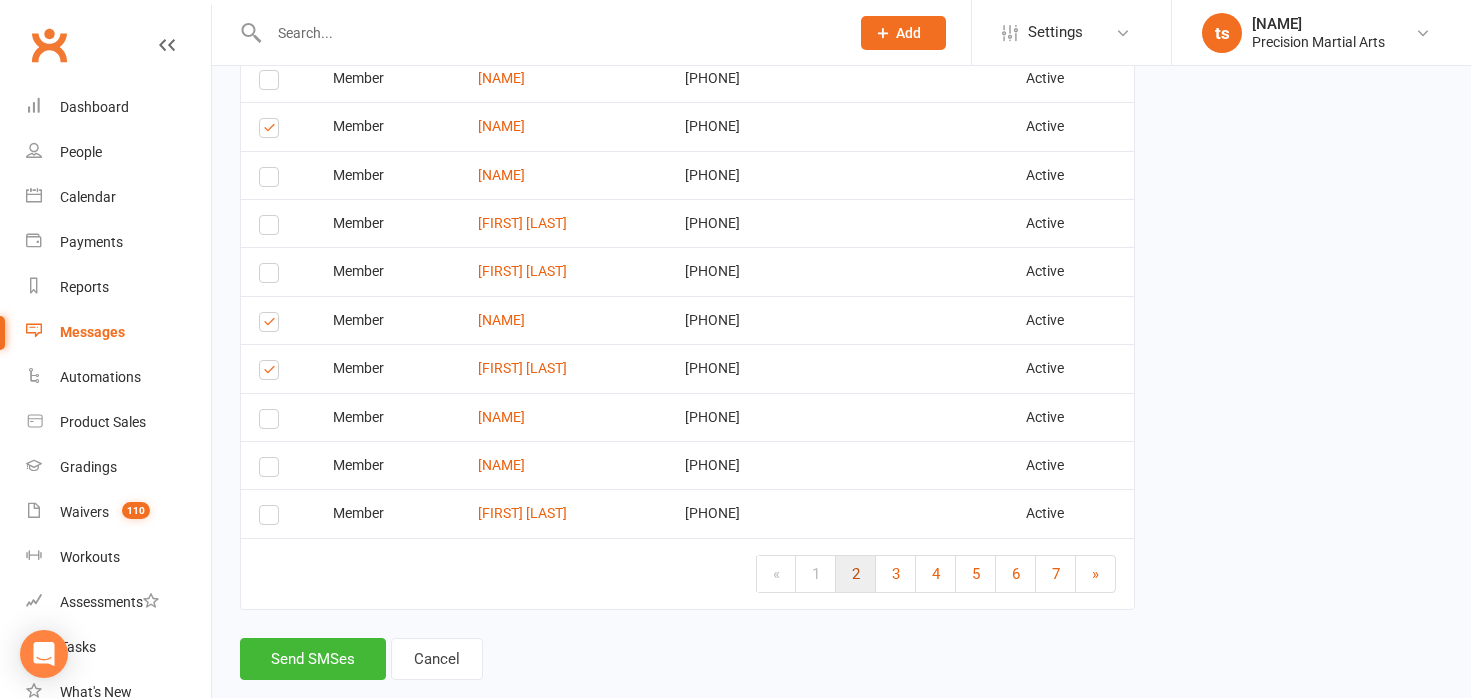 click on "2" at bounding box center [856, 574] 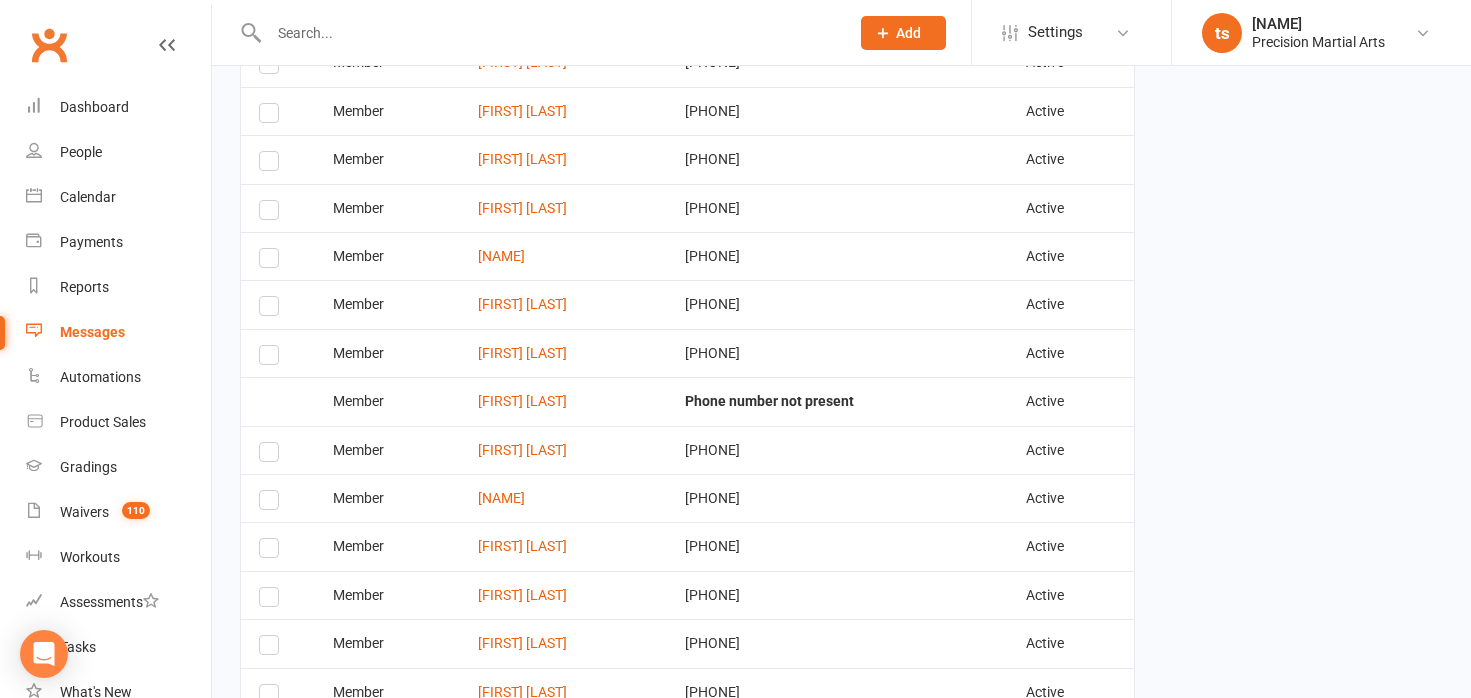 scroll, scrollTop: 775, scrollLeft: 0, axis: vertical 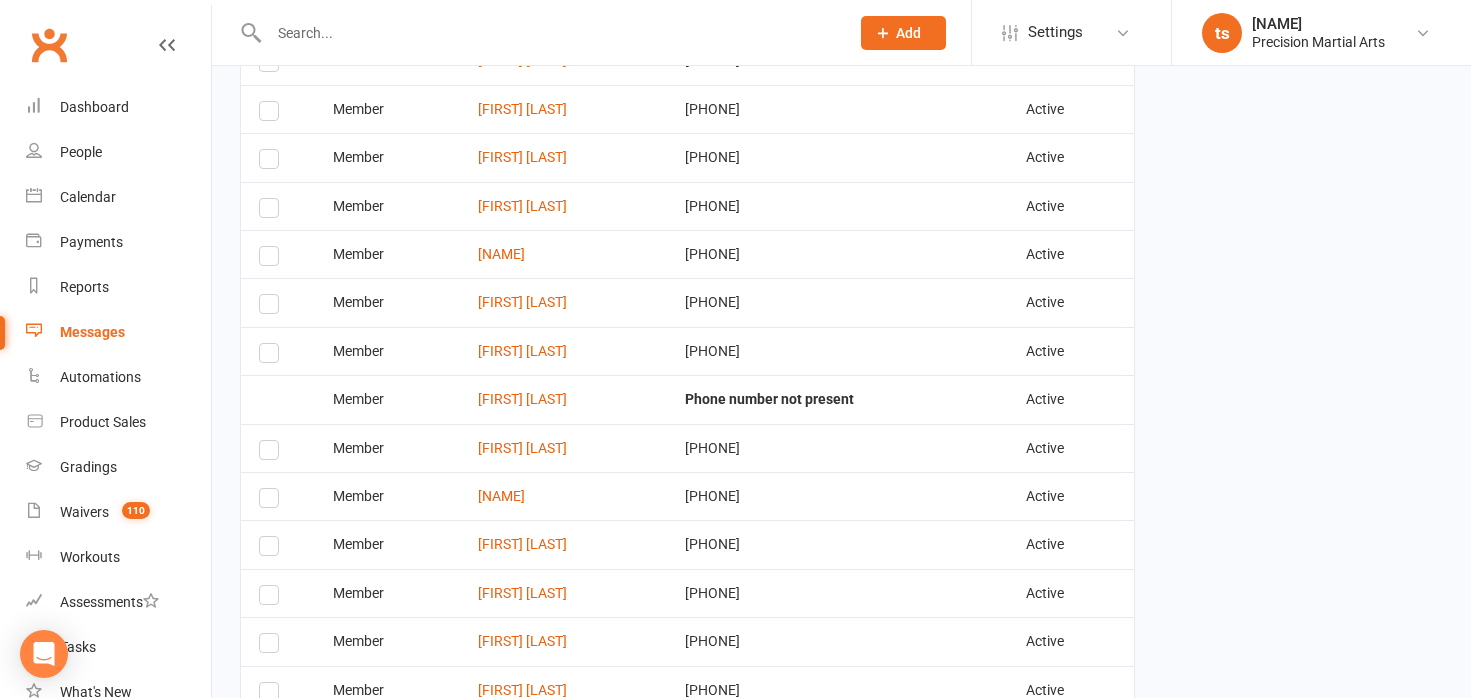 click at bounding box center [272, 162] 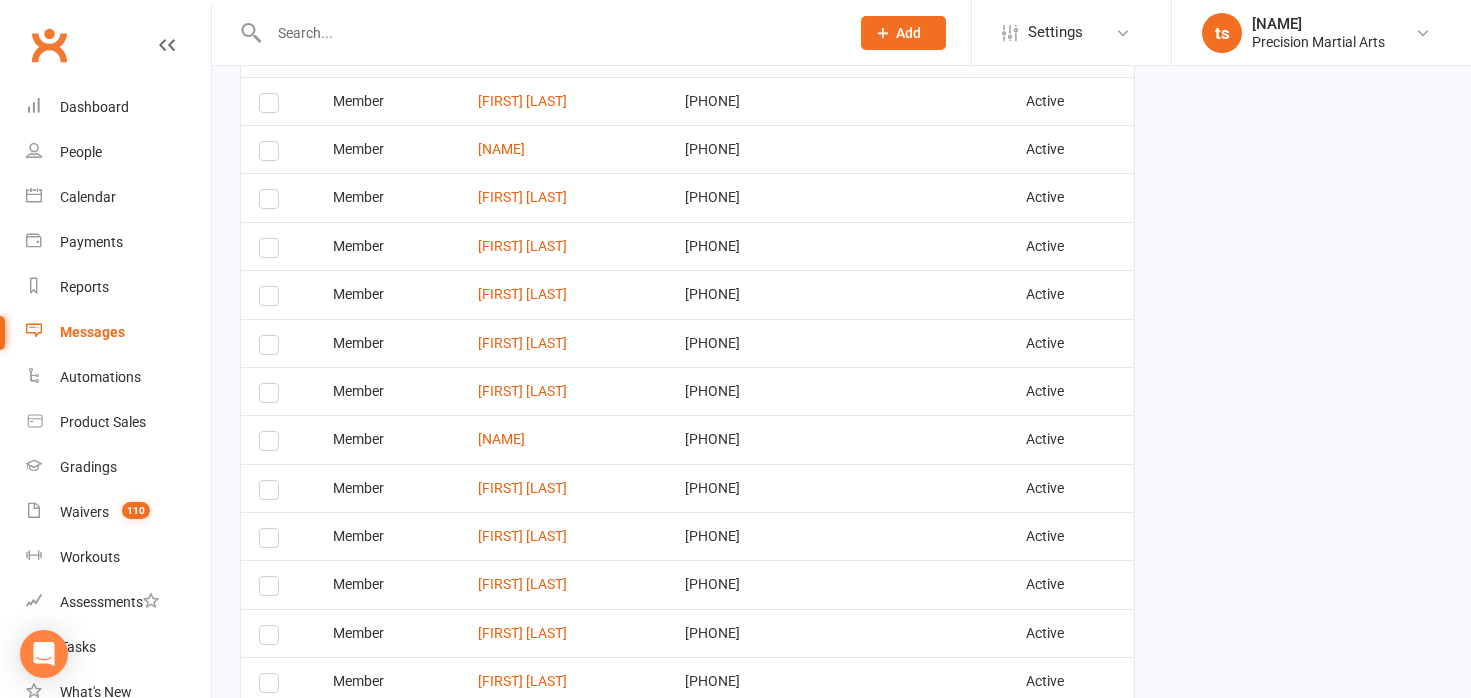 scroll, scrollTop: 1130, scrollLeft: 0, axis: vertical 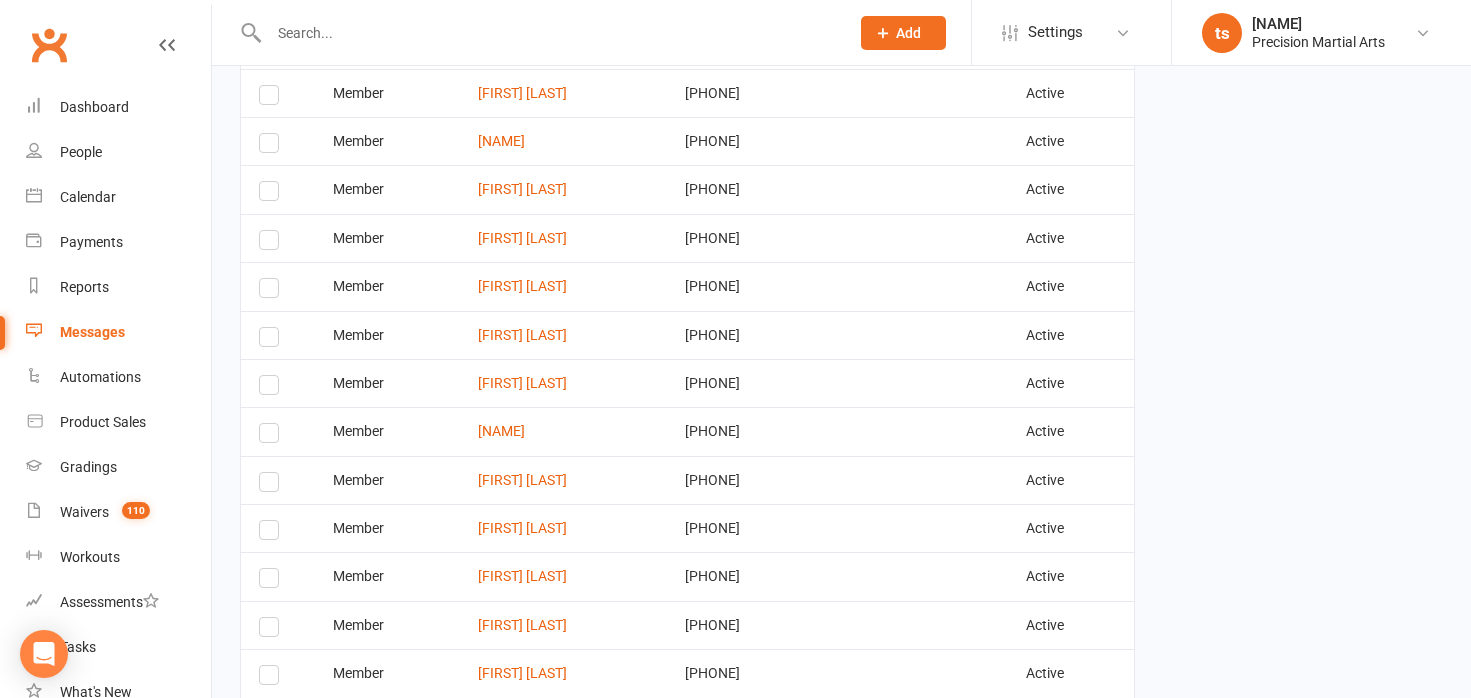 click at bounding box center [272, 291] 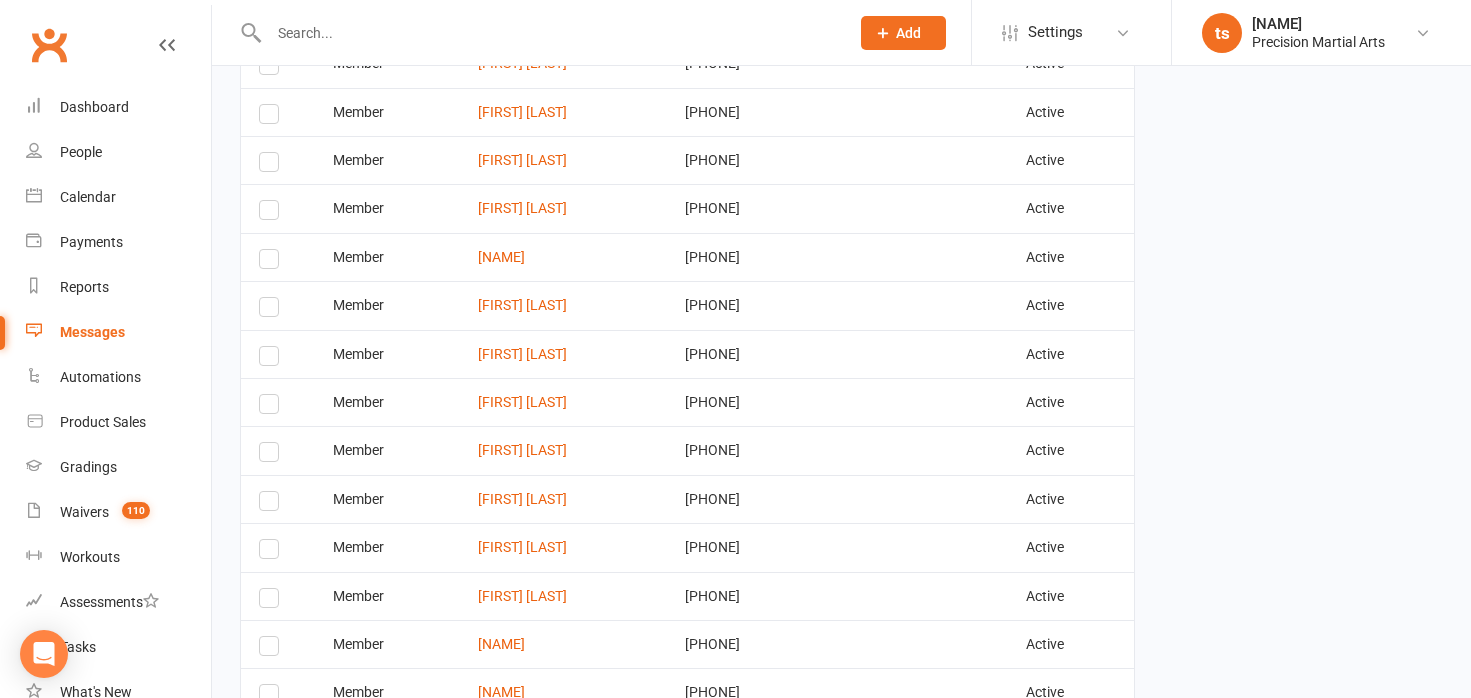scroll, scrollTop: 1988, scrollLeft: 0, axis: vertical 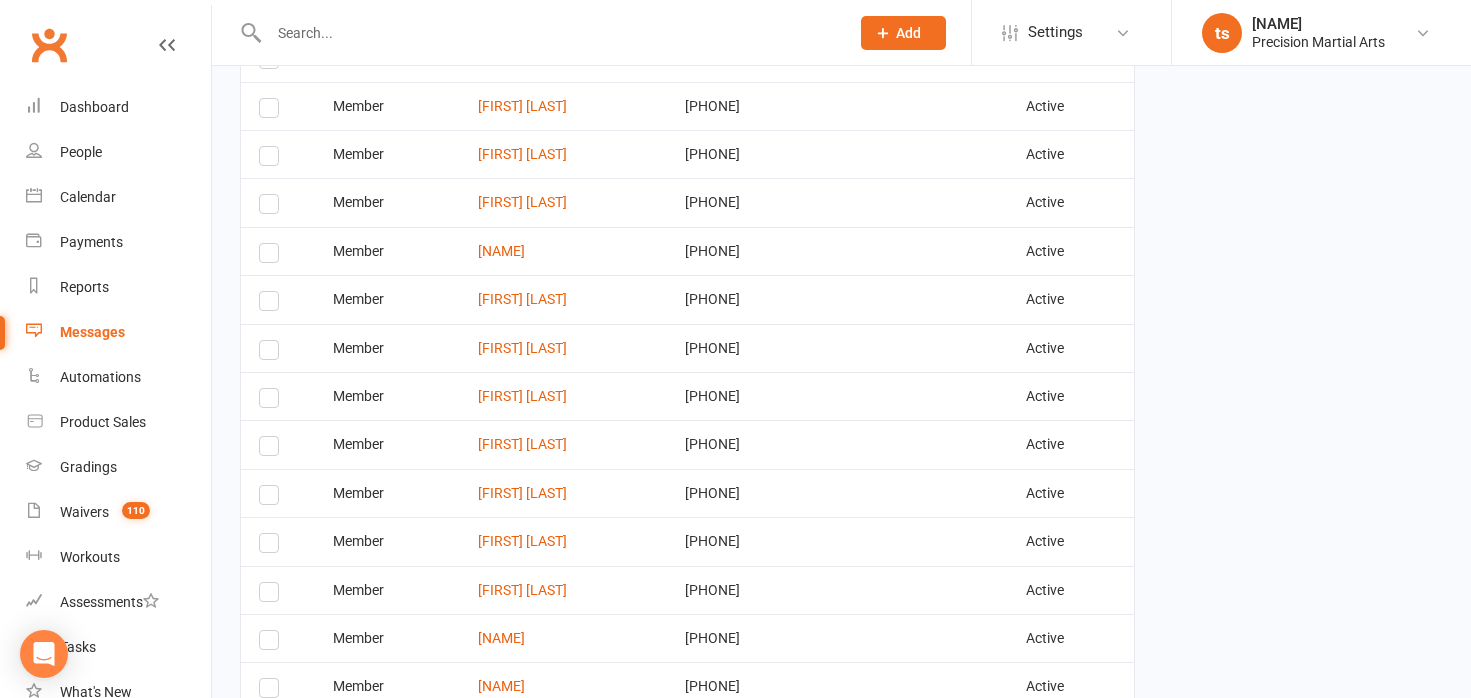click at bounding box center (272, 353) 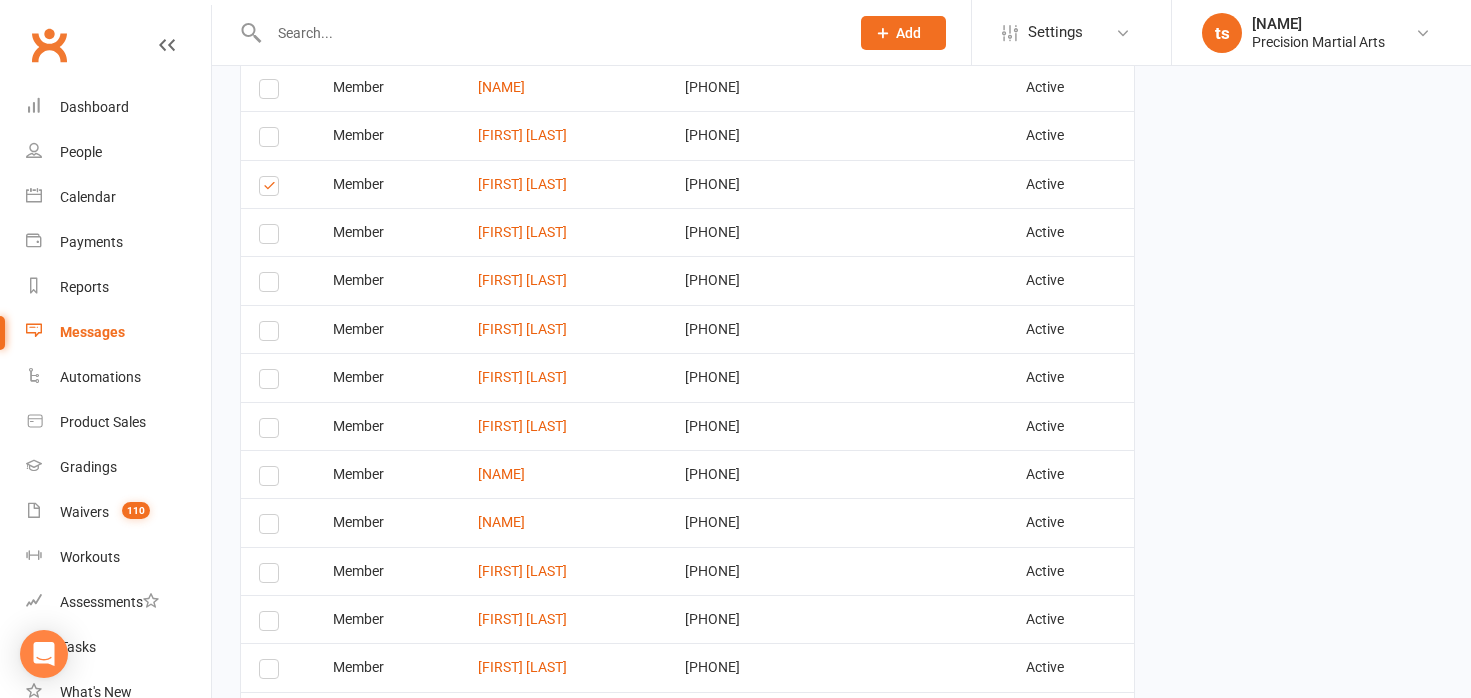 scroll, scrollTop: 2154, scrollLeft: 0, axis: vertical 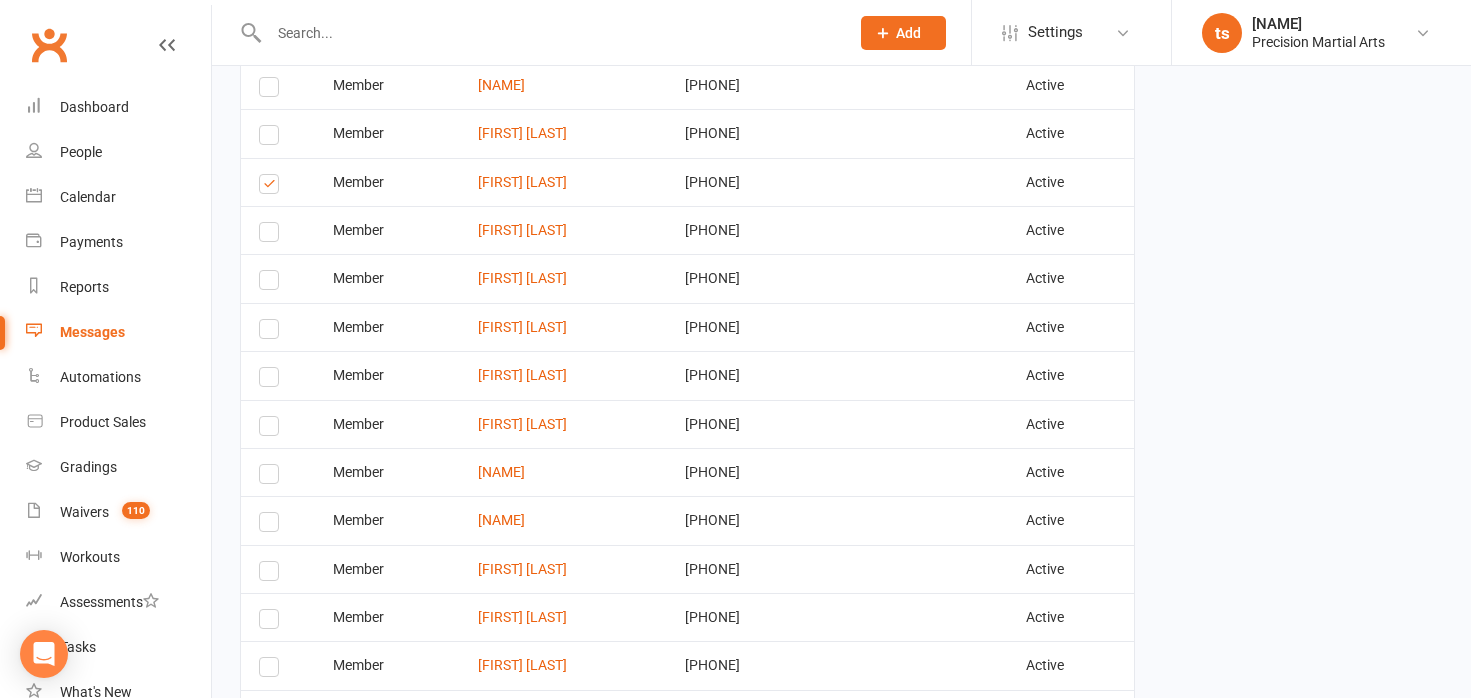 click at bounding box center [272, 380] 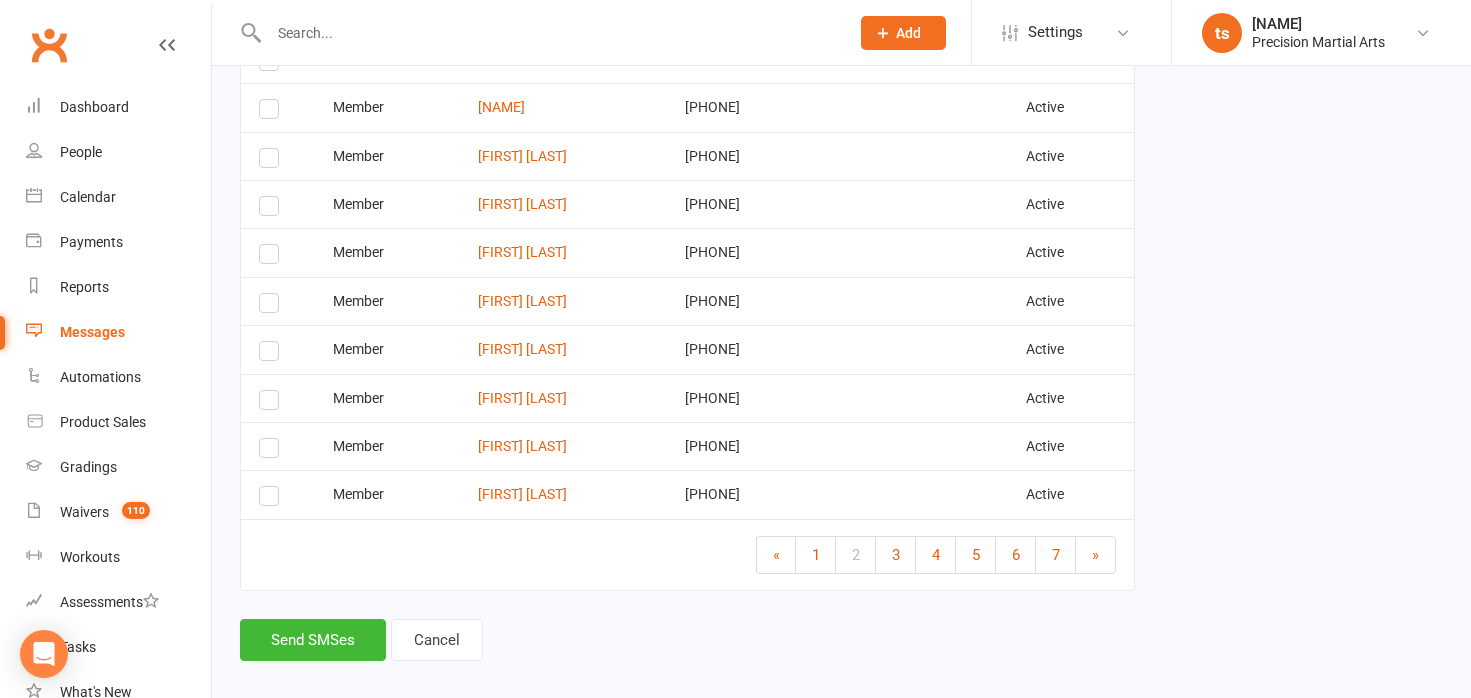 scroll, scrollTop: 2568, scrollLeft: 0, axis: vertical 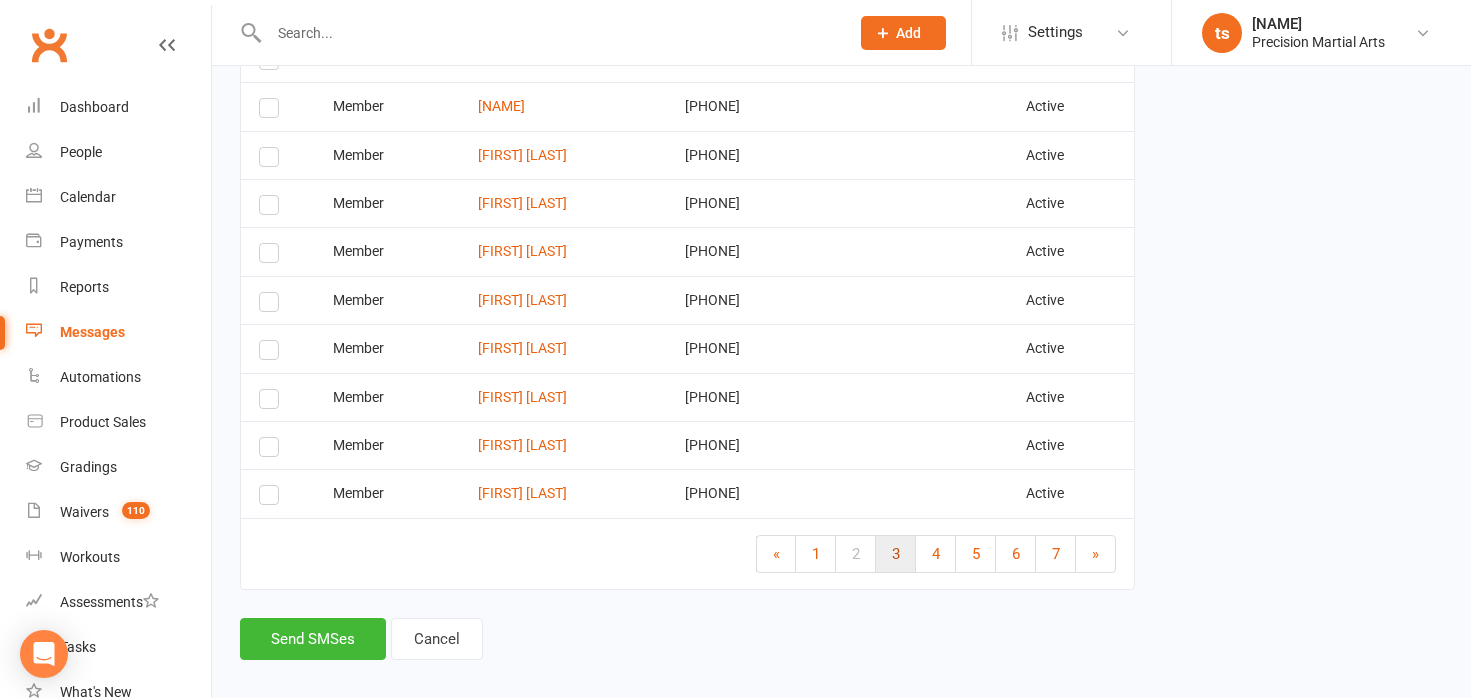 click on "3" at bounding box center [896, 554] 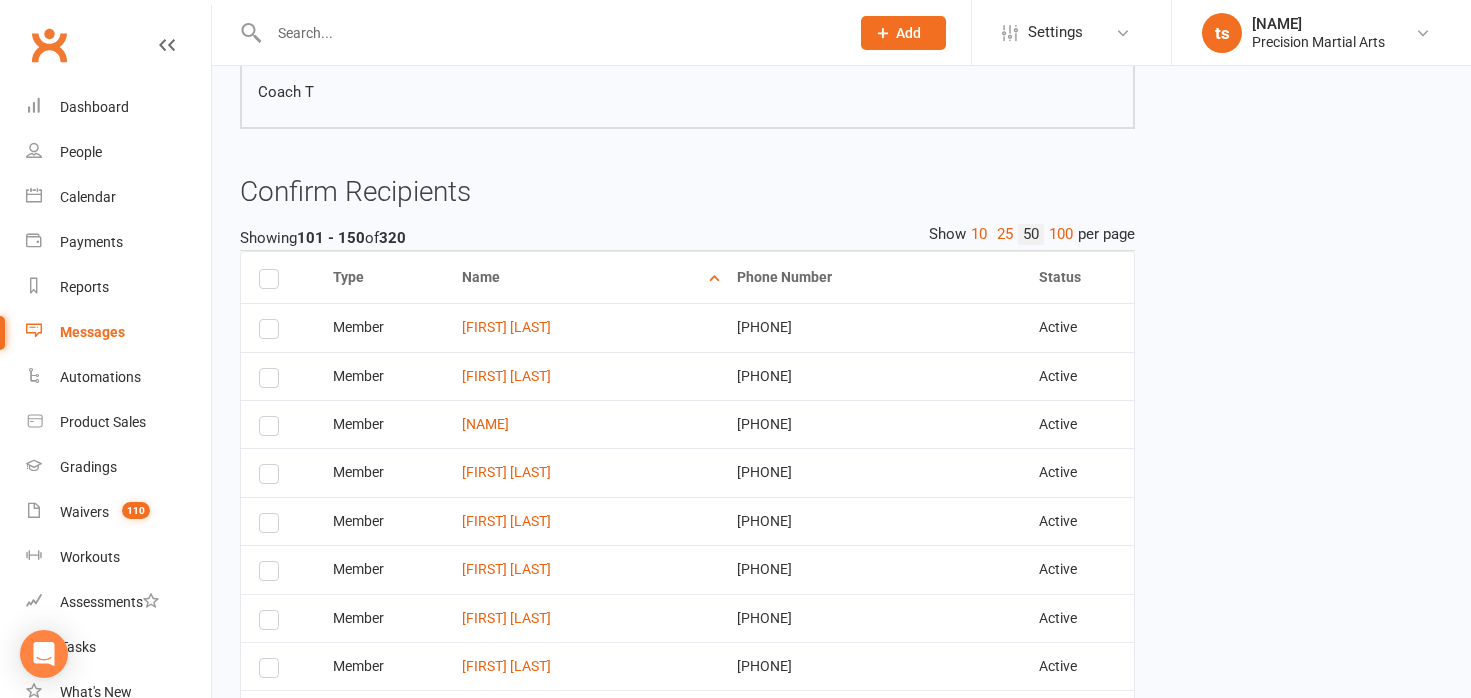 scroll, scrollTop: 421, scrollLeft: 0, axis: vertical 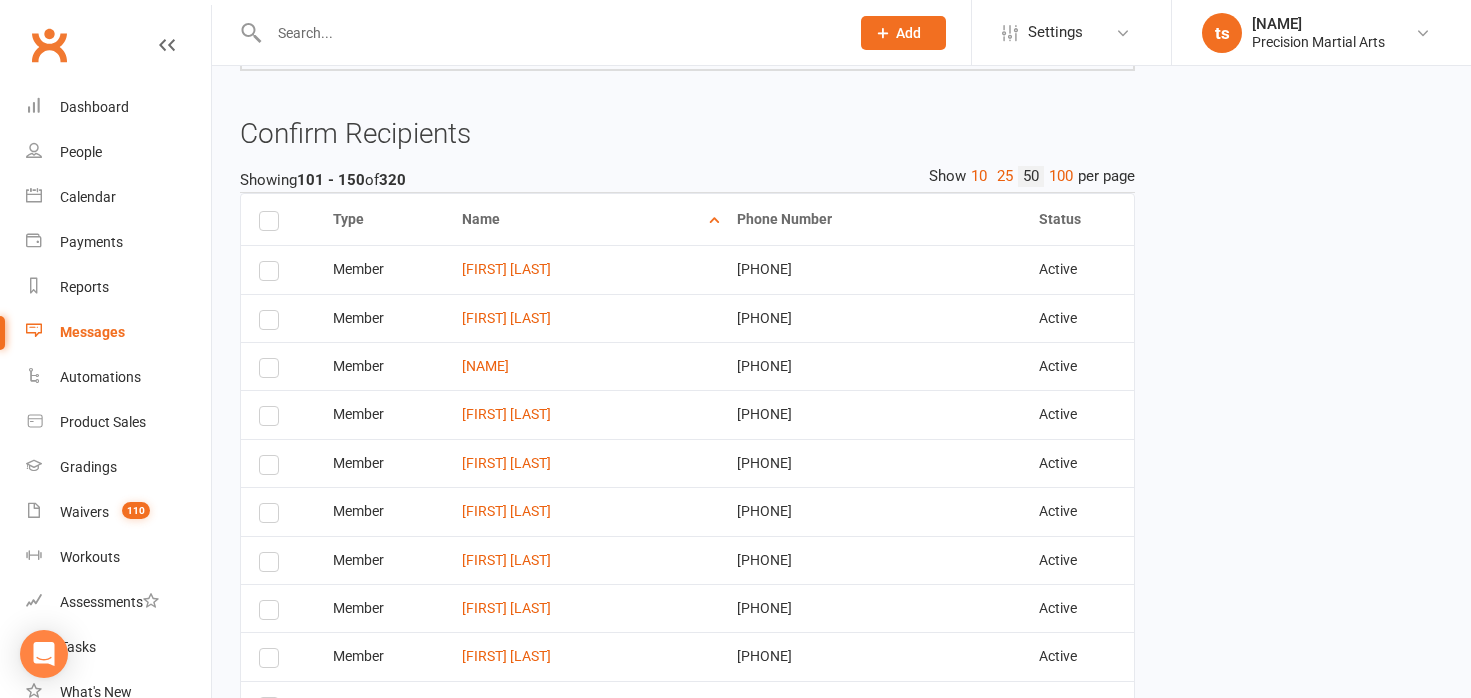 click at bounding box center (272, 274) 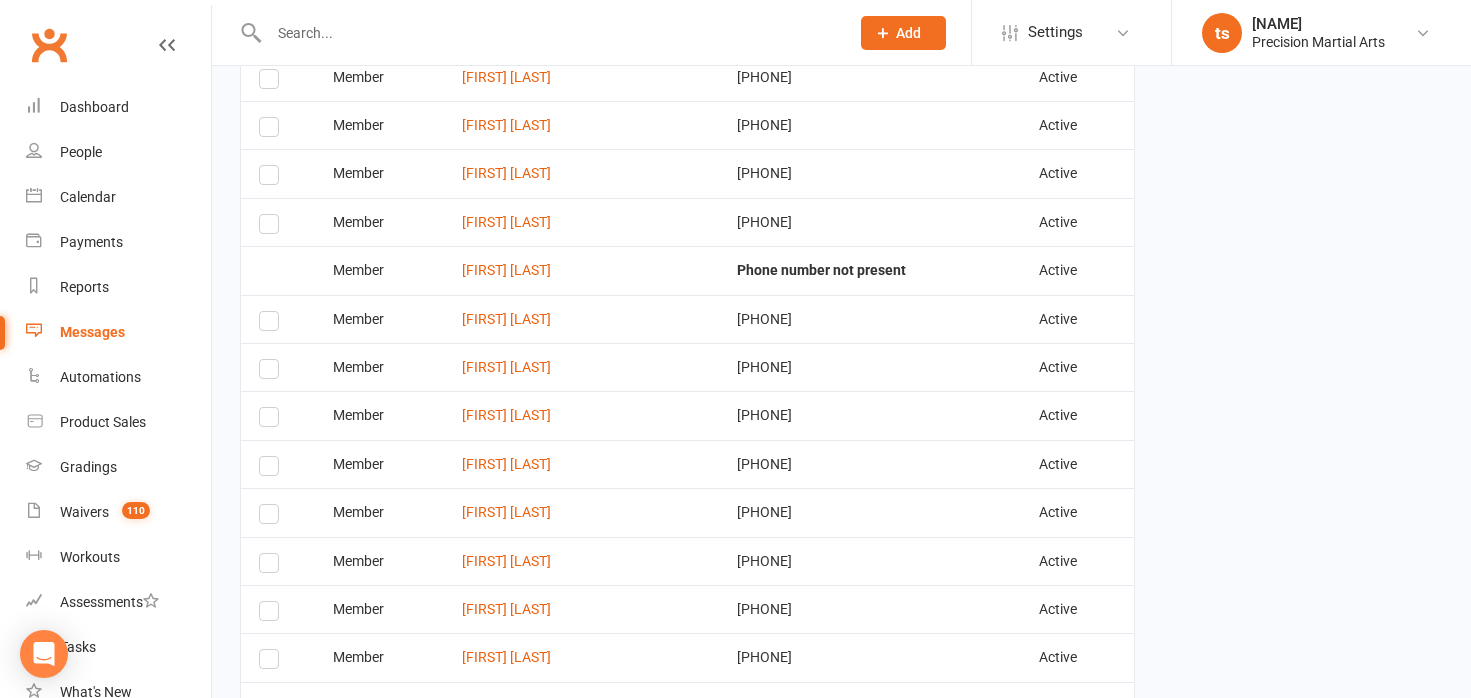 scroll, scrollTop: 1534, scrollLeft: 0, axis: vertical 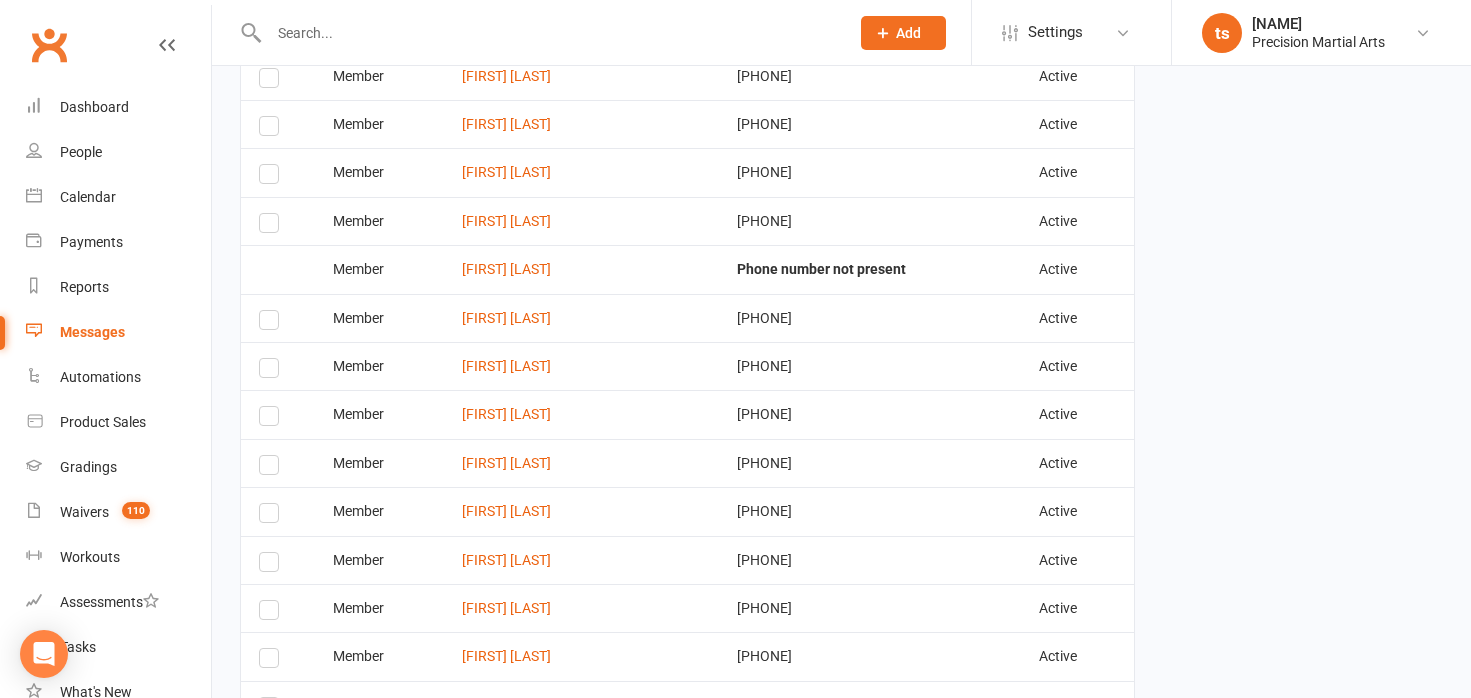 click at bounding box center (272, 226) 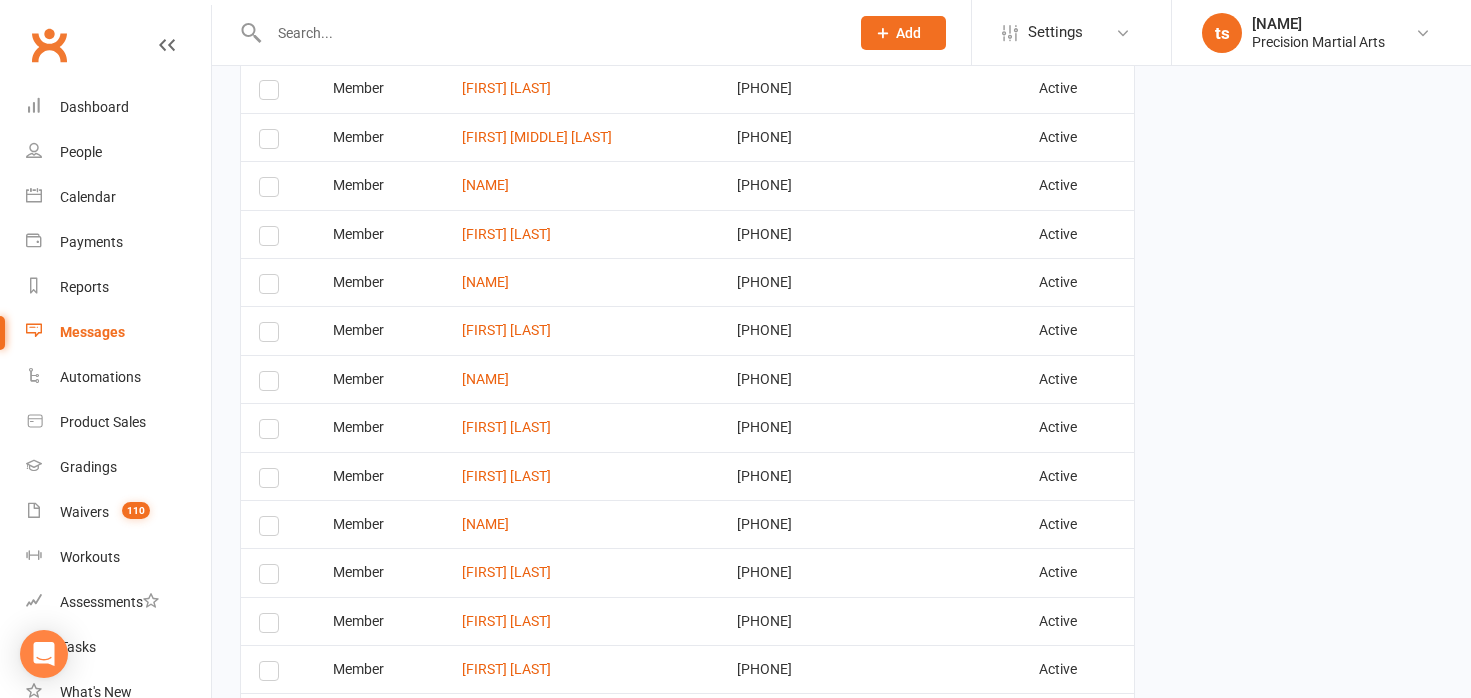 scroll, scrollTop: 2106, scrollLeft: 0, axis: vertical 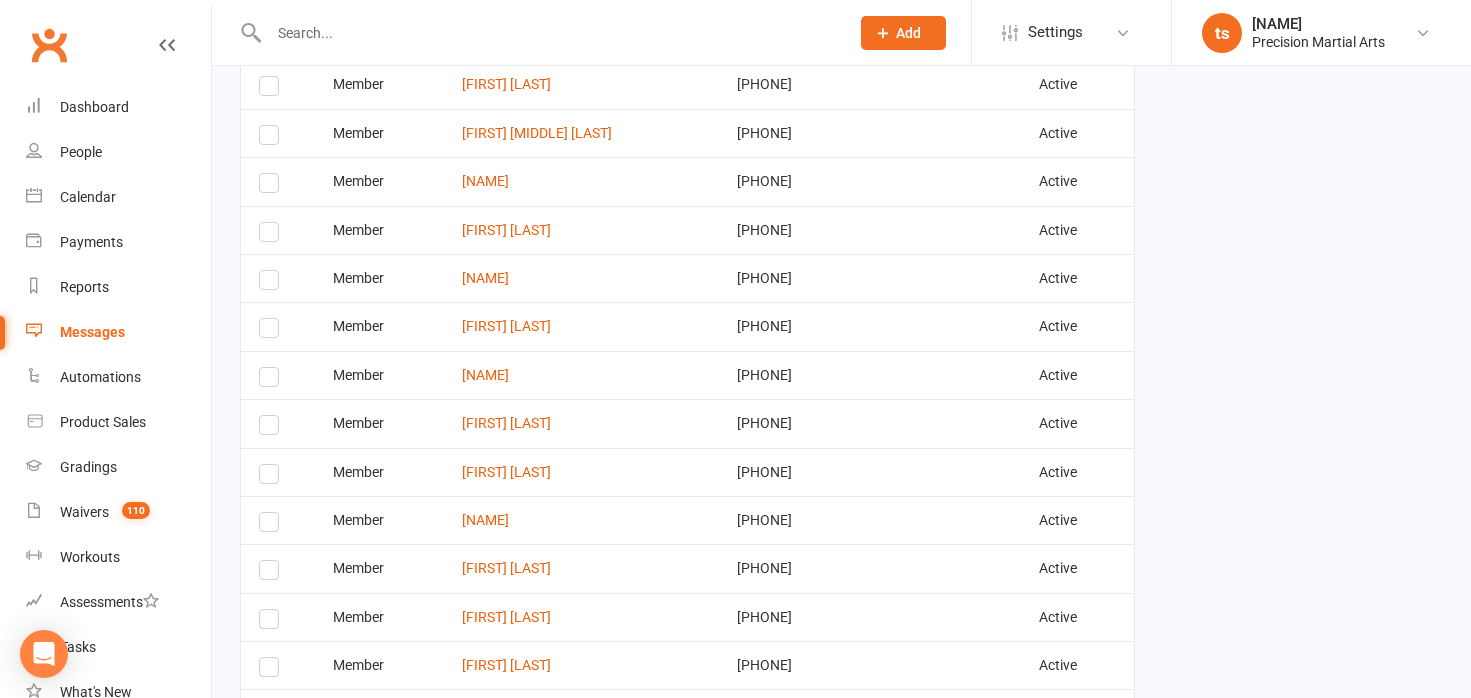 click at bounding box center (272, 235) 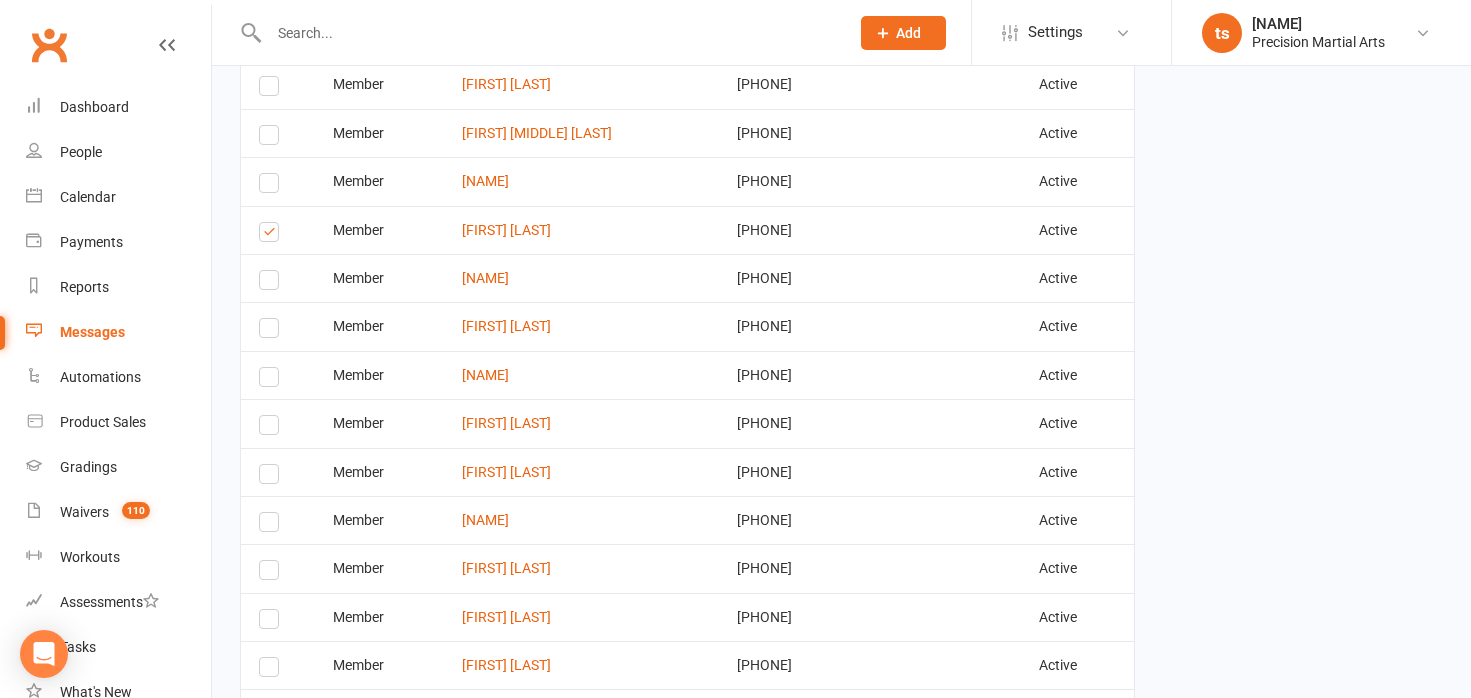 click at bounding box center [272, 283] 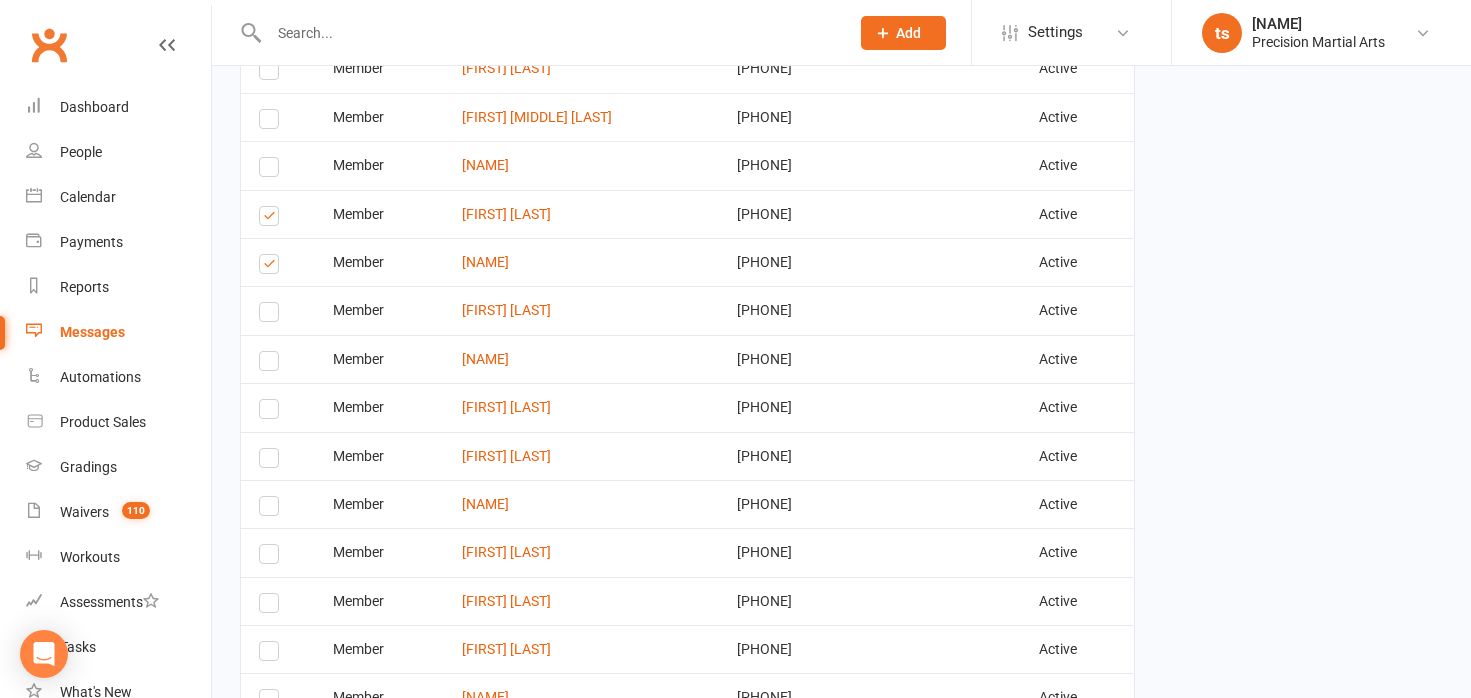 scroll, scrollTop: 2186, scrollLeft: 0, axis: vertical 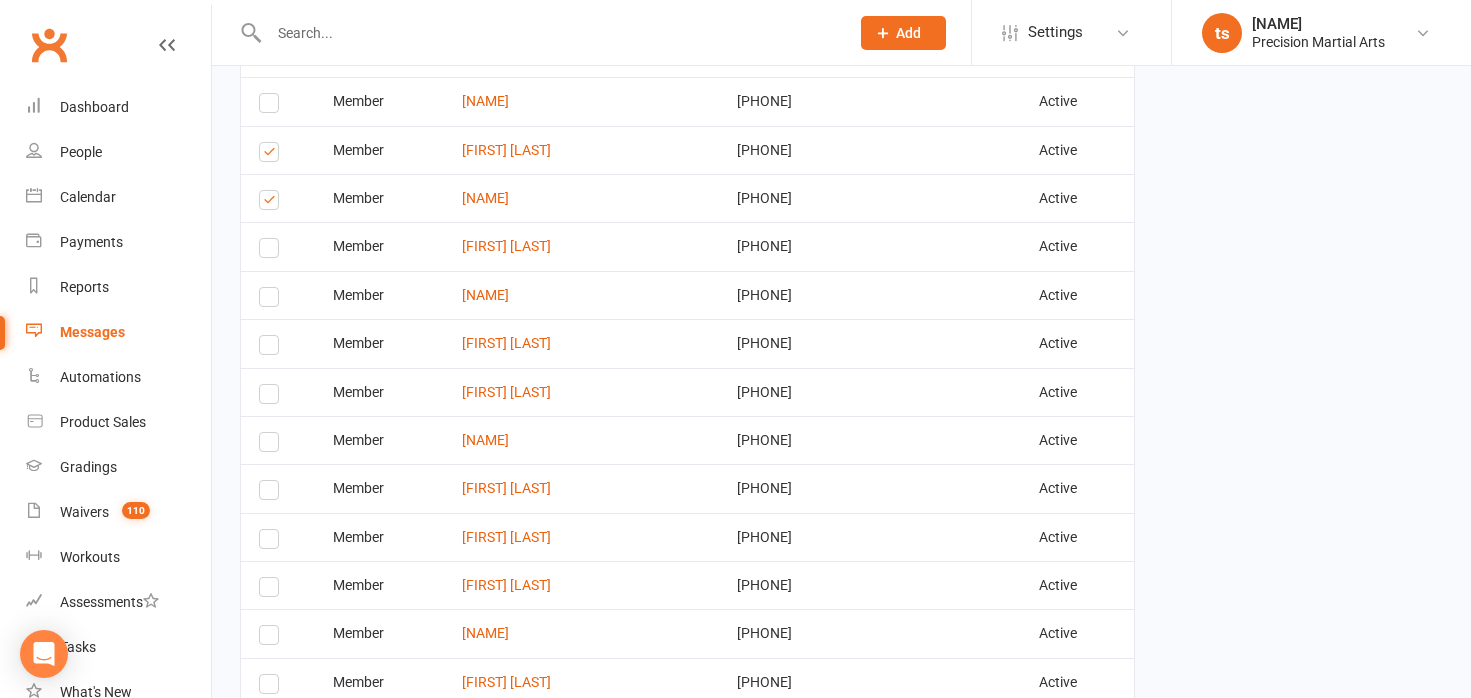 click at bounding box center [272, 203] 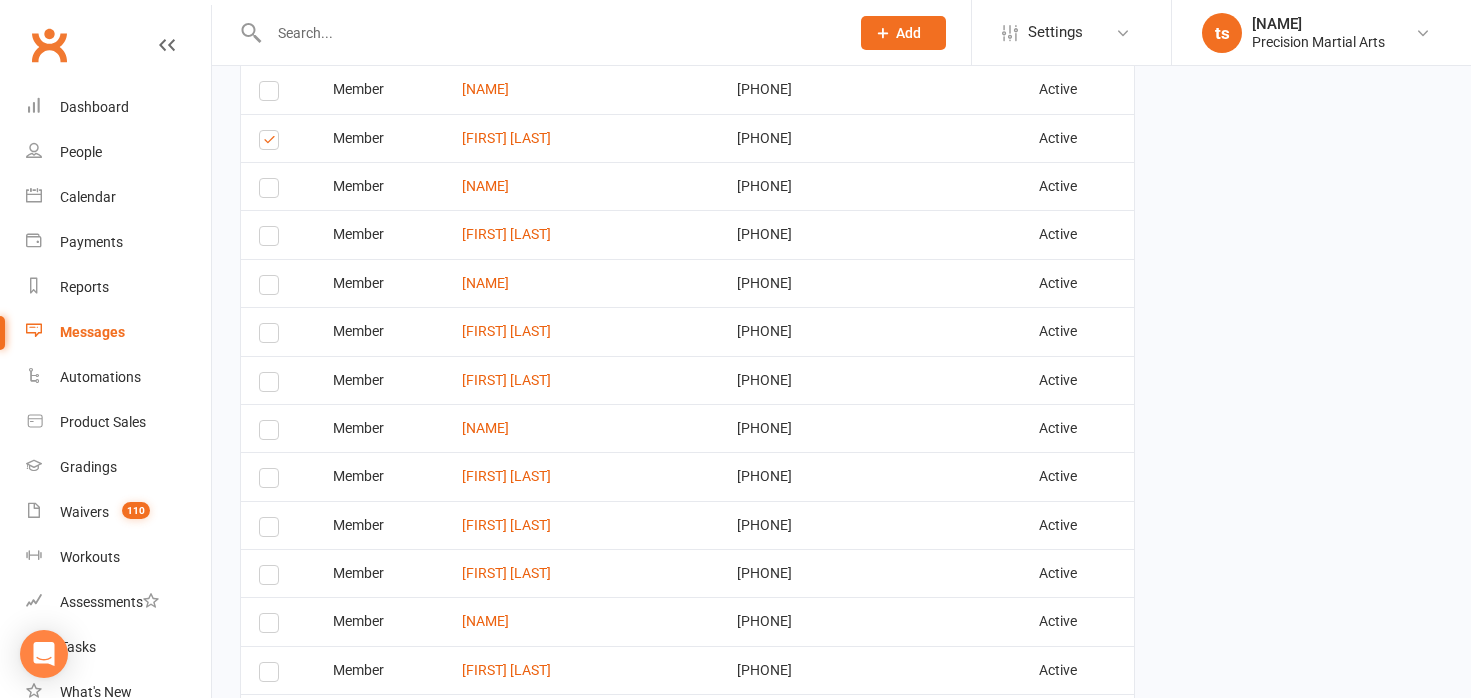 scroll, scrollTop: 2210, scrollLeft: 0, axis: vertical 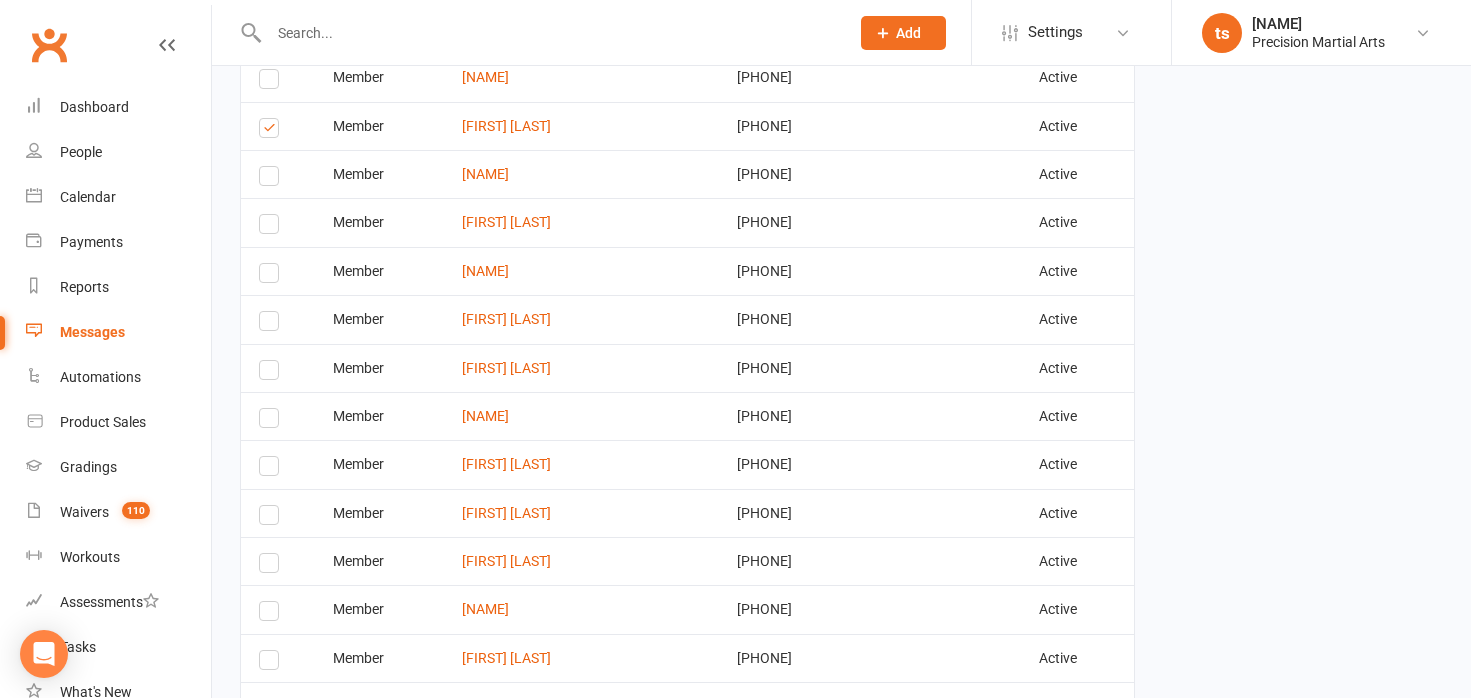 click at bounding box center [272, 179] 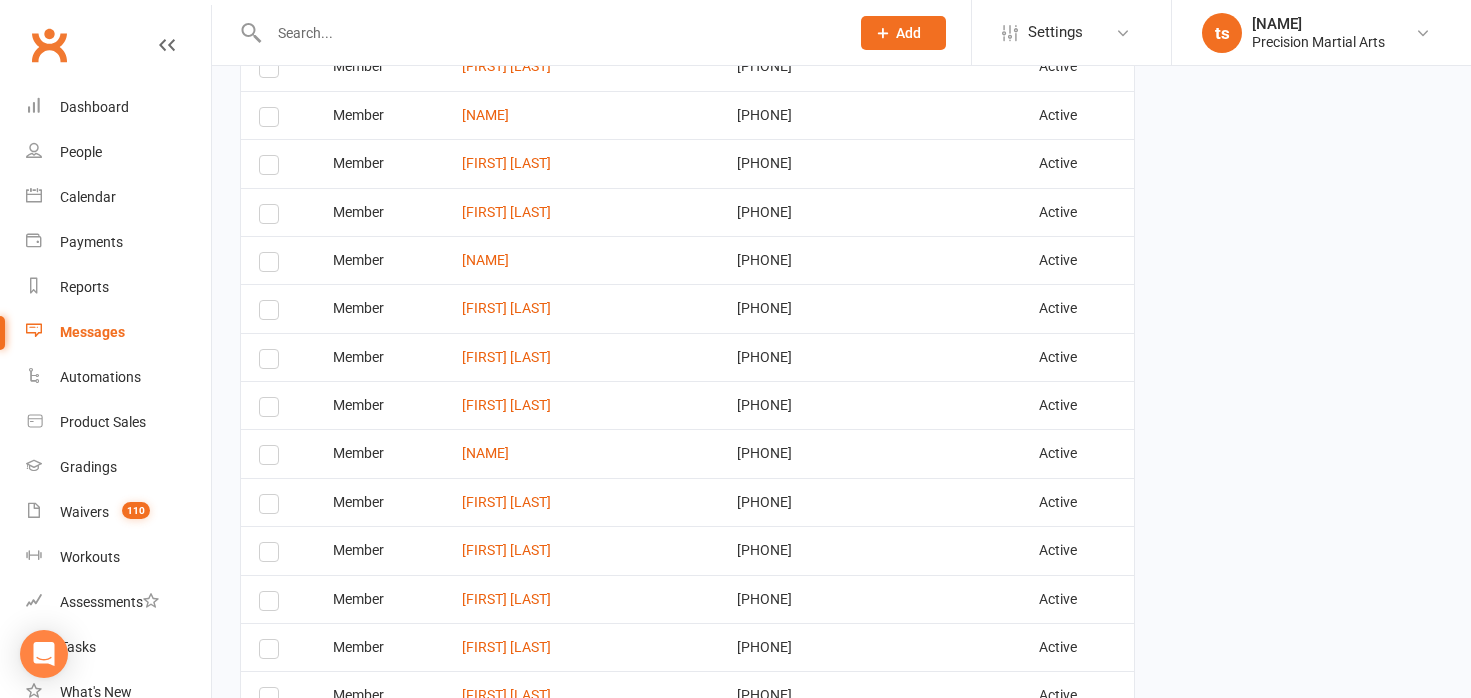 scroll, scrollTop: 2382, scrollLeft: 0, axis: vertical 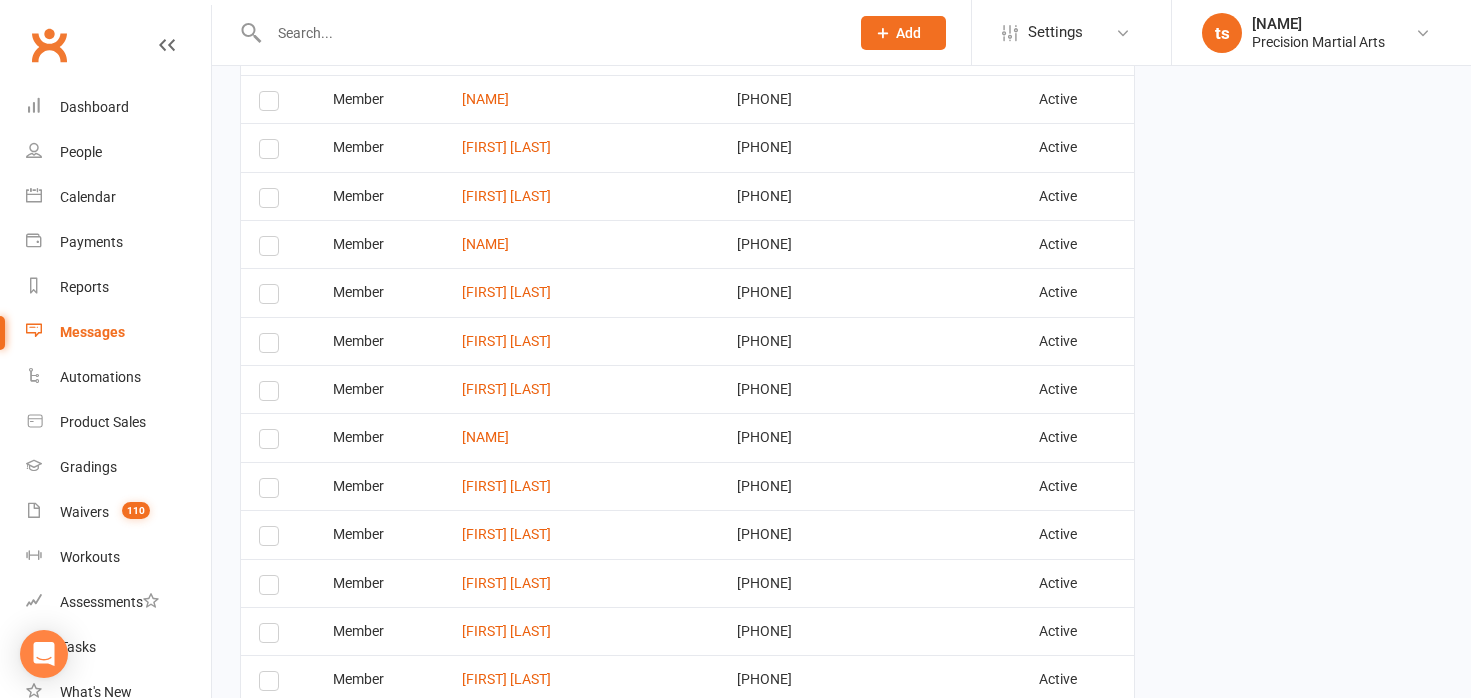 click at bounding box center [272, 249] 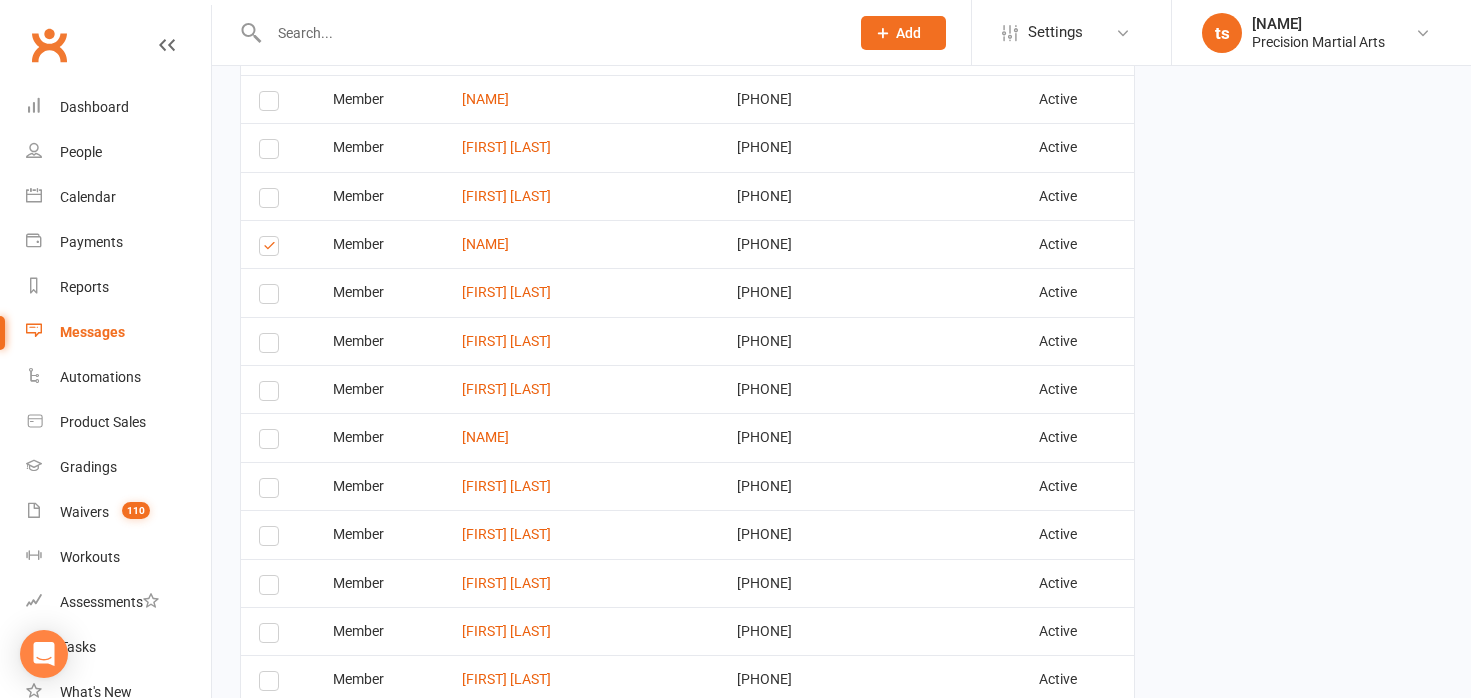 click at bounding box center [272, 346] 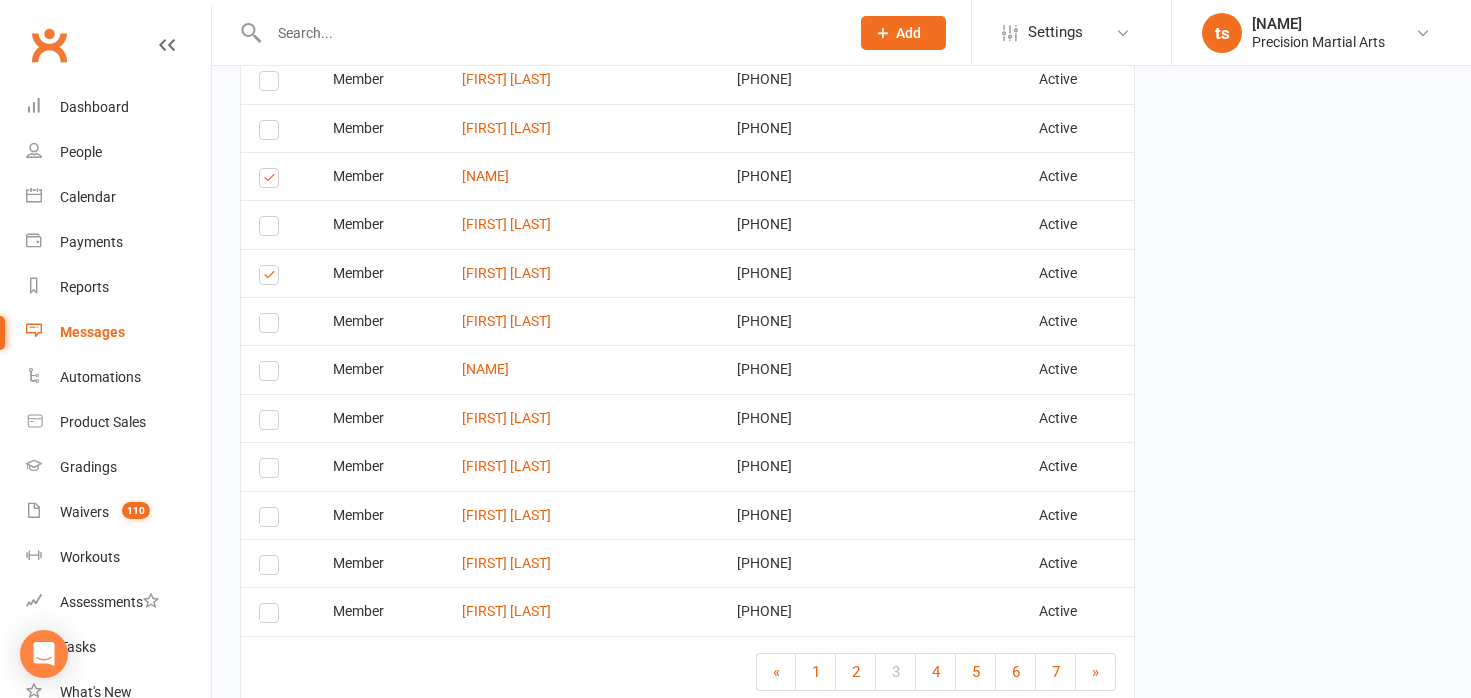 scroll, scrollTop: 2461, scrollLeft: 0, axis: vertical 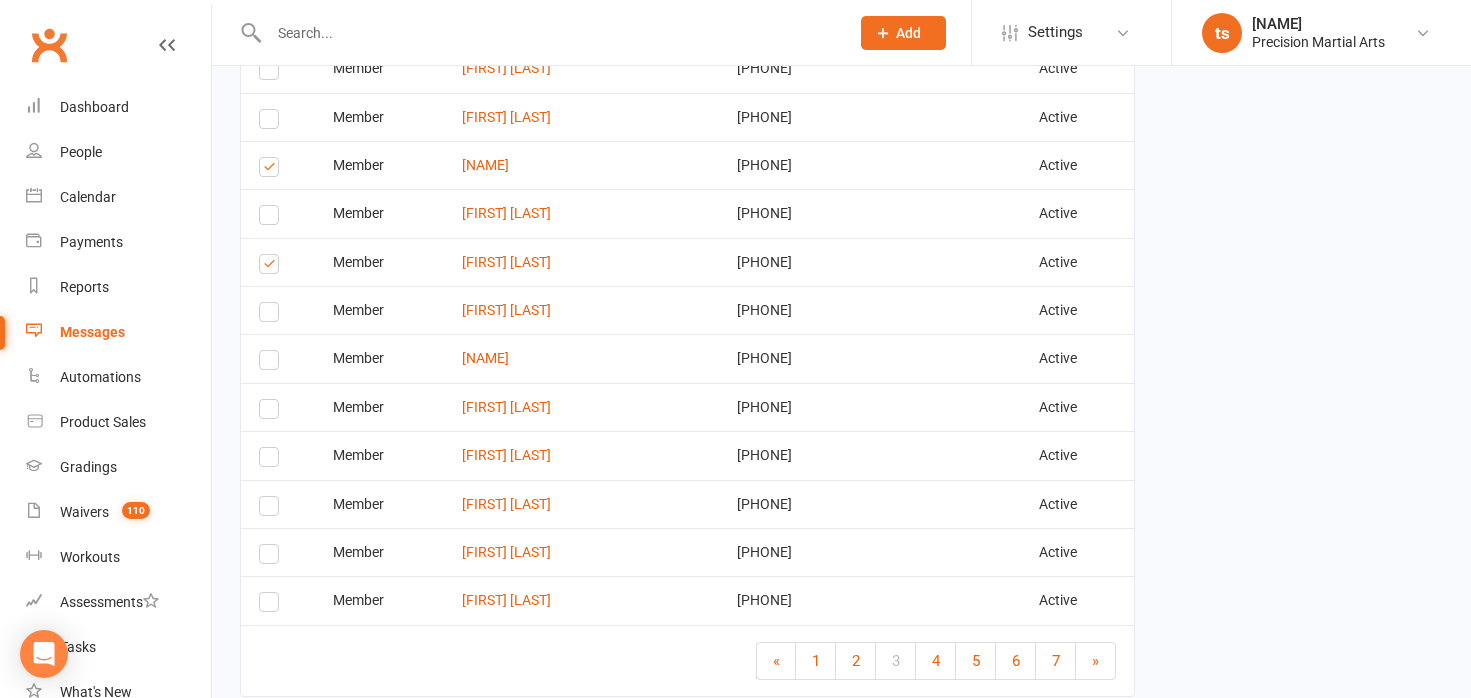 click at bounding box center [272, 315] 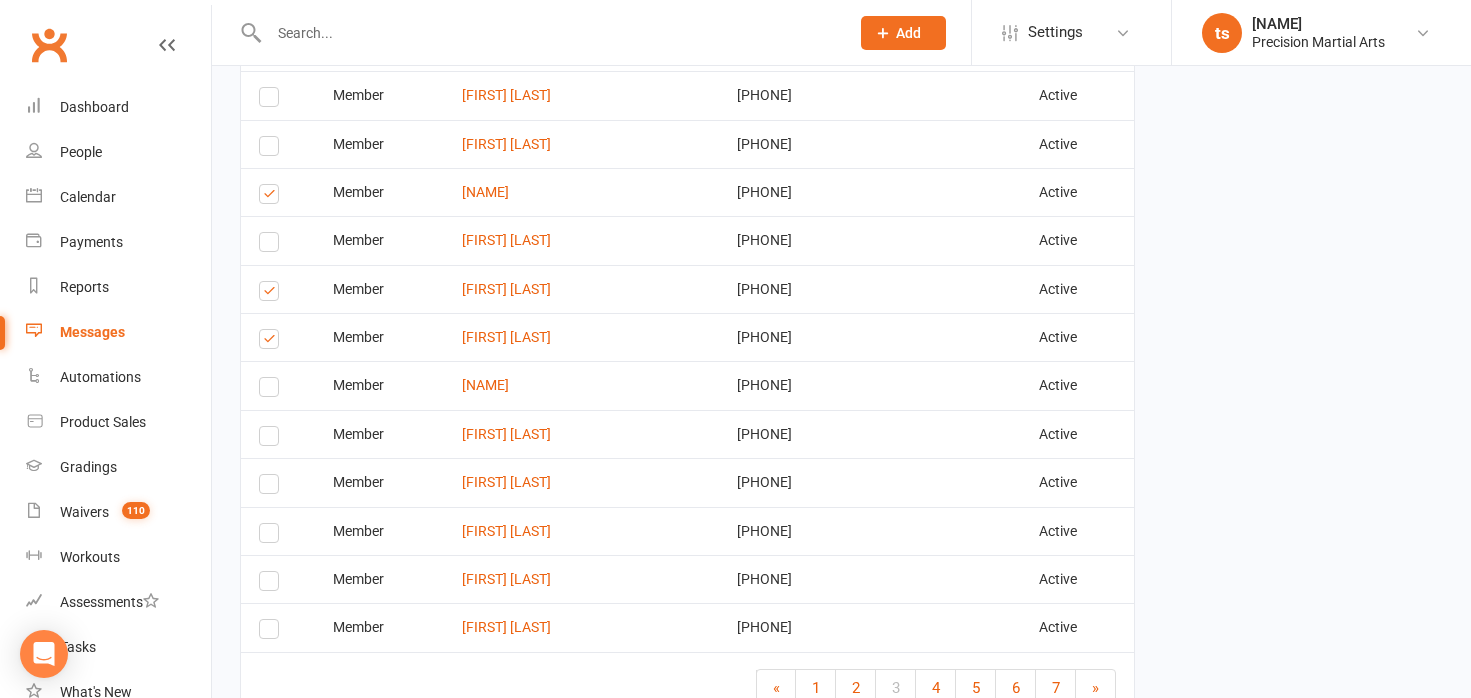 click at bounding box center (272, 439) 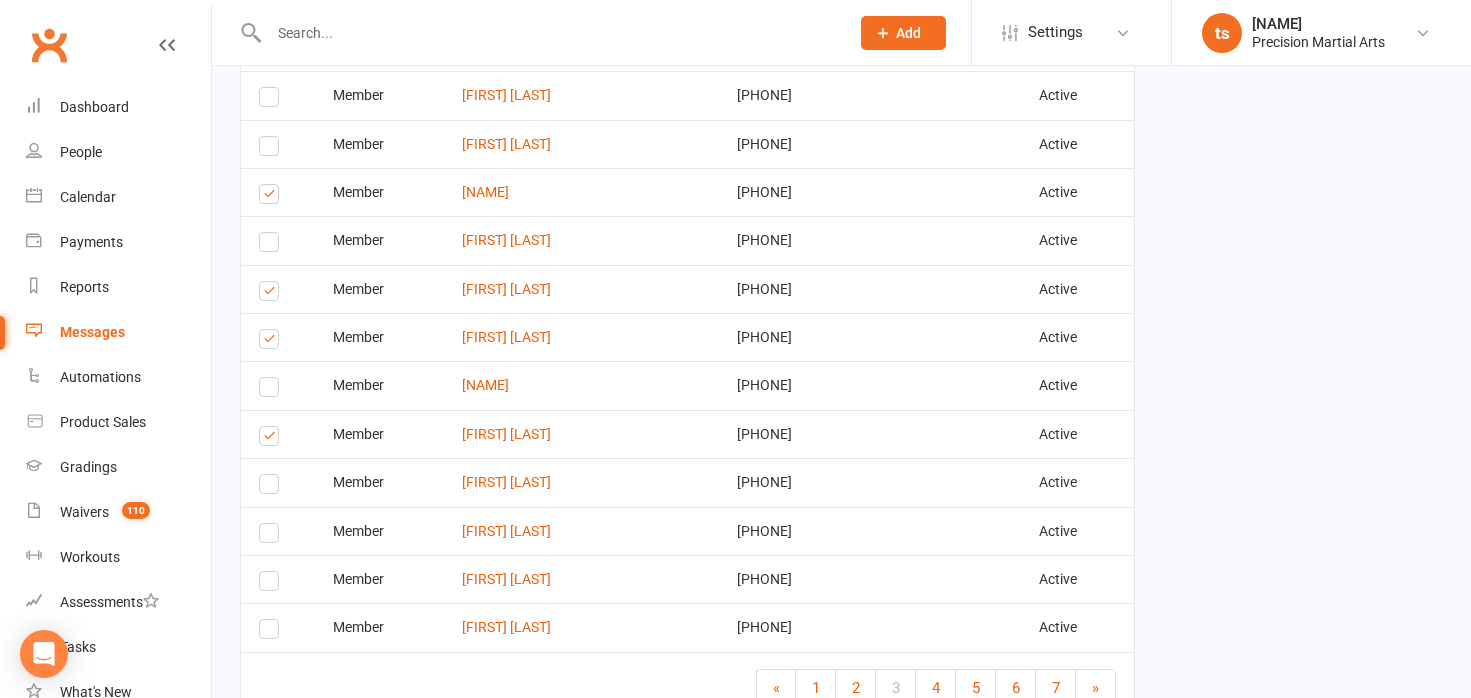 scroll, scrollTop: 2436, scrollLeft: 0, axis: vertical 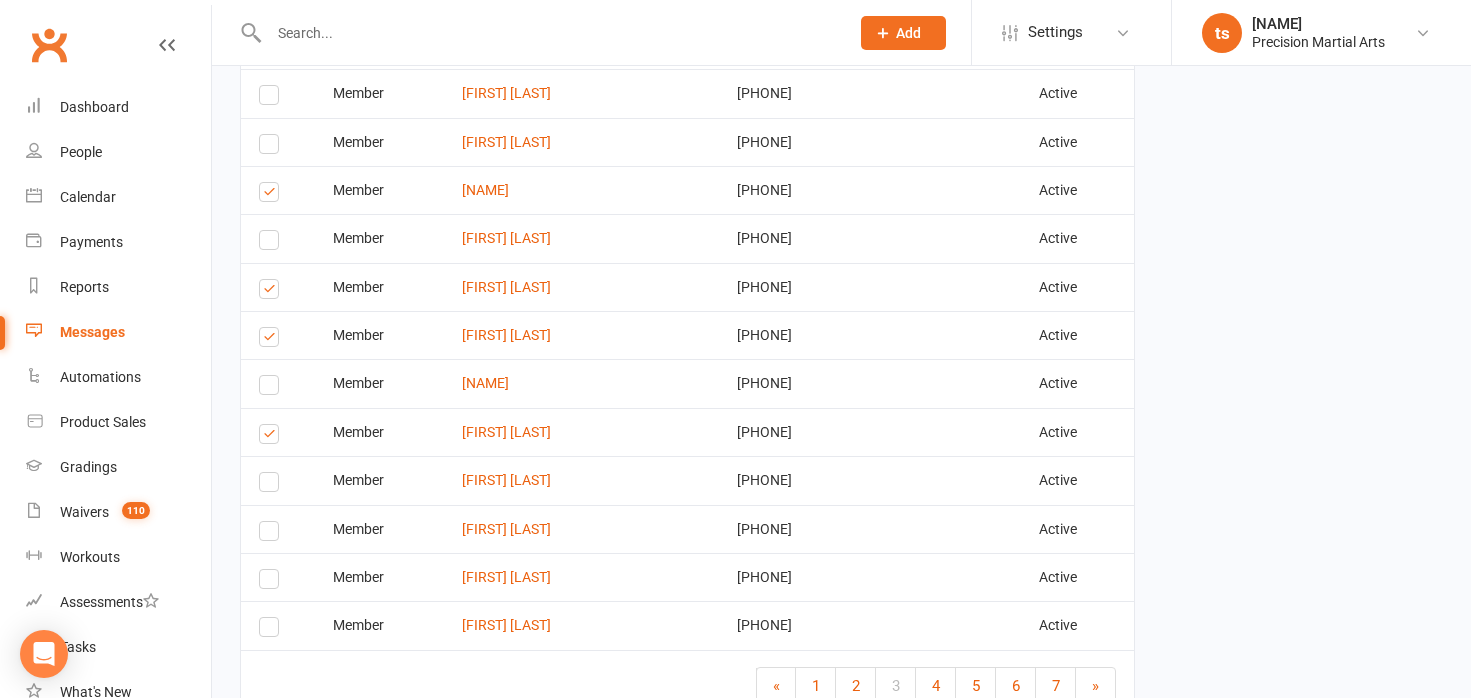 click at bounding box center (272, 485) 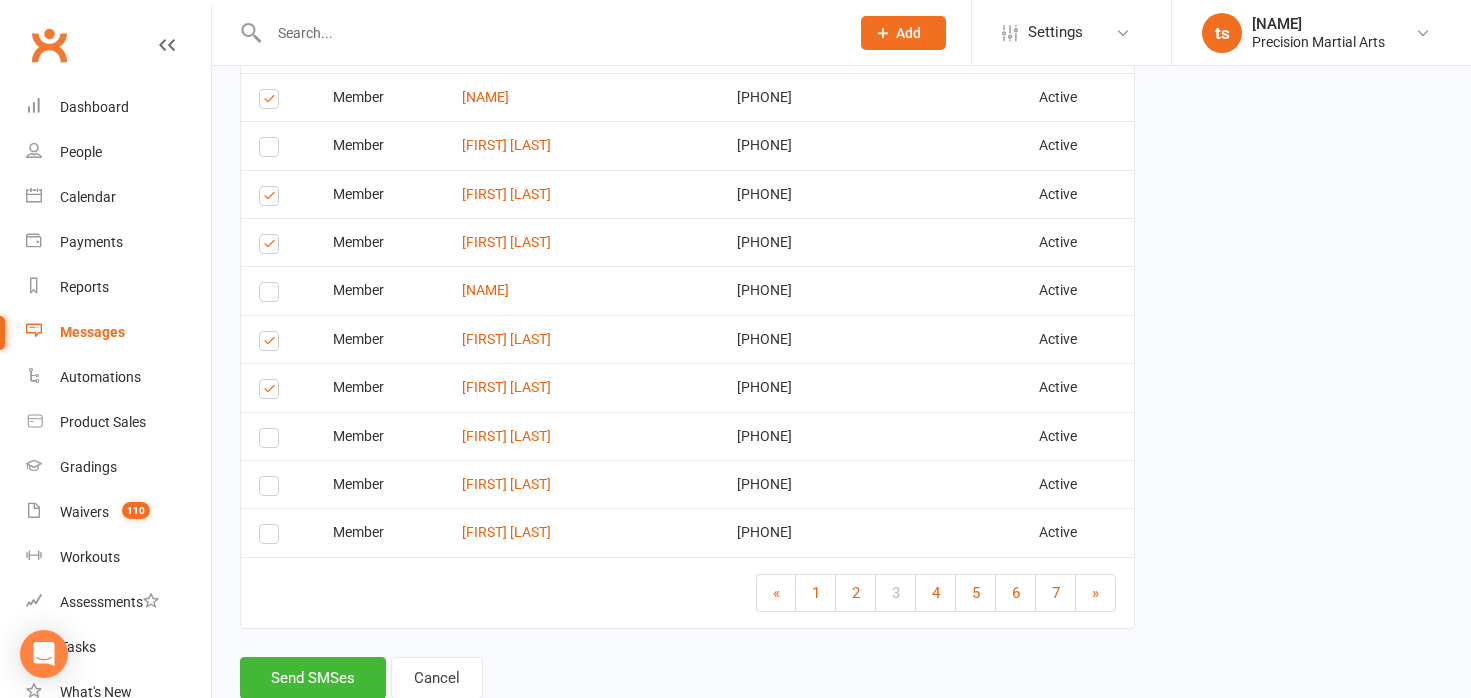 scroll, scrollTop: 2541, scrollLeft: 0, axis: vertical 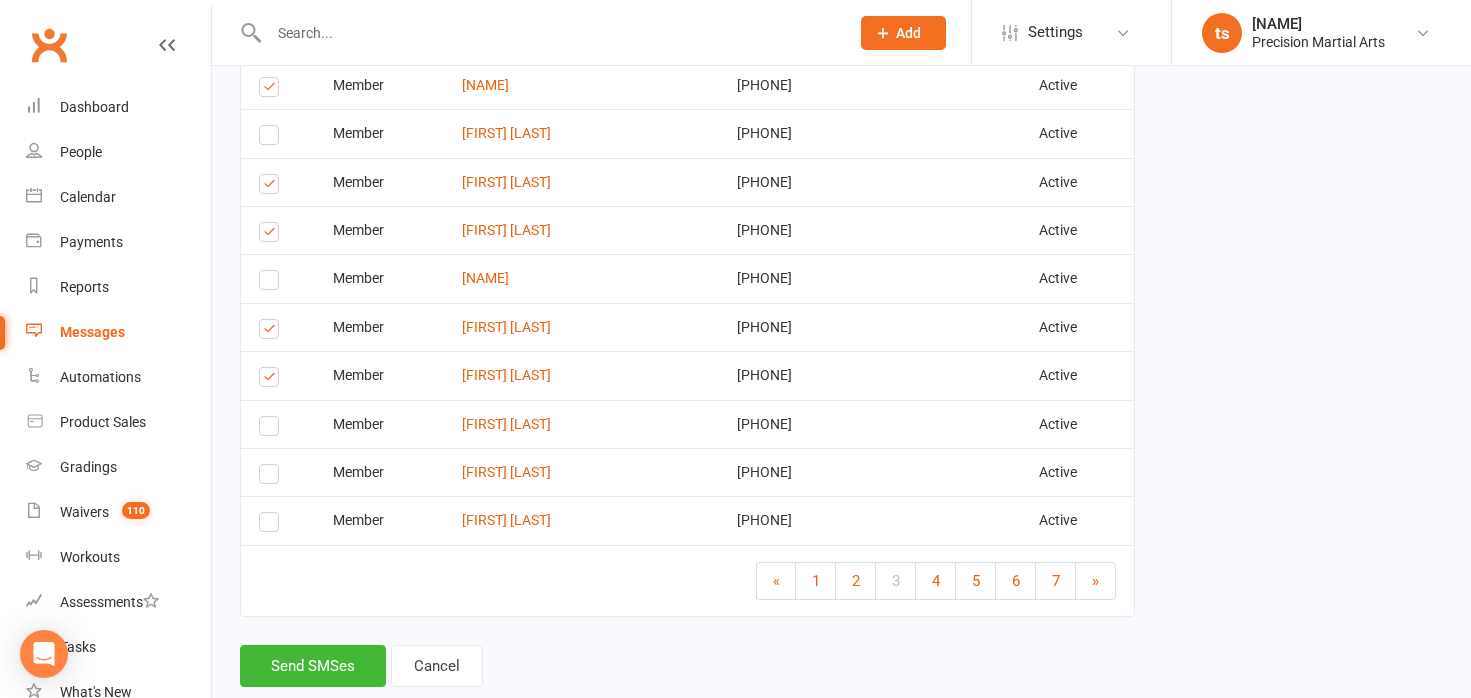 click at bounding box center [272, 477] 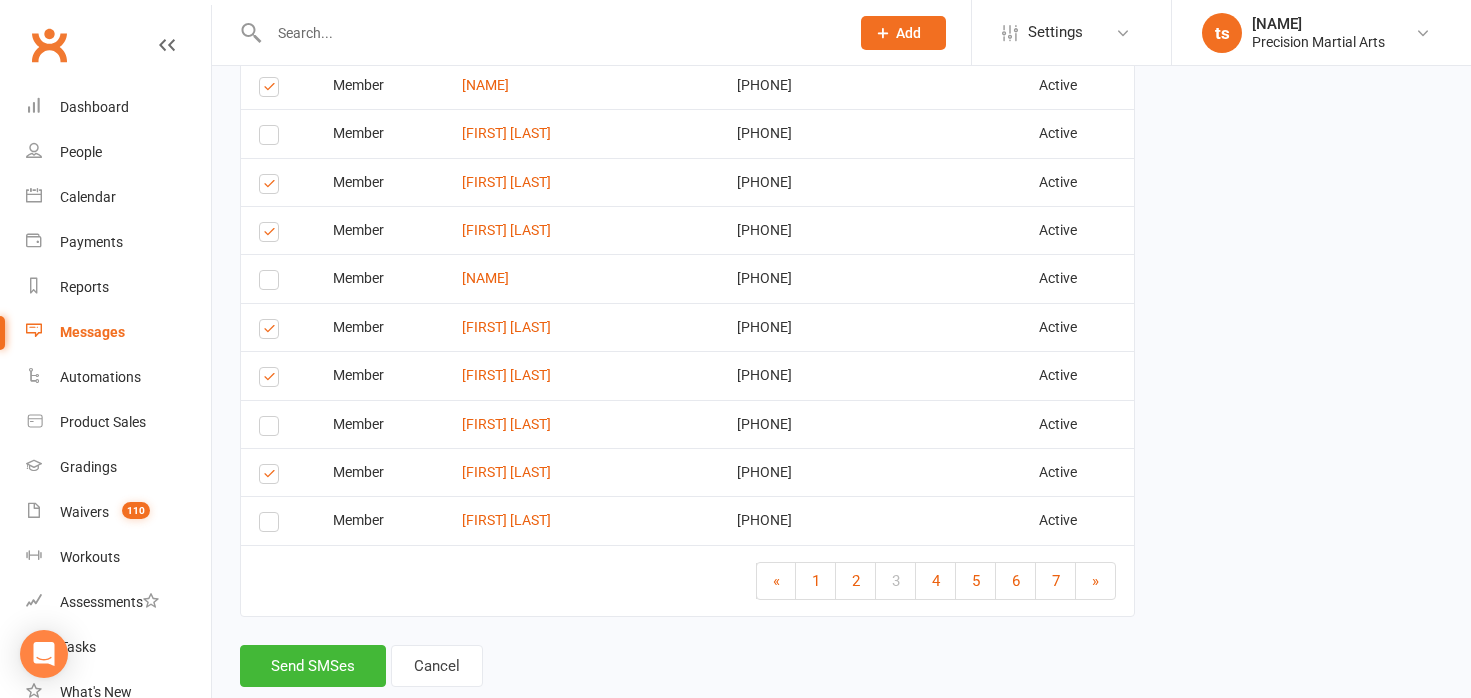 click at bounding box center [272, 525] 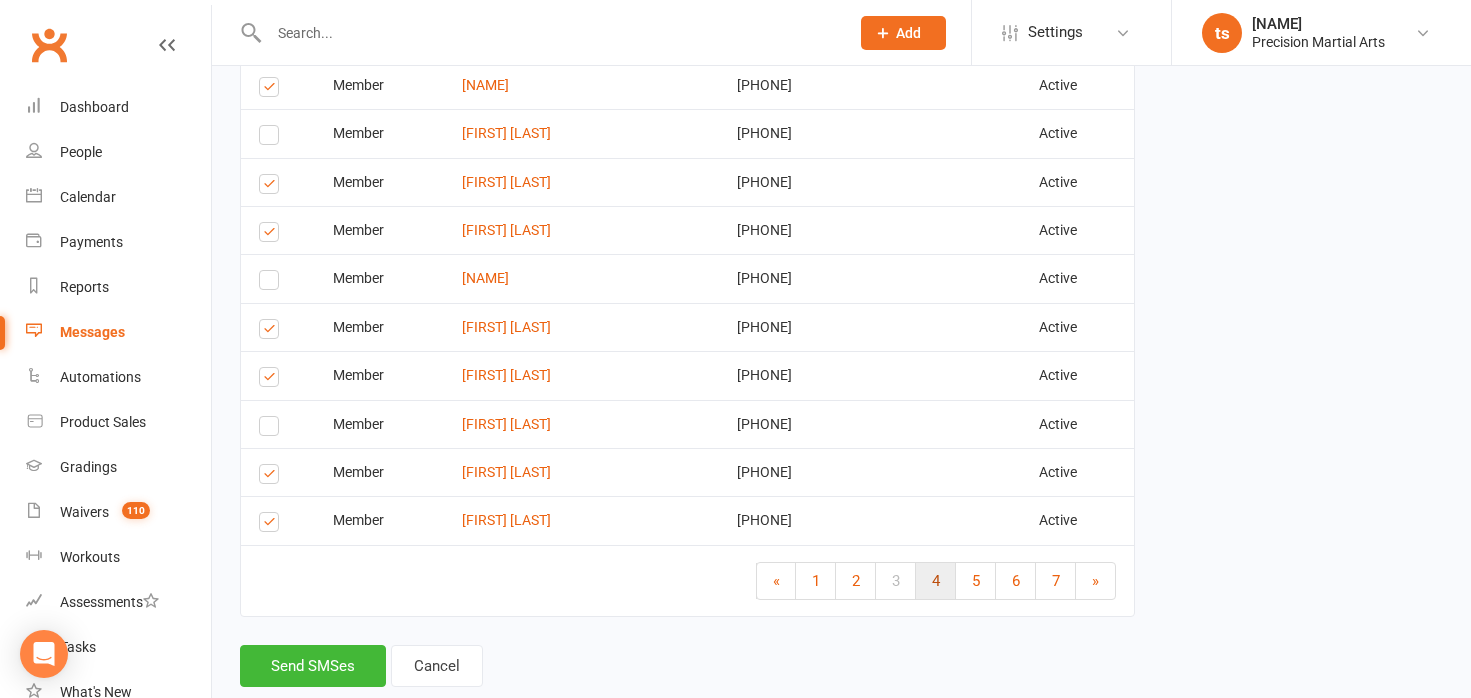 click on "4" at bounding box center [936, 581] 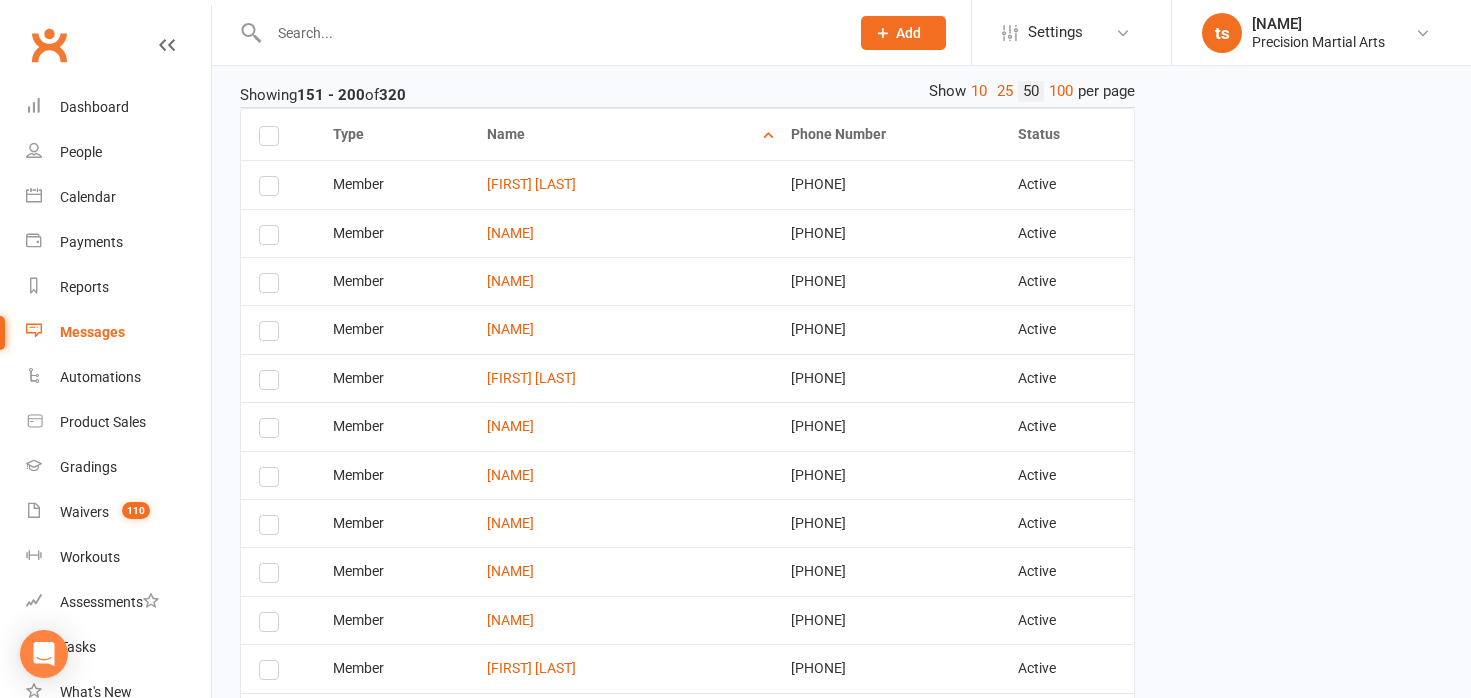 scroll, scrollTop: 536, scrollLeft: 0, axis: vertical 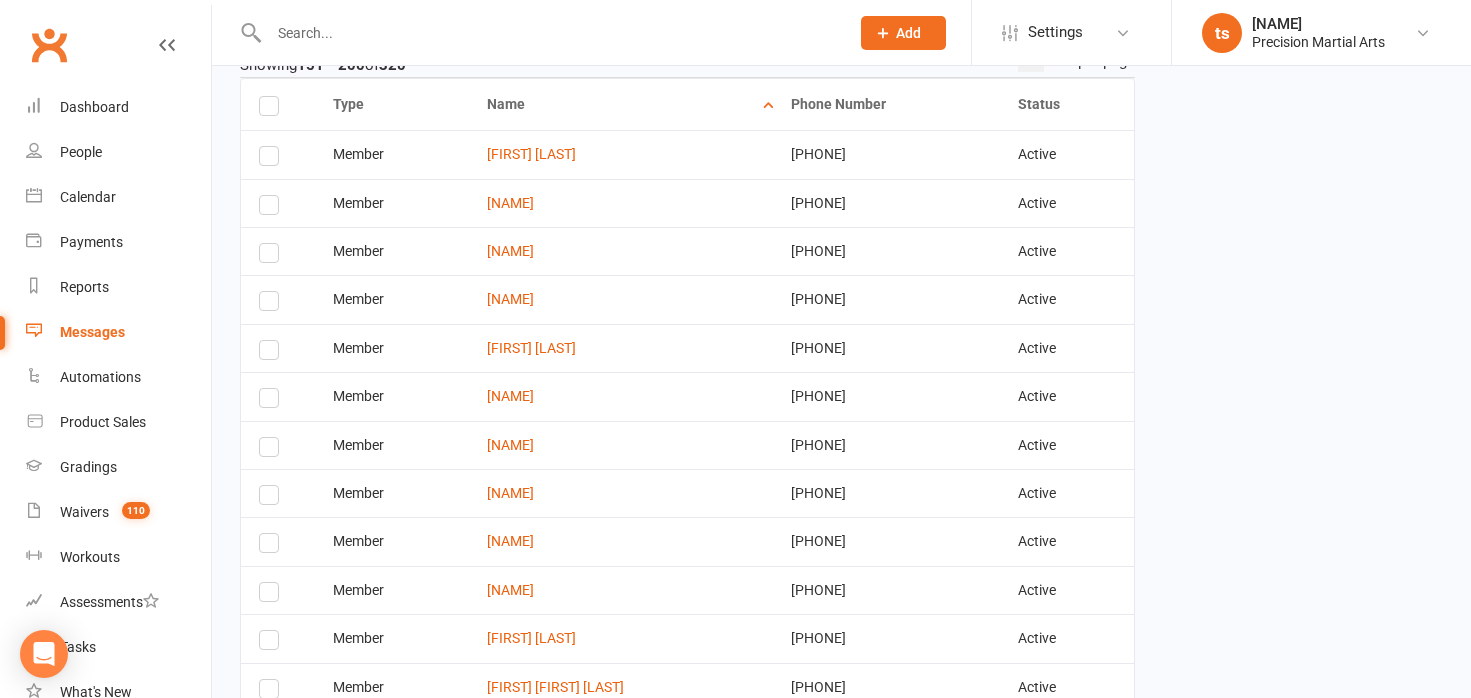click at bounding box center (272, 304) 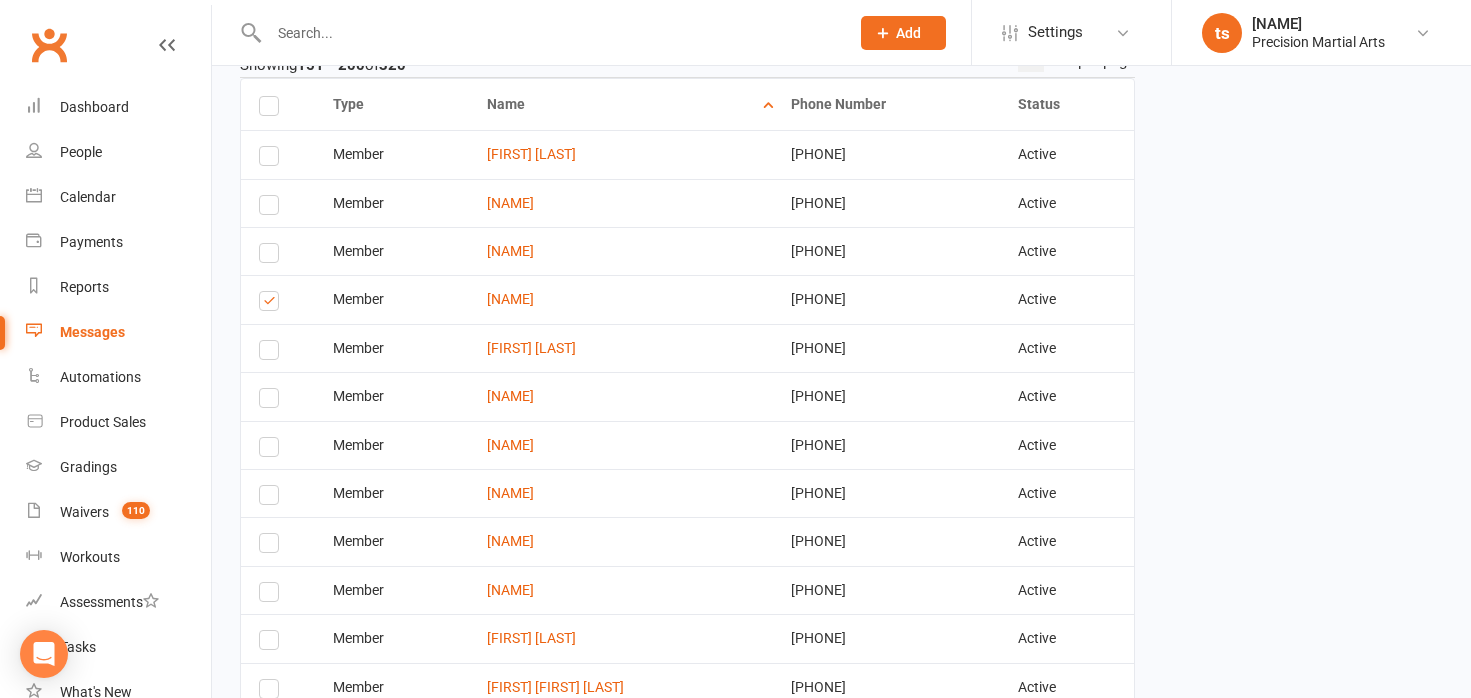 click at bounding box center [272, 353] 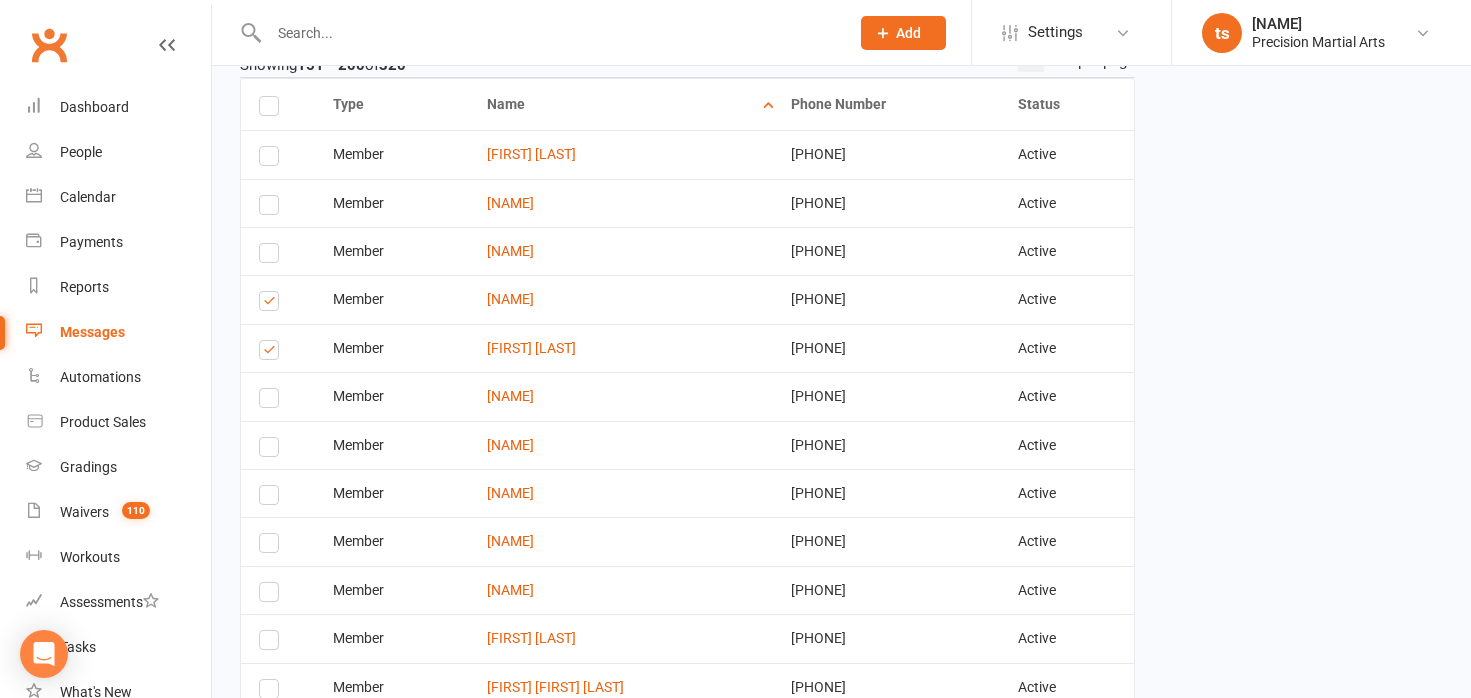 click at bounding box center [272, 401] 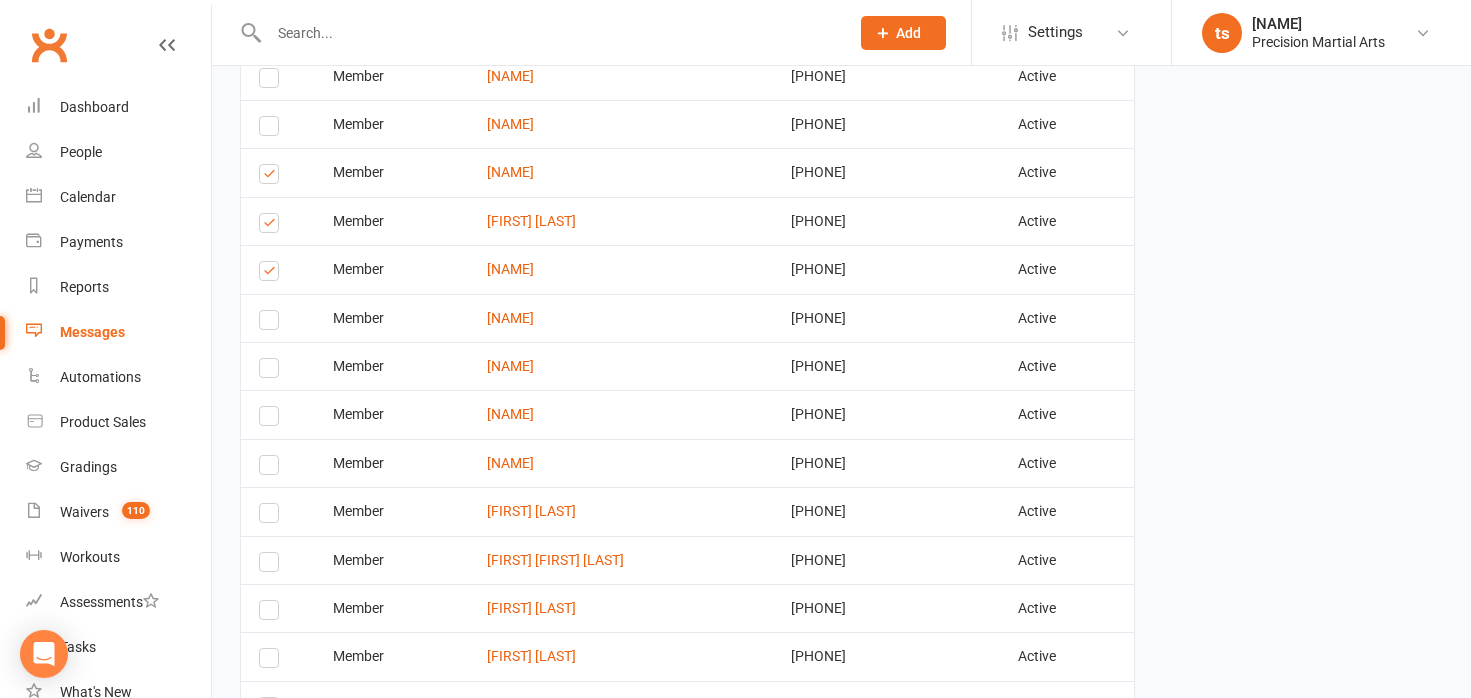 scroll, scrollTop: 665, scrollLeft: 0, axis: vertical 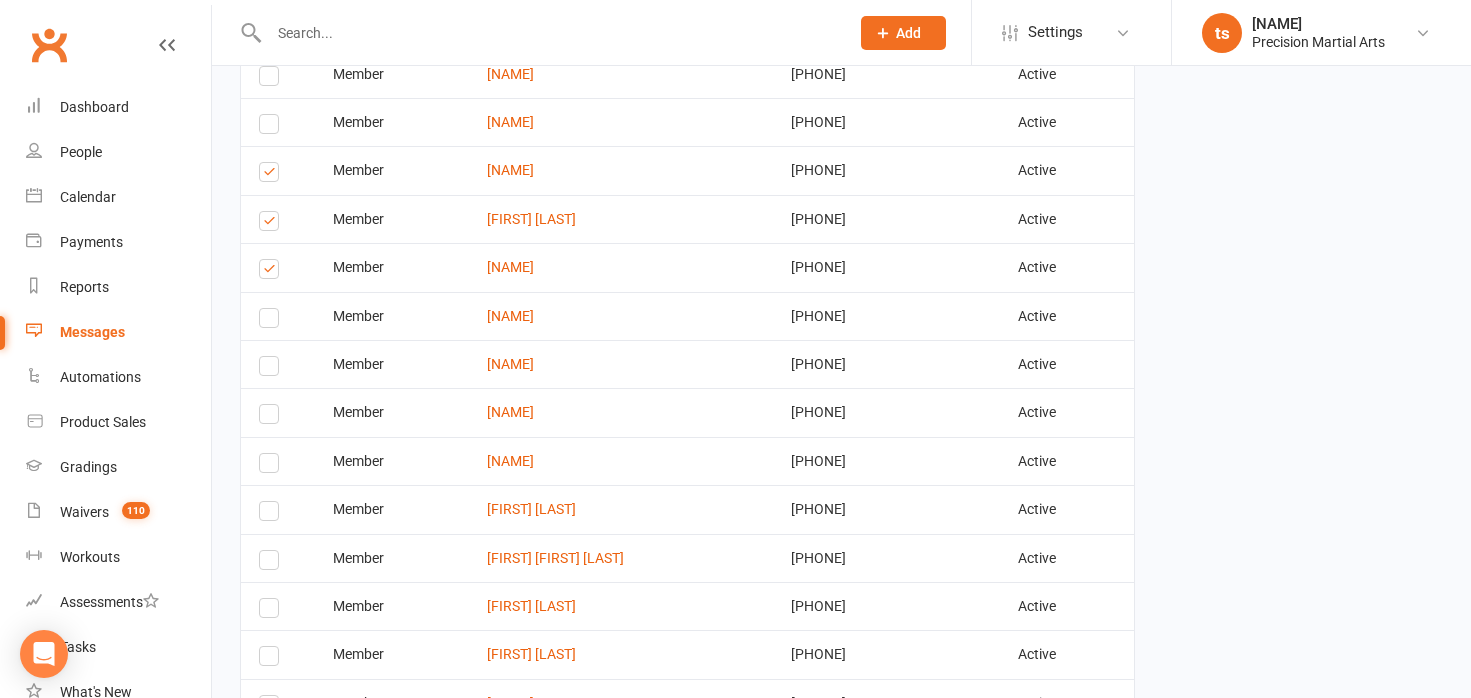 click at bounding box center [272, 321] 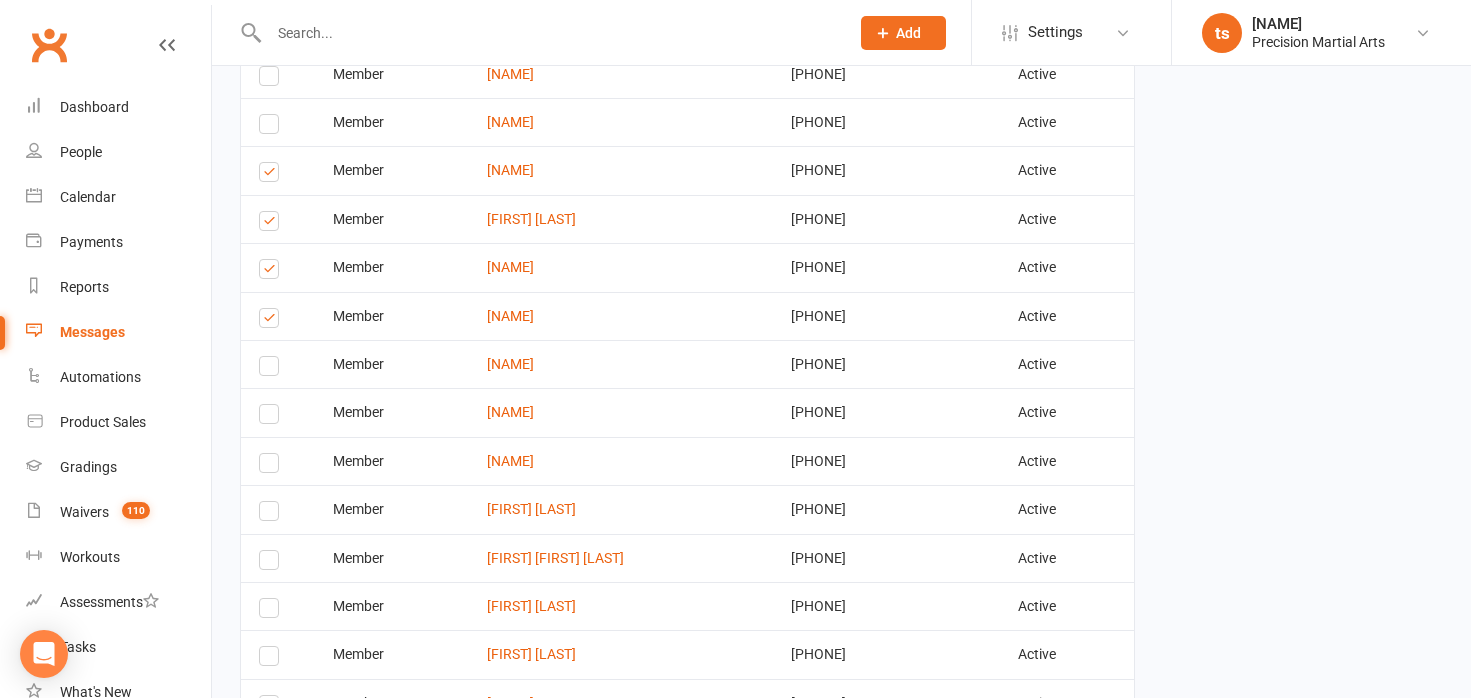 click at bounding box center [272, 369] 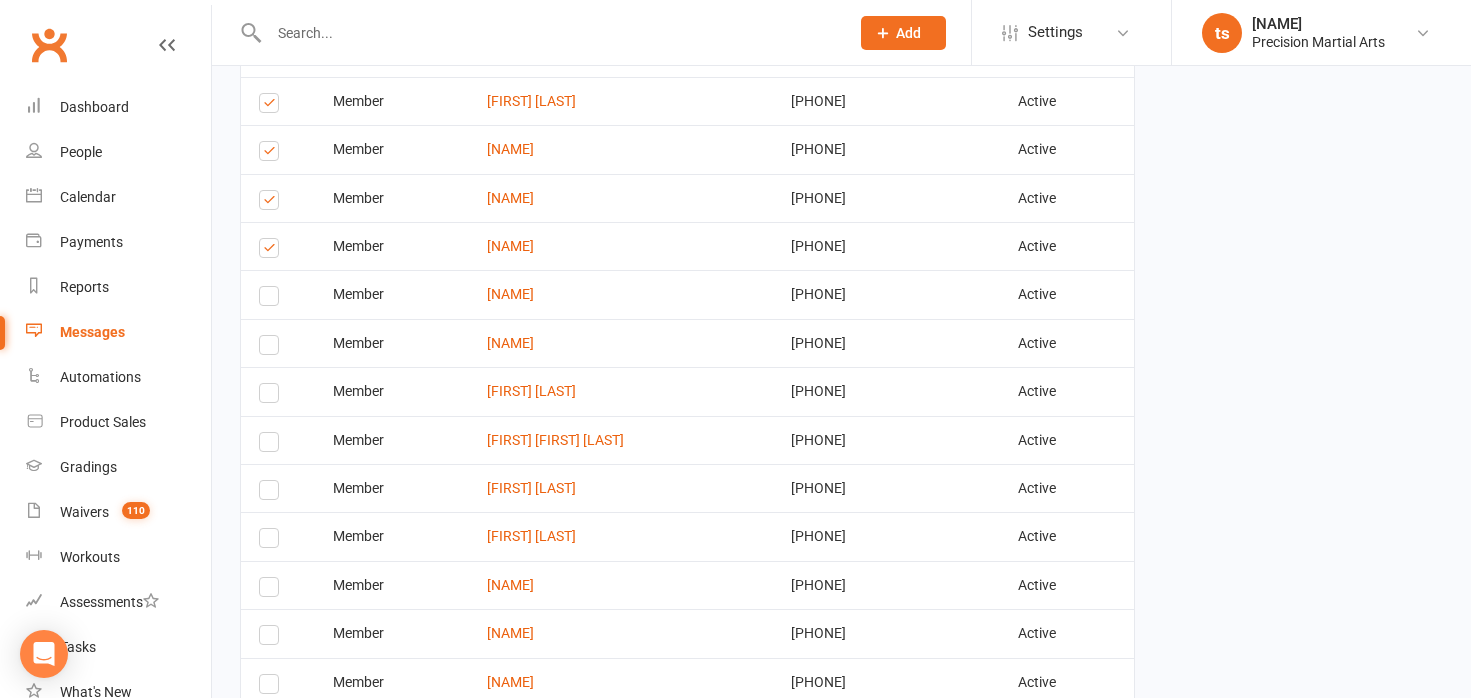 scroll, scrollTop: 784, scrollLeft: 0, axis: vertical 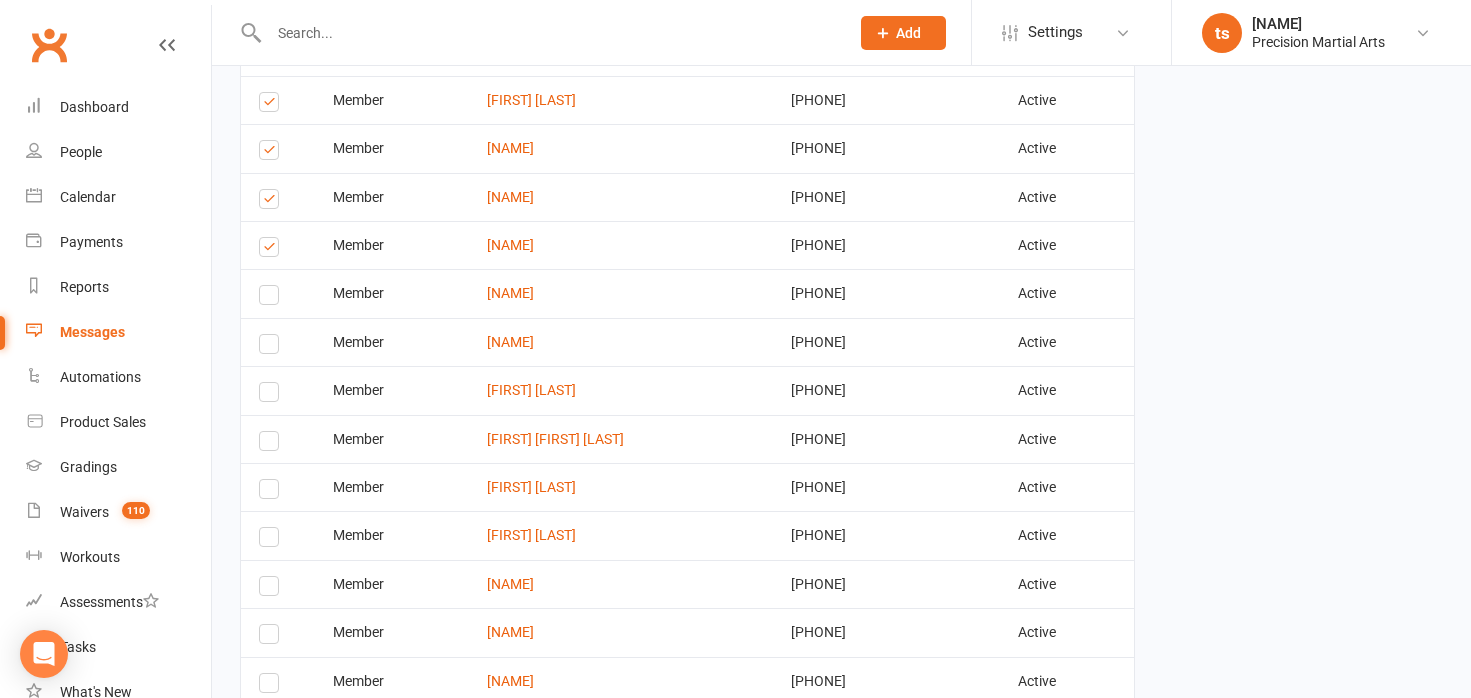 click at bounding box center [272, 347] 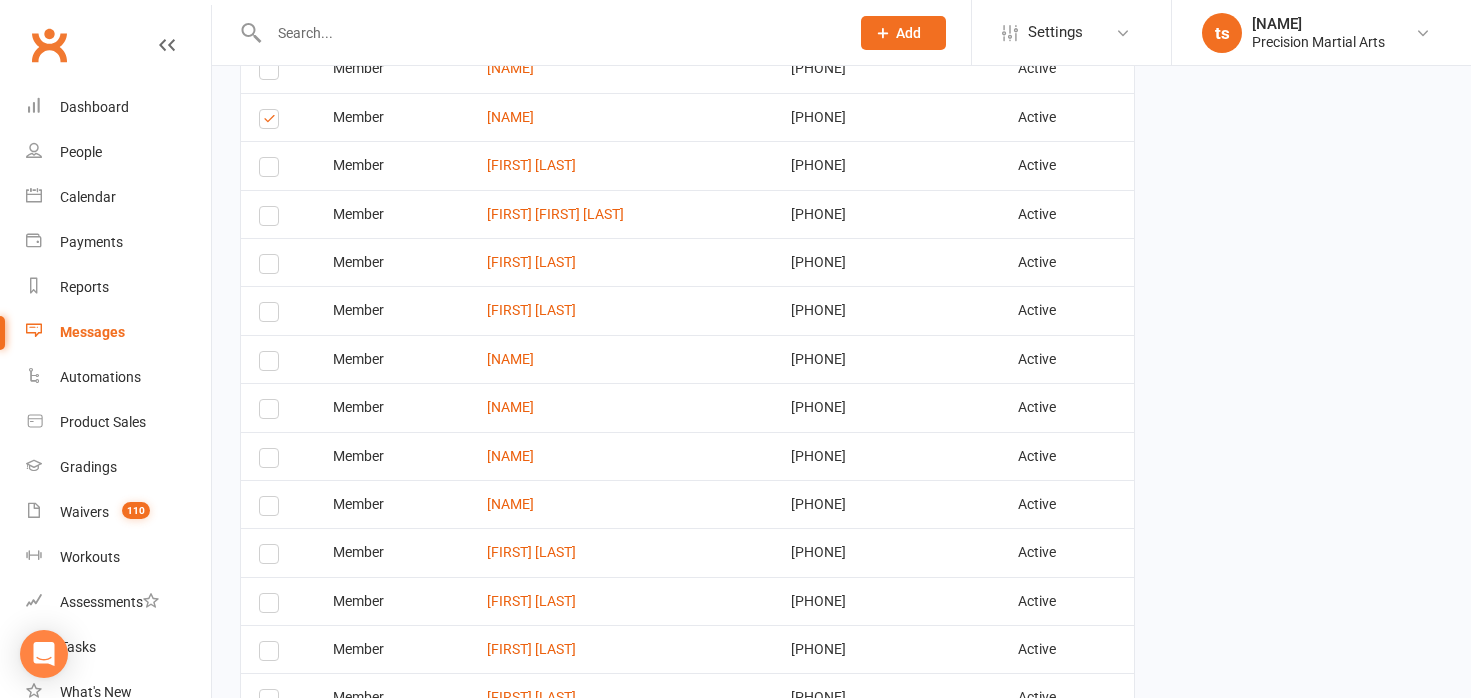 scroll, scrollTop: 1020, scrollLeft: 0, axis: vertical 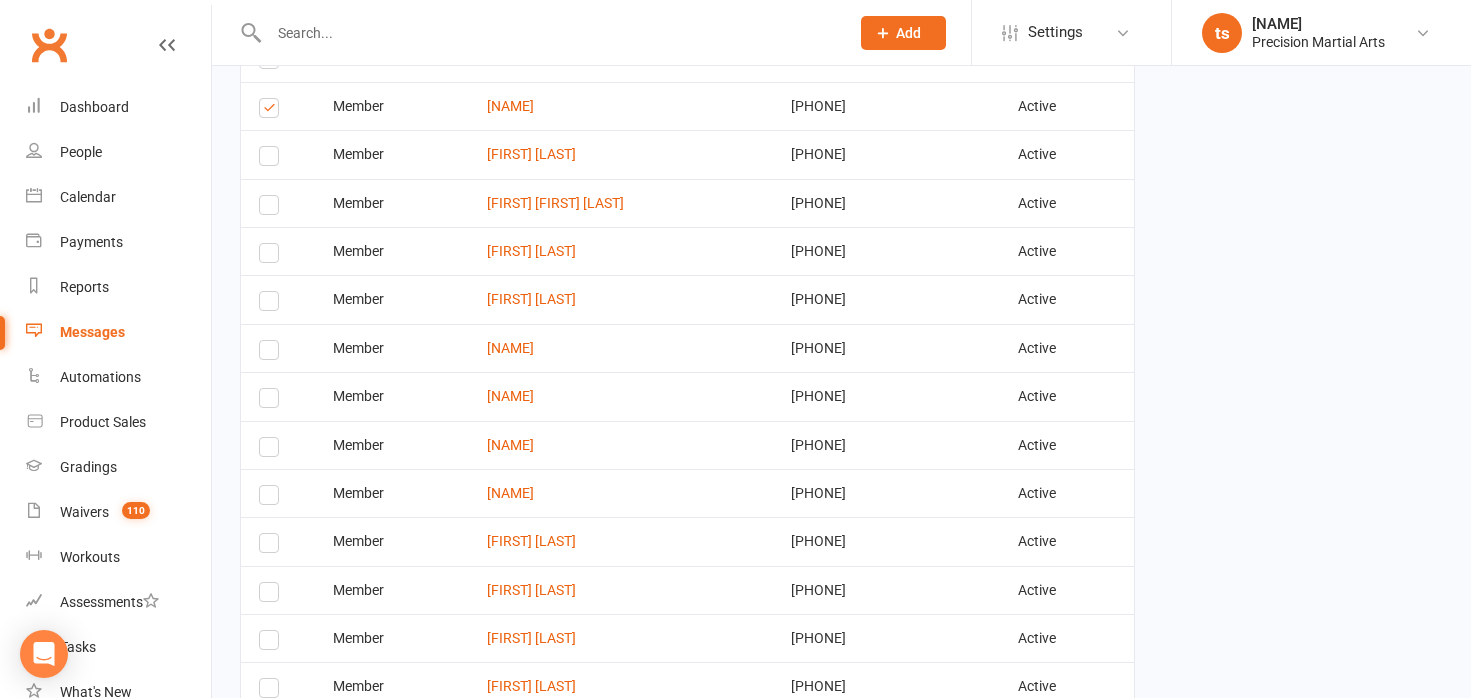 click at bounding box center [272, 401] 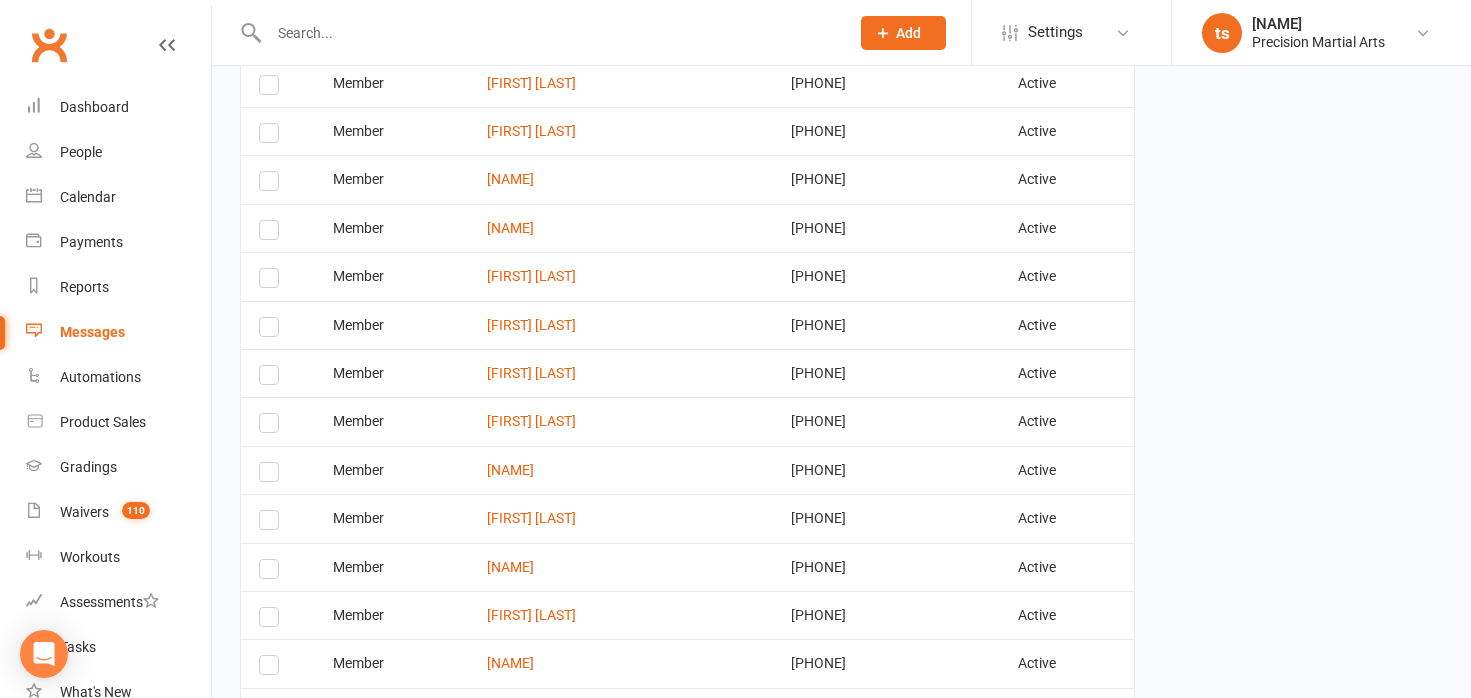 scroll, scrollTop: 1790, scrollLeft: 0, axis: vertical 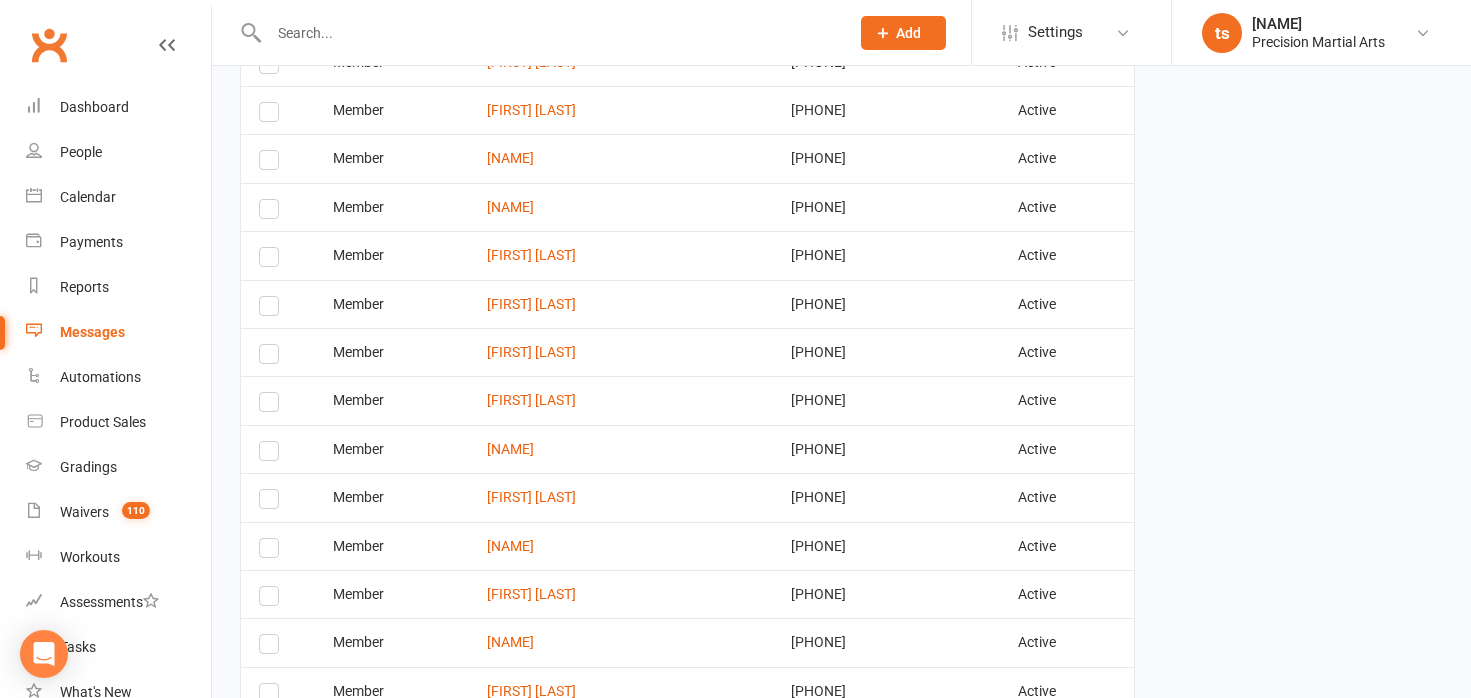 click at bounding box center [272, 357] 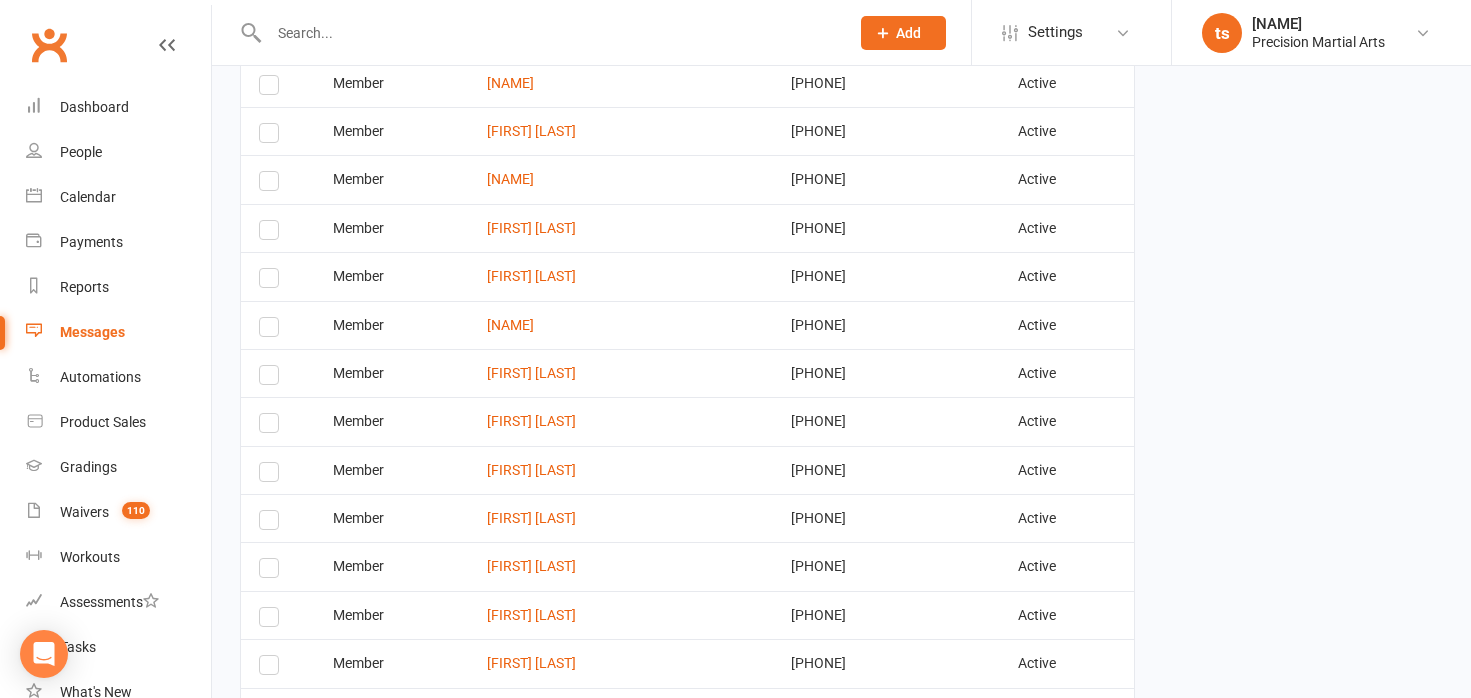 scroll, scrollTop: 2271, scrollLeft: 0, axis: vertical 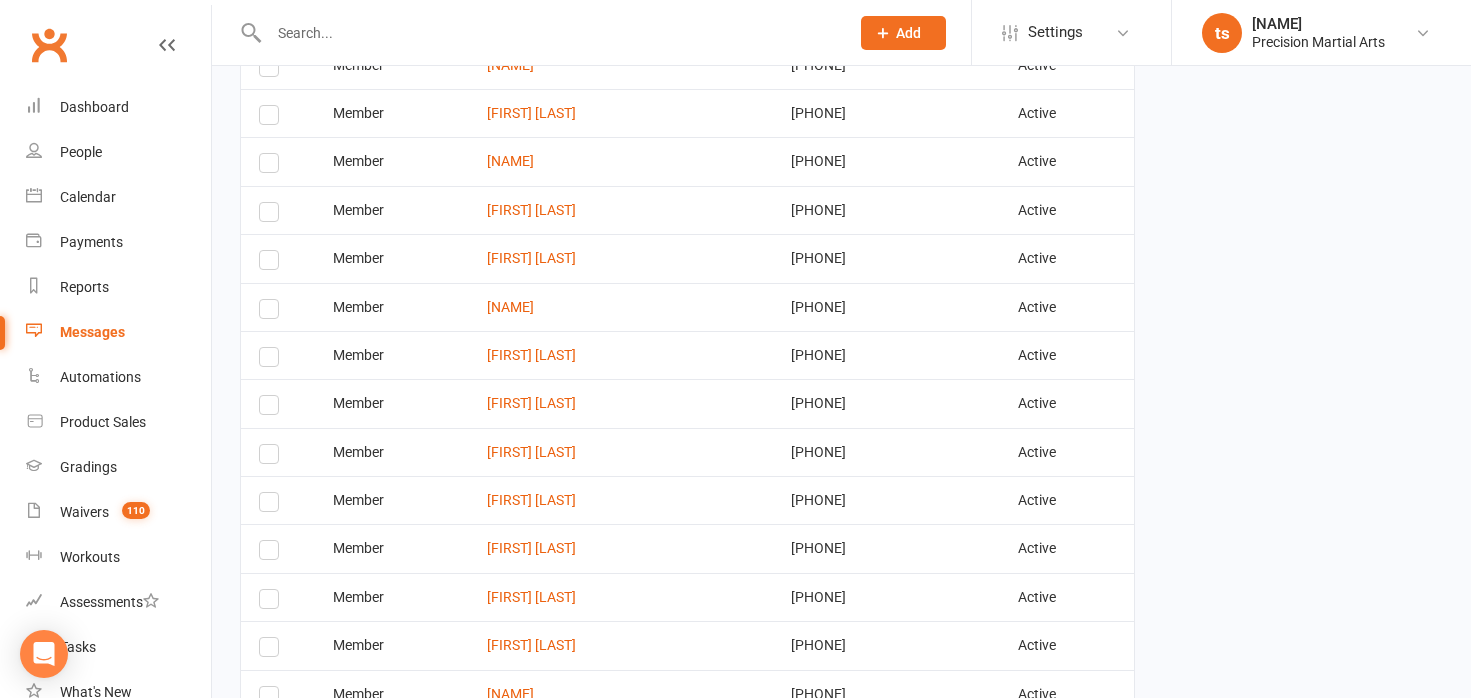 click at bounding box center (272, 360) 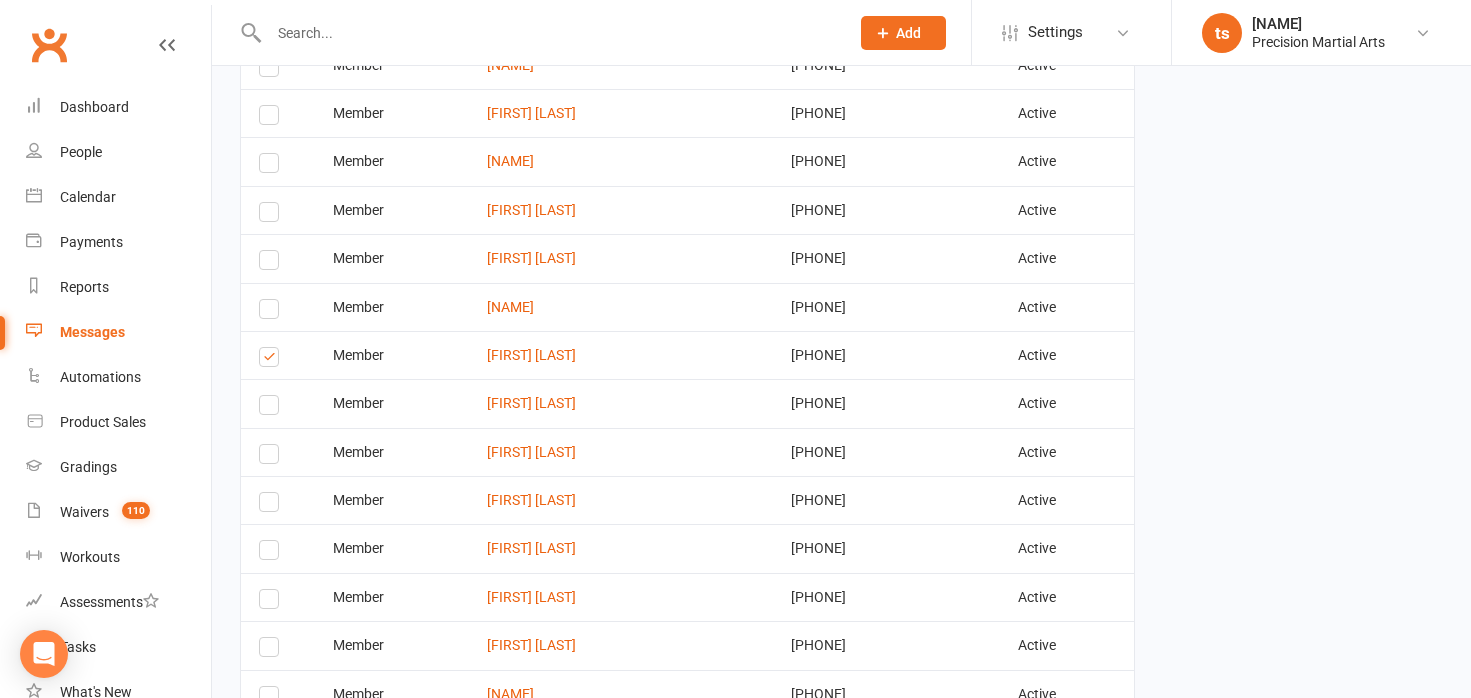 click at bounding box center (272, 408) 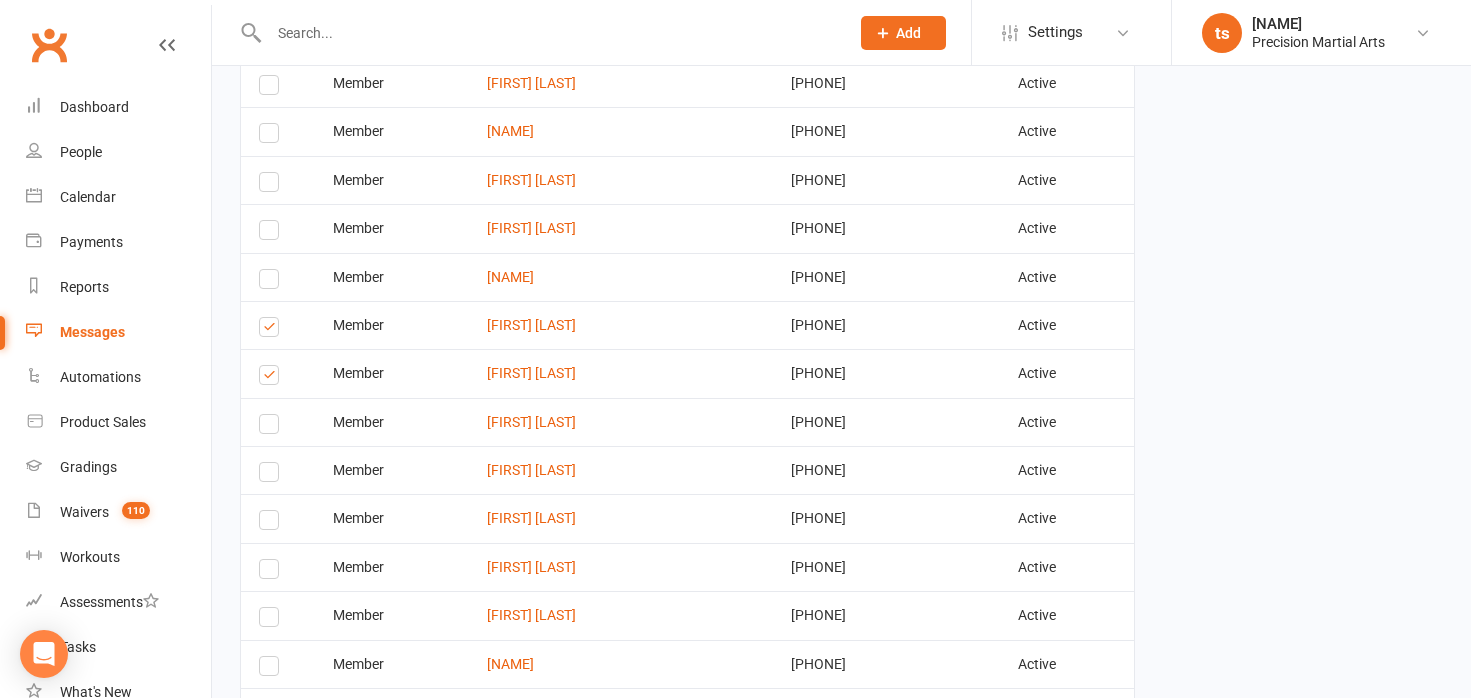 scroll, scrollTop: 2312, scrollLeft: 0, axis: vertical 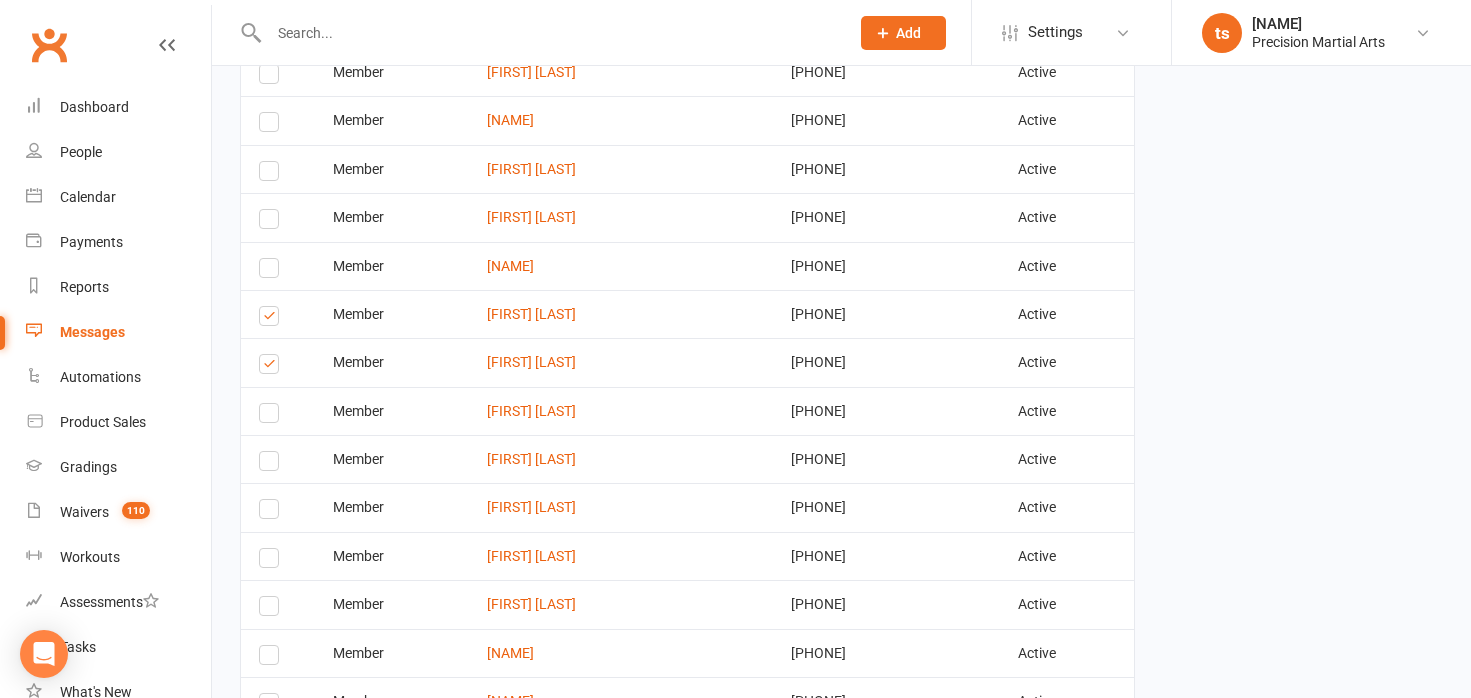 click at bounding box center [272, 416] 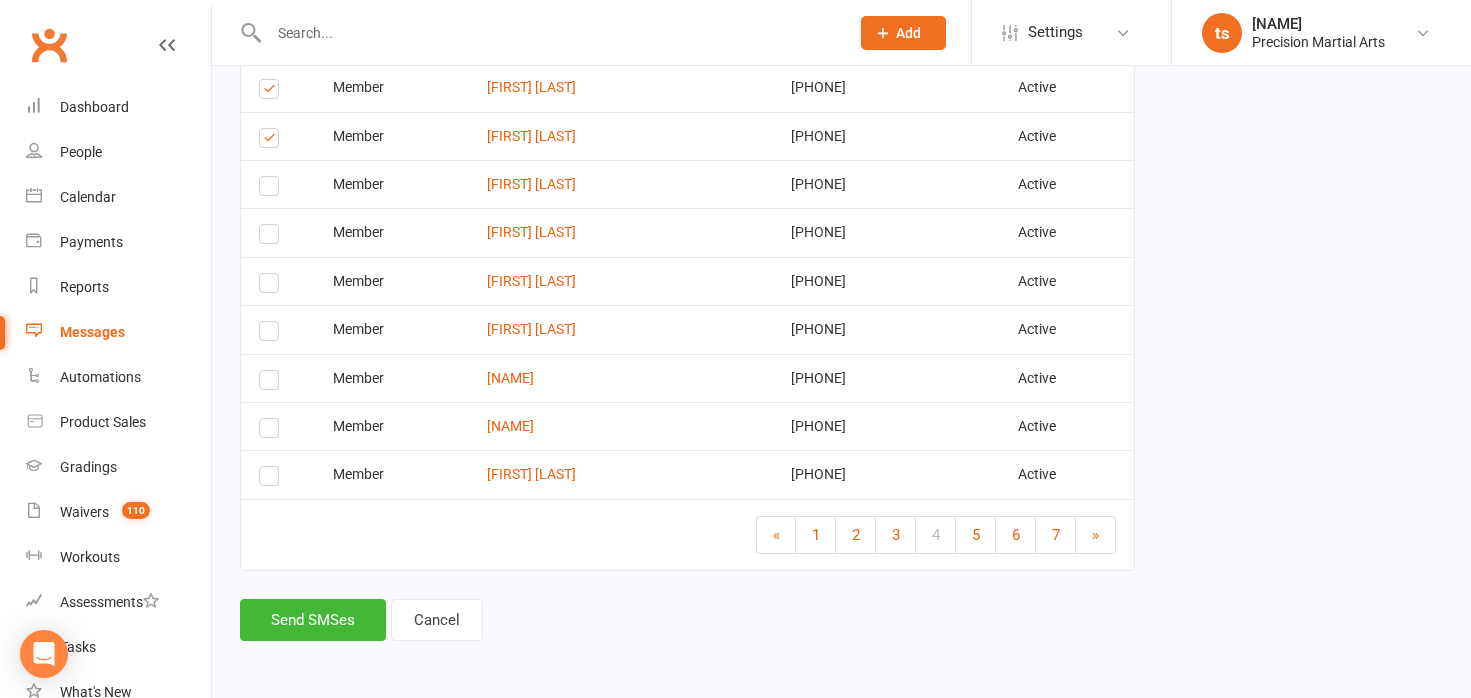 scroll, scrollTop: 2578, scrollLeft: 0, axis: vertical 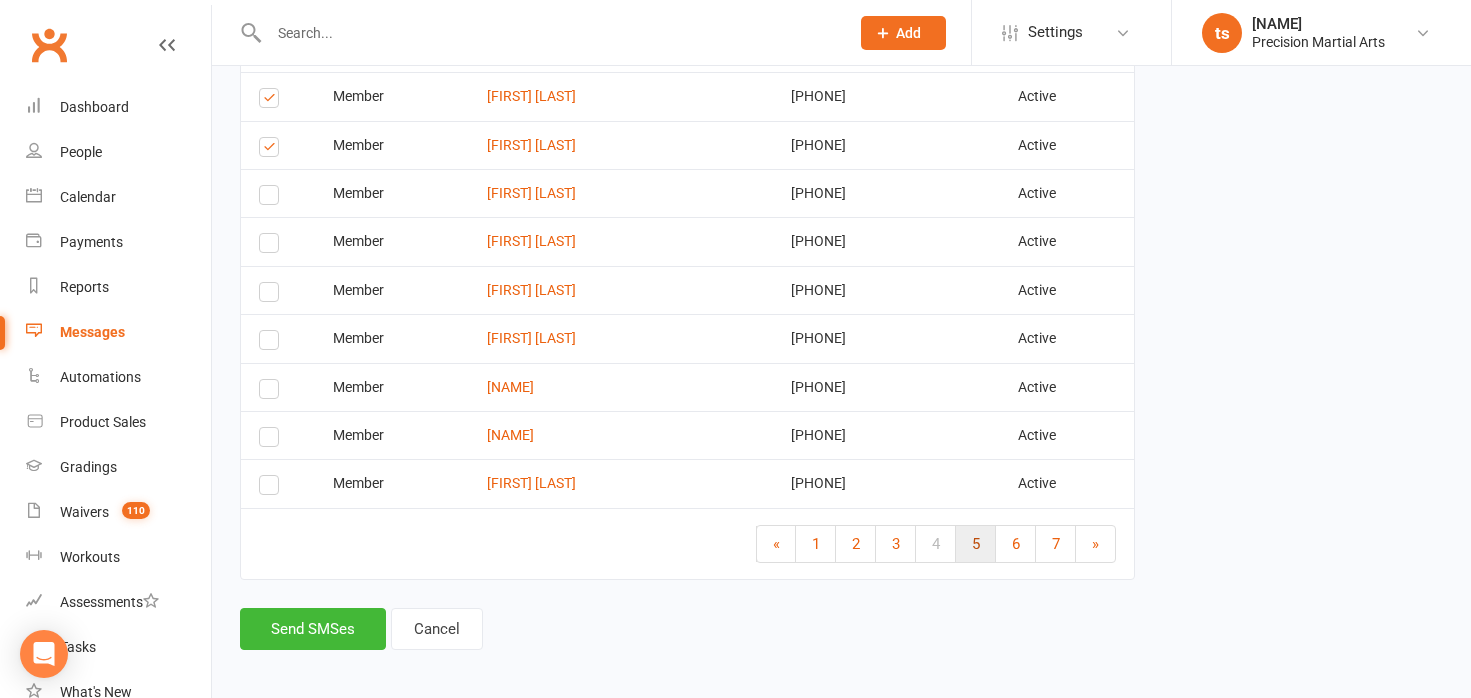 click on "5" at bounding box center [976, 544] 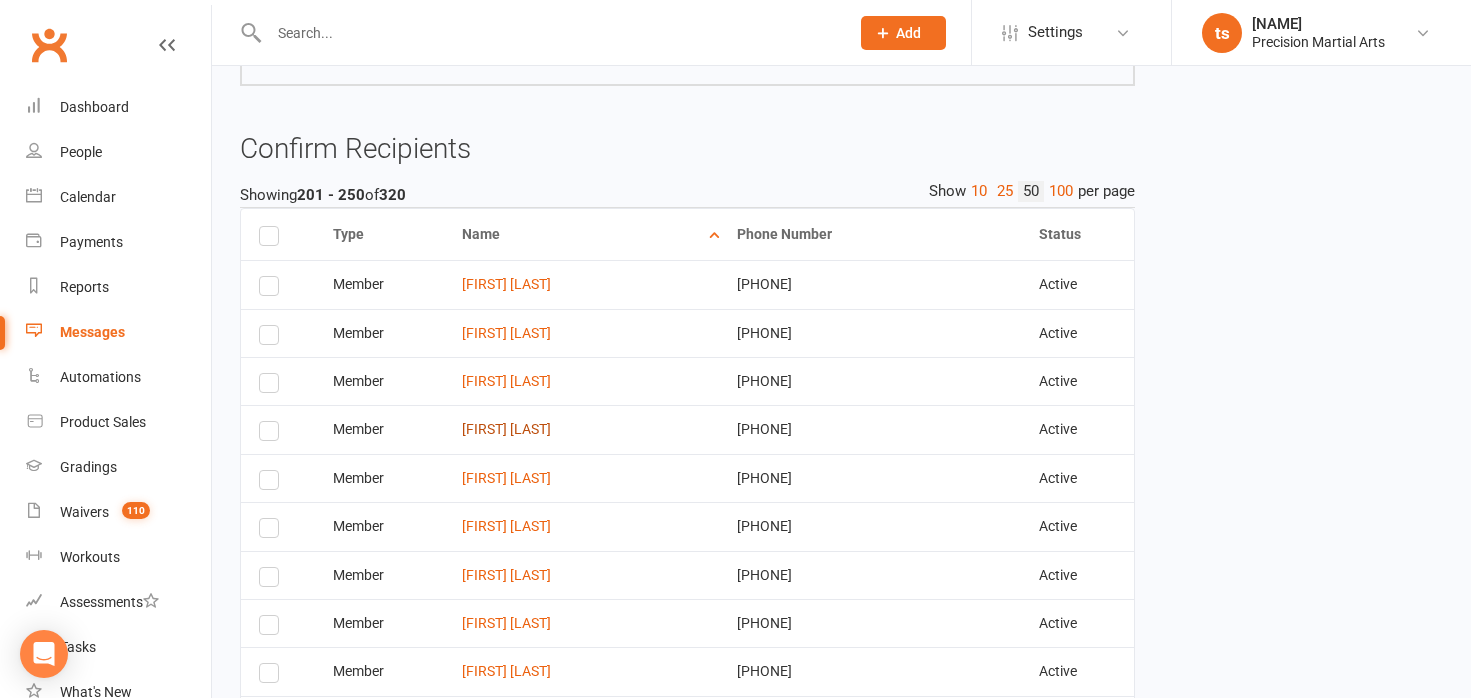 scroll, scrollTop: 499, scrollLeft: 0, axis: vertical 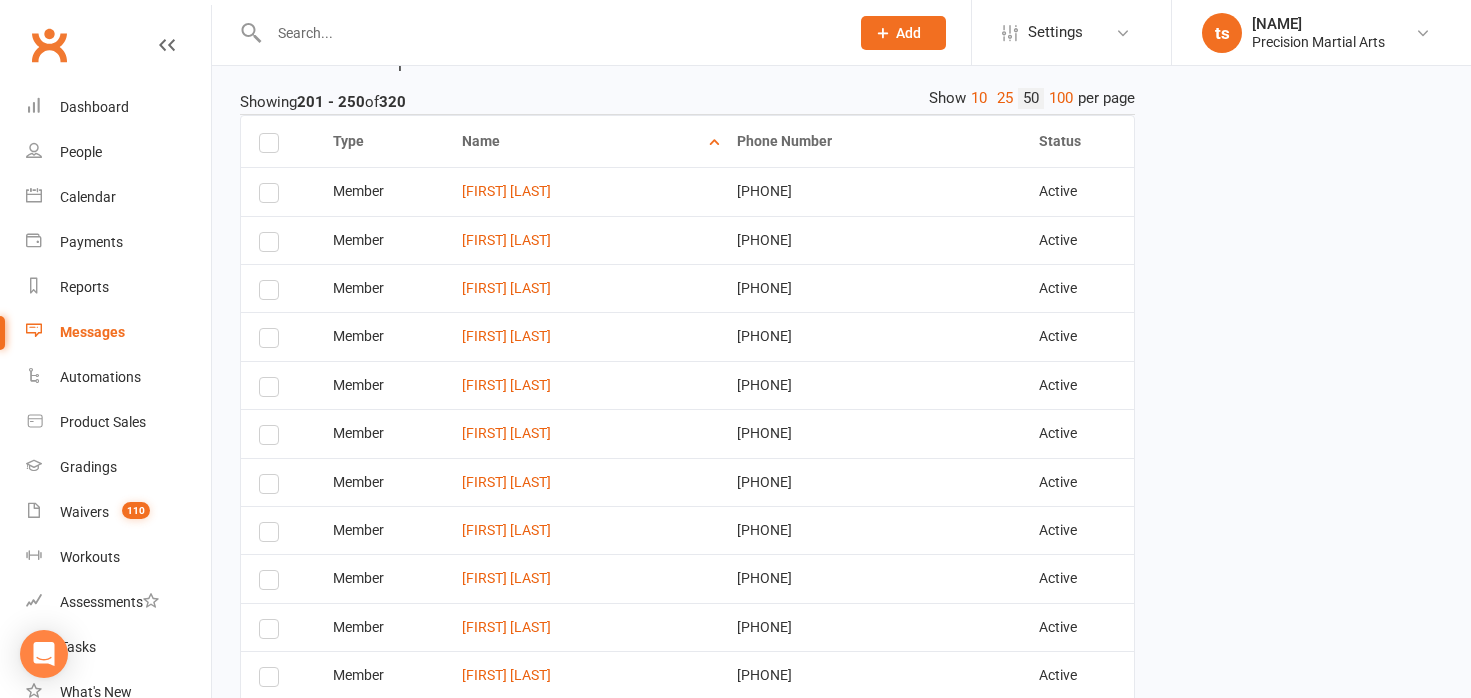 click at bounding box center (272, 390) 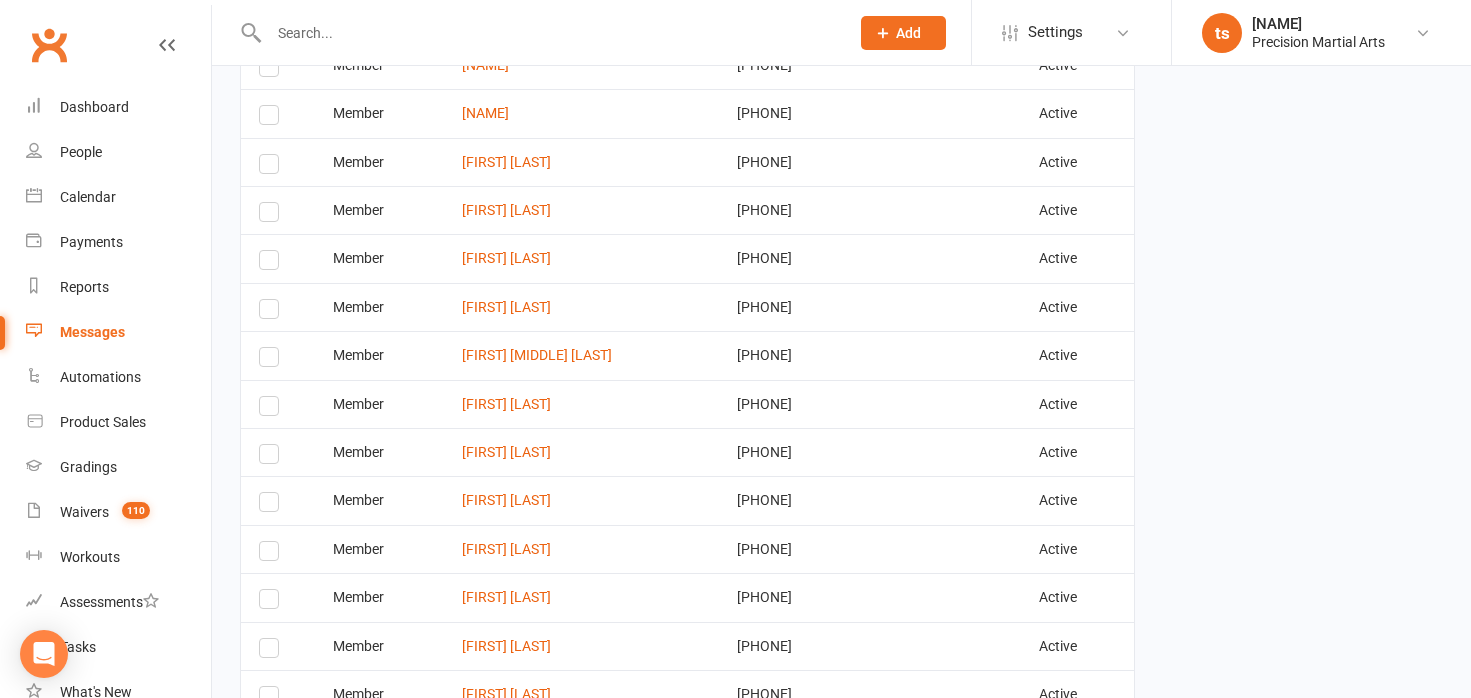 scroll, scrollTop: 1450, scrollLeft: 0, axis: vertical 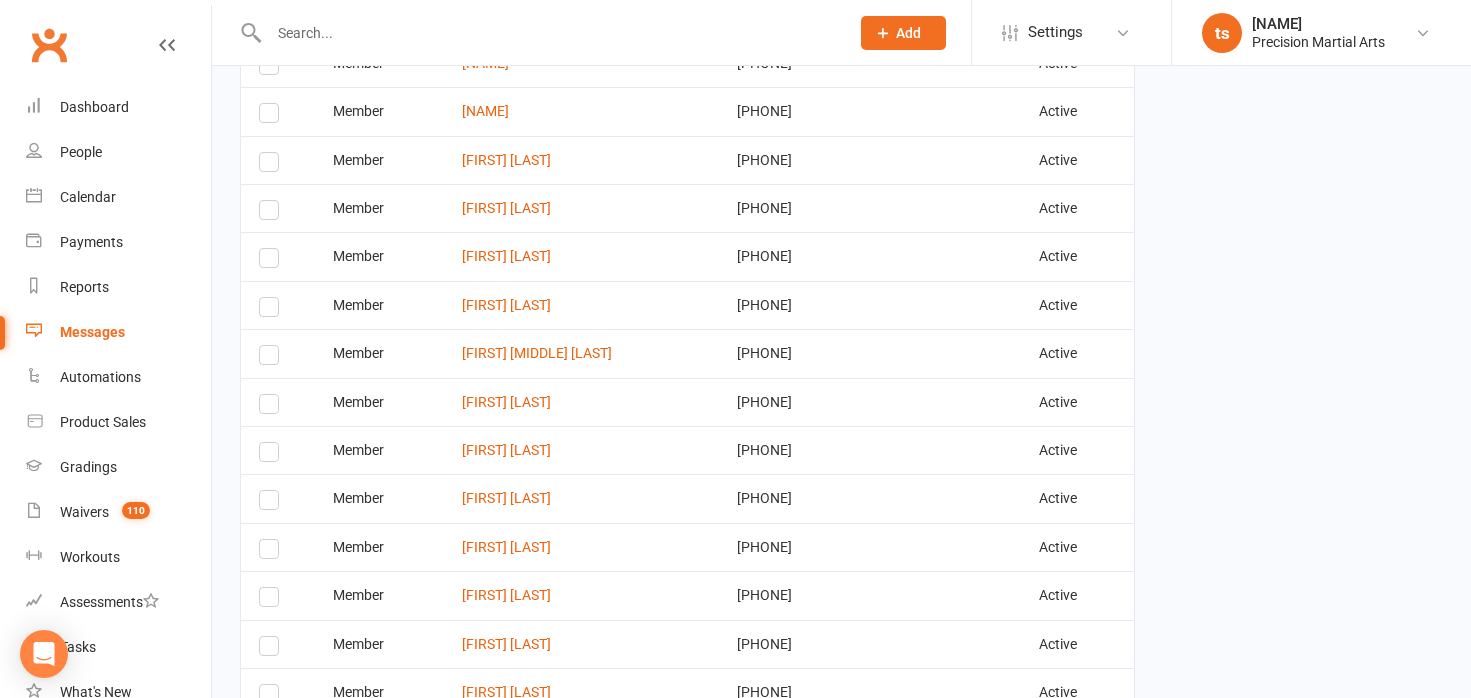 click at bounding box center [272, 310] 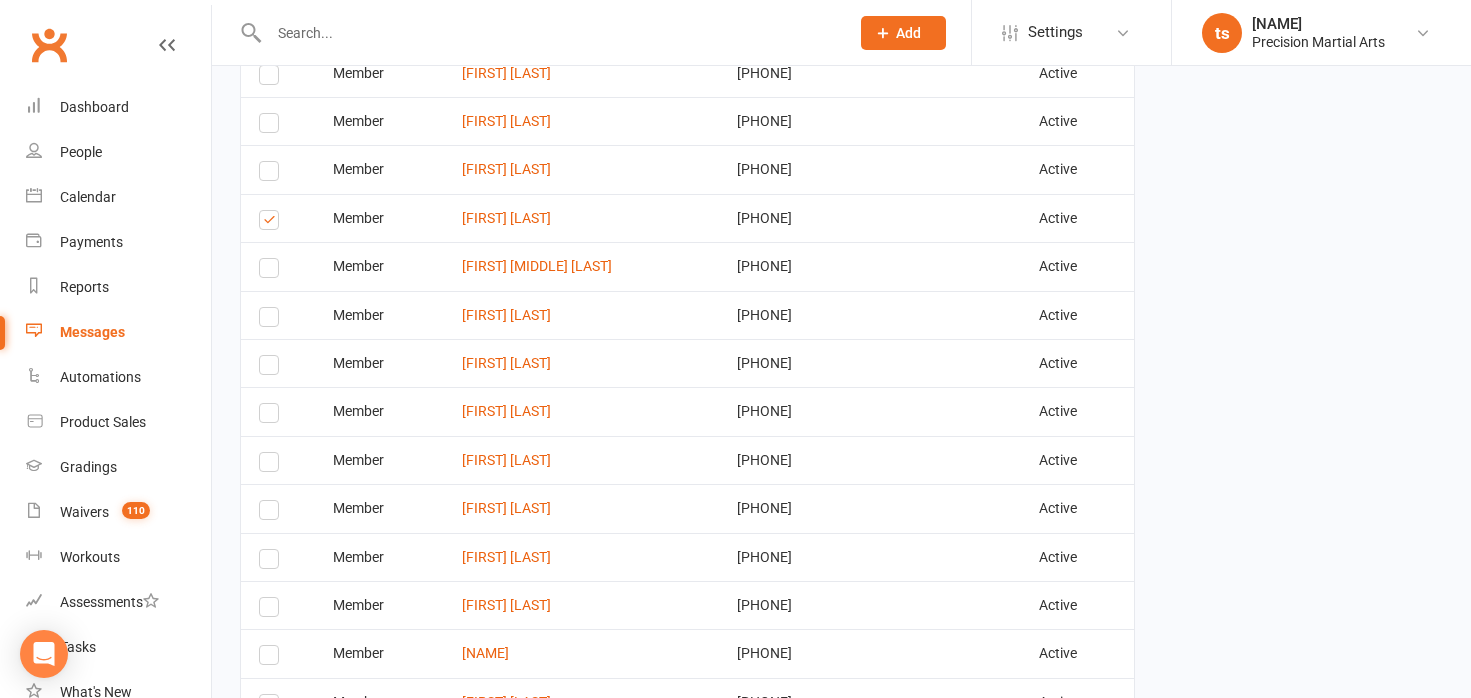 scroll, scrollTop: 1539, scrollLeft: 0, axis: vertical 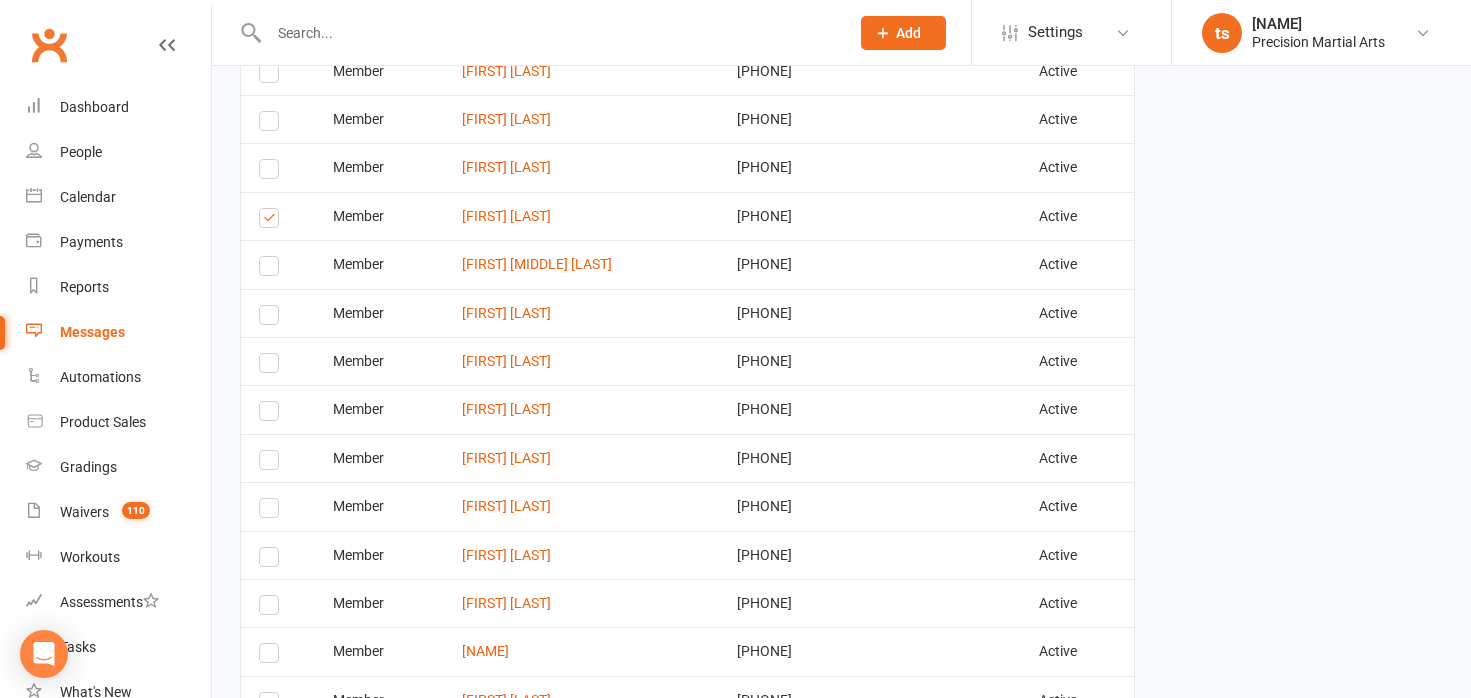 click at bounding box center [272, 318] 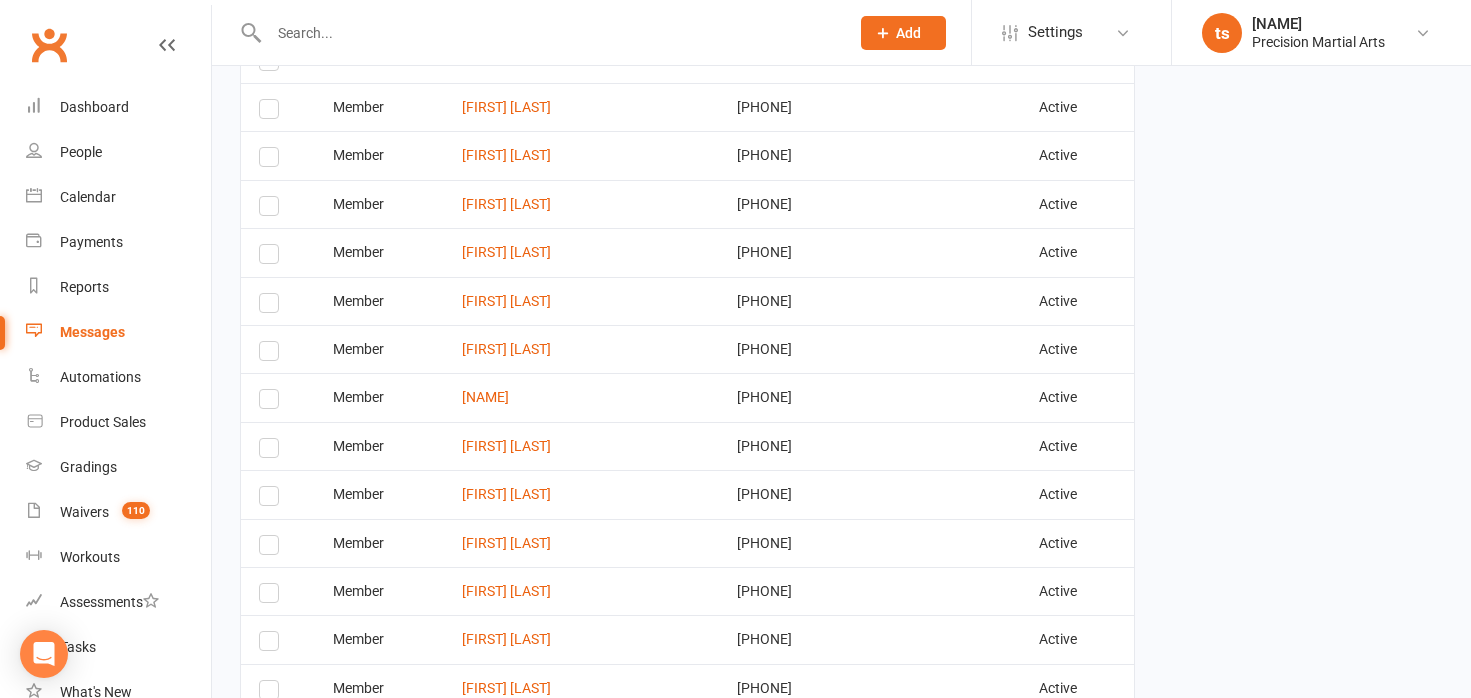 scroll, scrollTop: 1799, scrollLeft: 0, axis: vertical 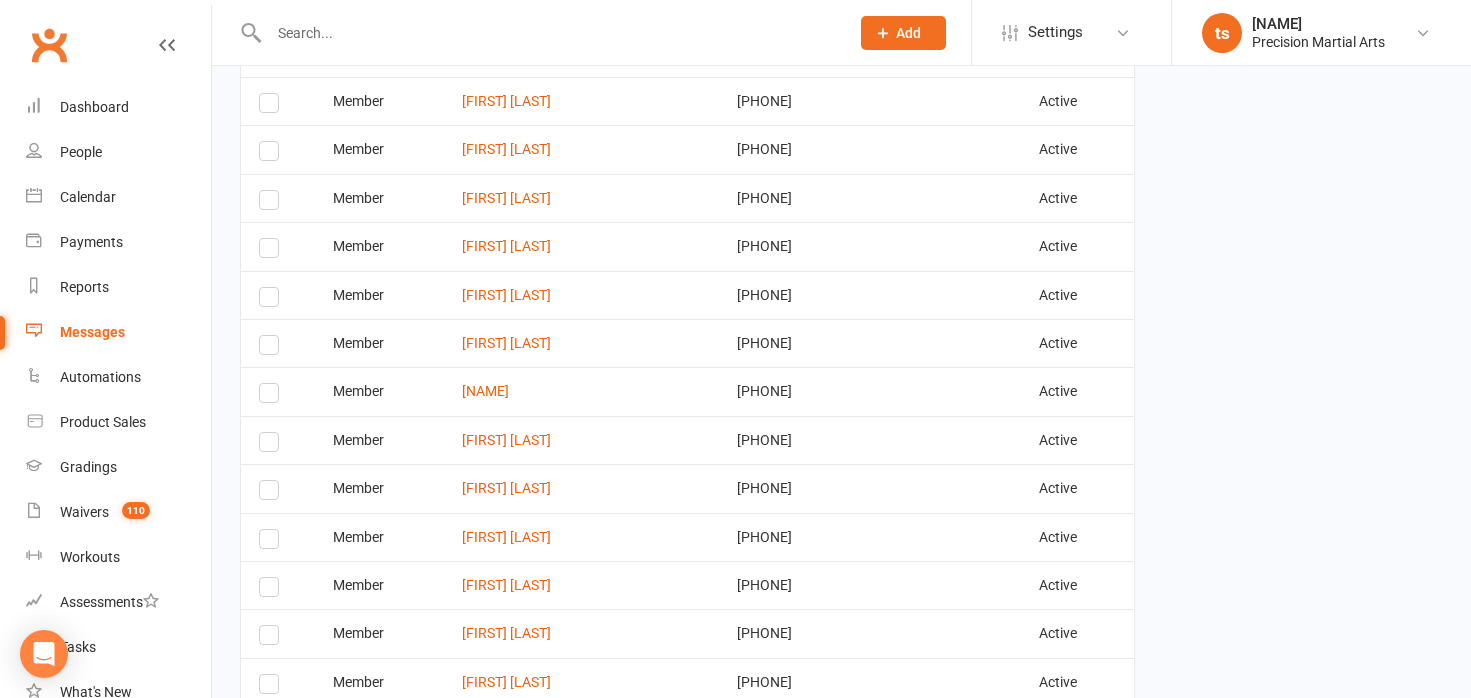 drag, startPoint x: 269, startPoint y: 346, endPoint x: 275, endPoint y: 358, distance: 13.416408 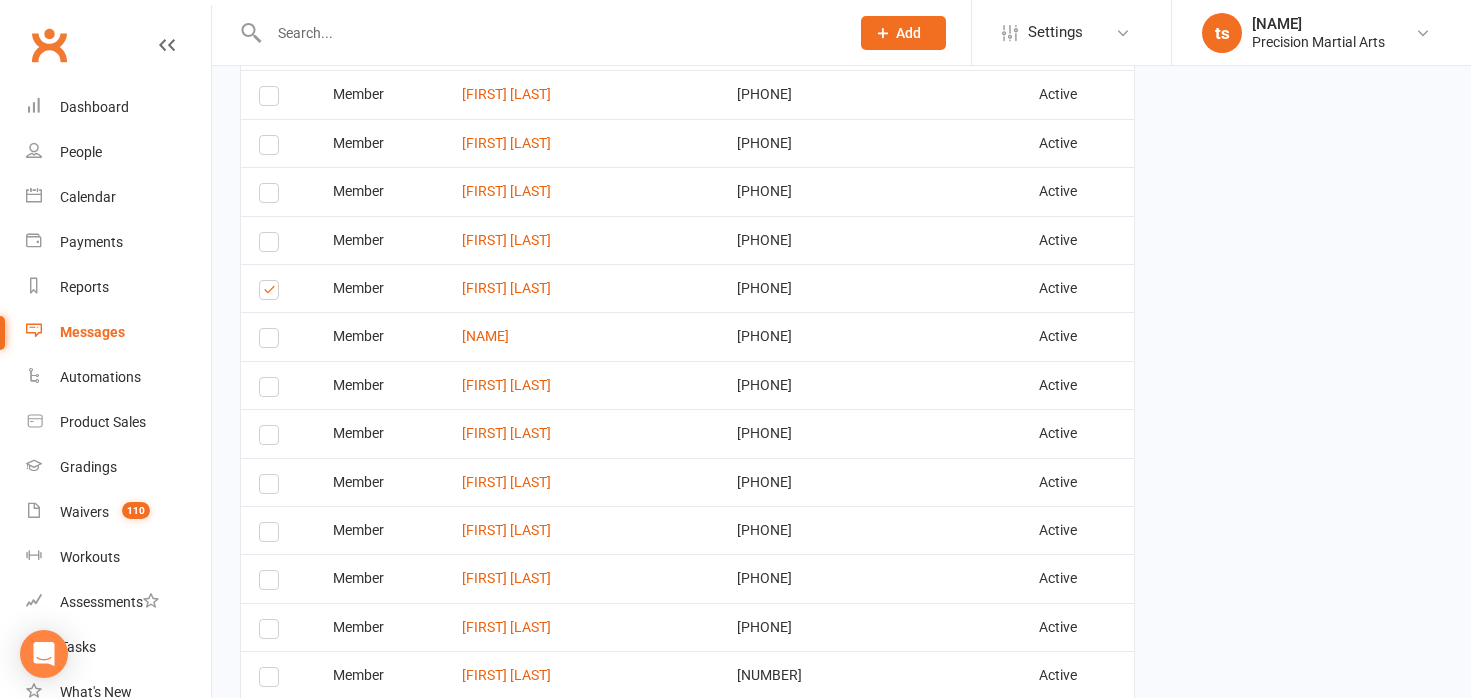 scroll, scrollTop: 1857, scrollLeft: 0, axis: vertical 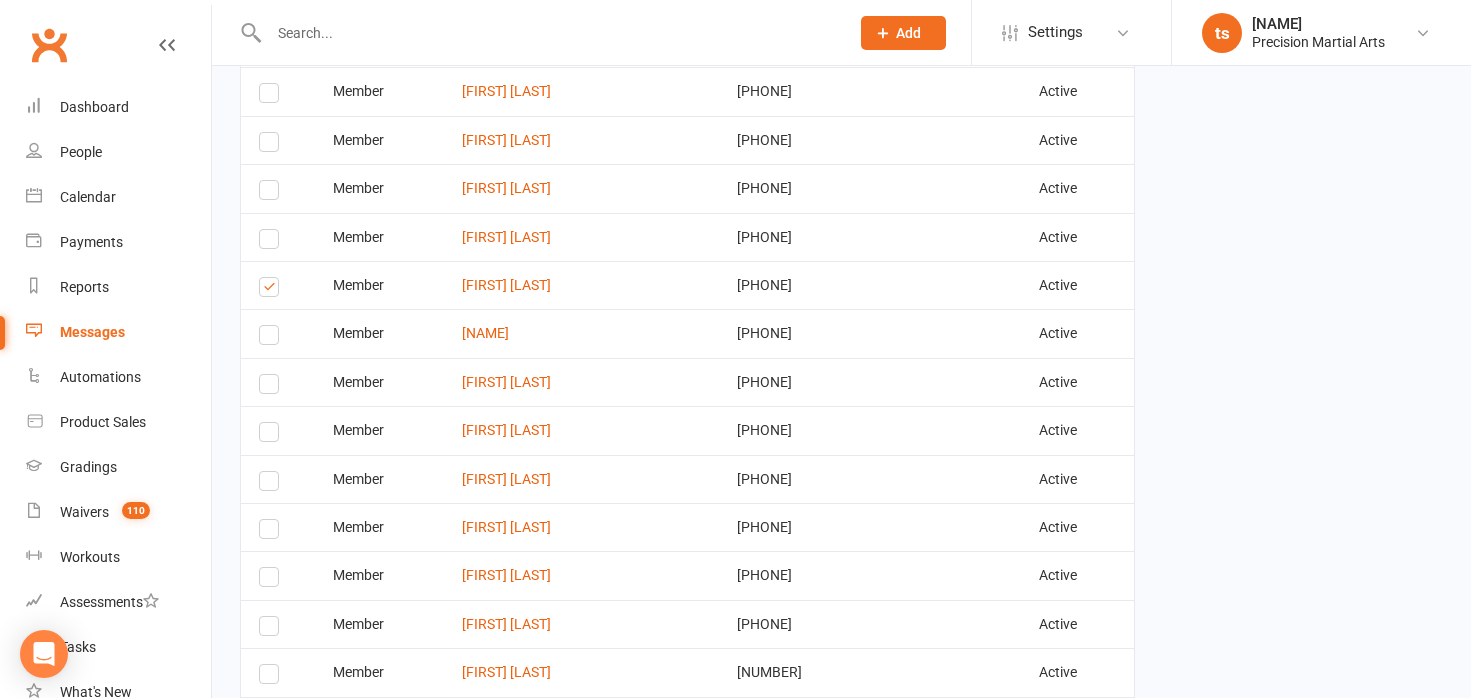click at bounding box center [272, 387] 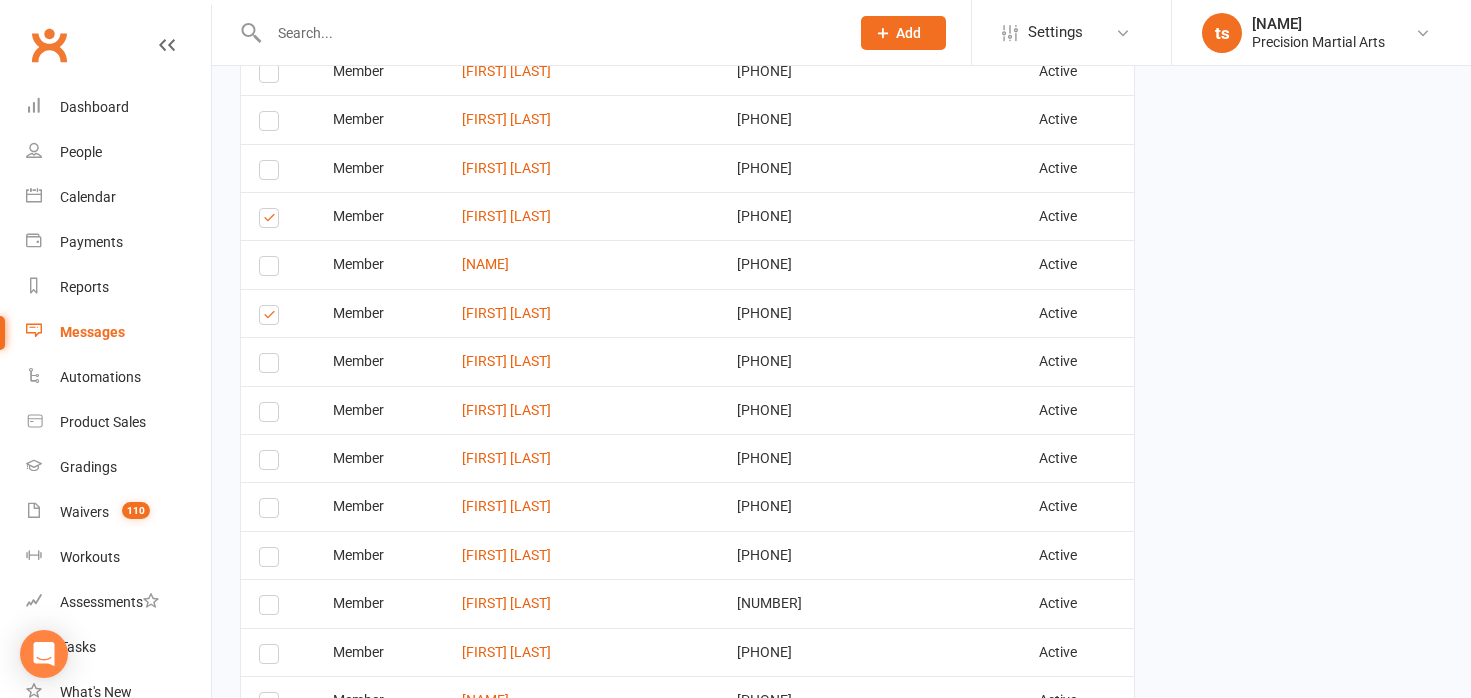 scroll, scrollTop: 1957, scrollLeft: 0, axis: vertical 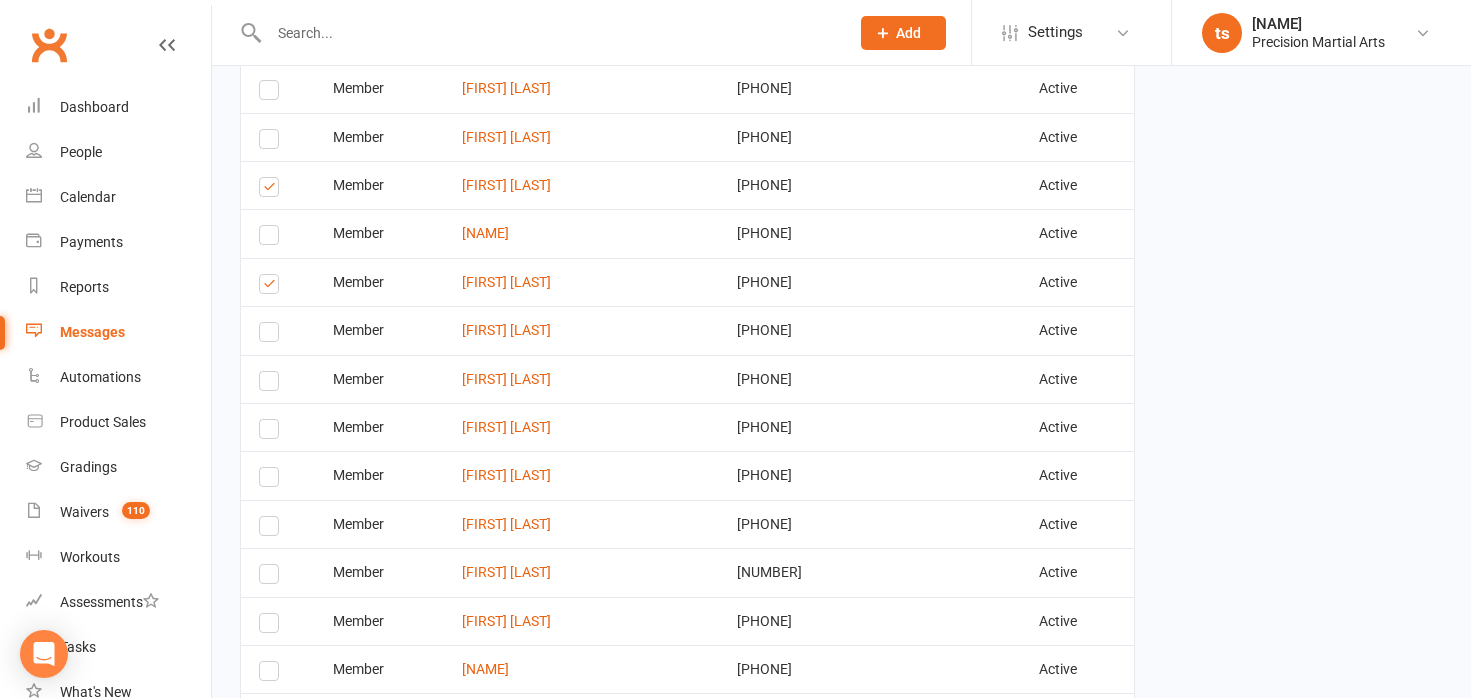 click at bounding box center [272, 432] 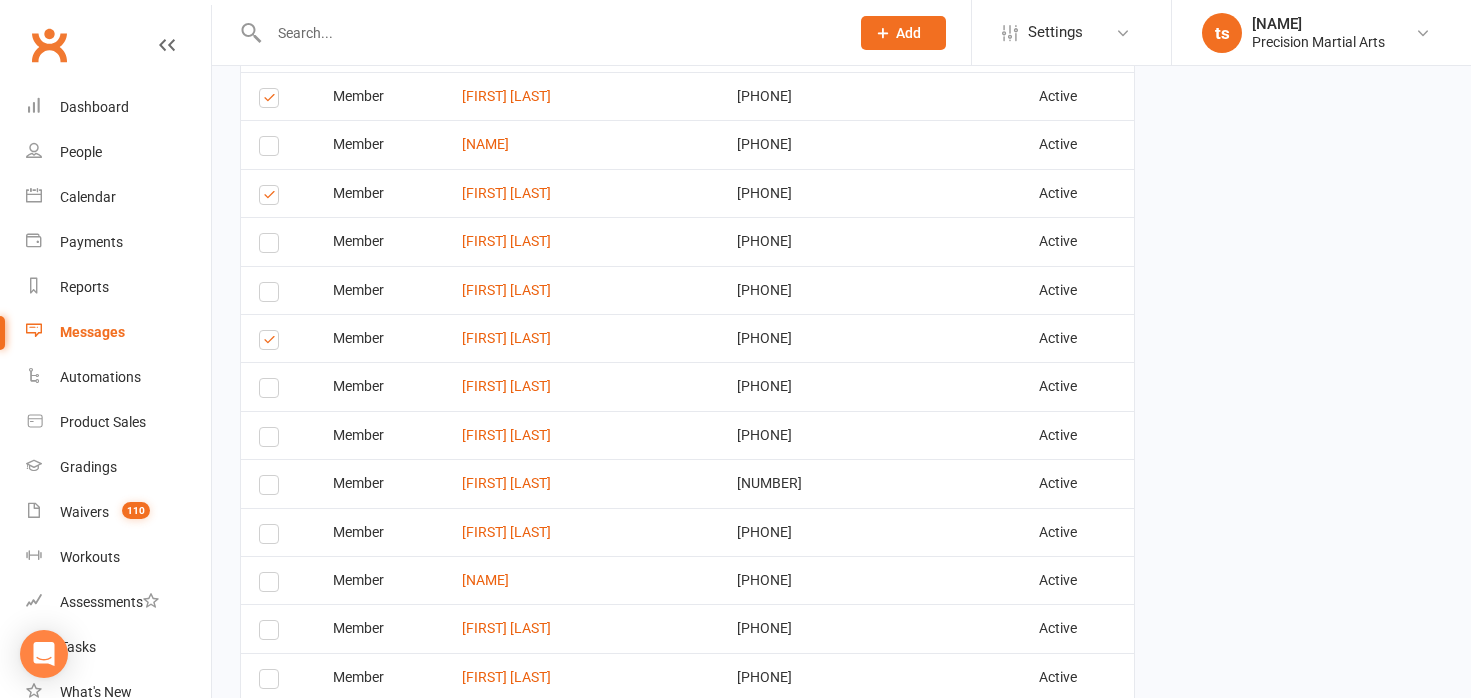 scroll, scrollTop: 2059, scrollLeft: 0, axis: vertical 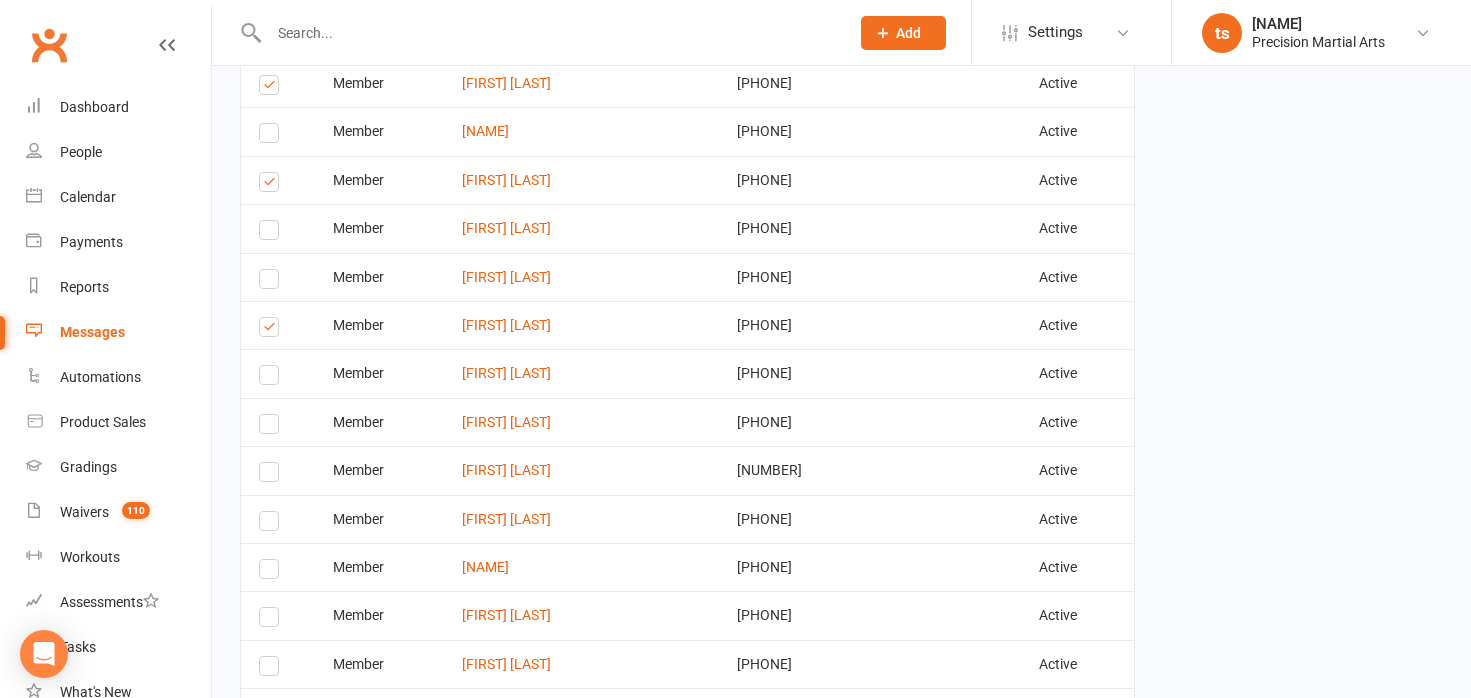 click at bounding box center (272, 427) 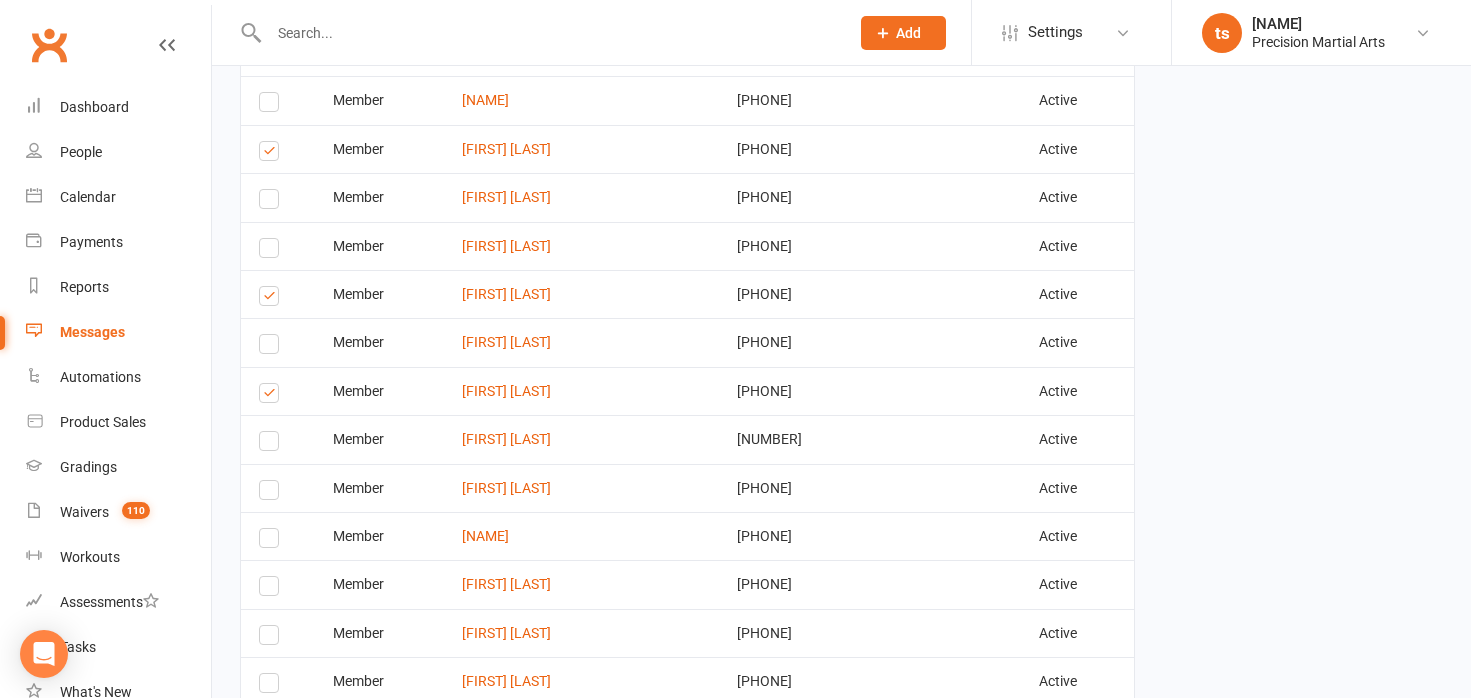 scroll, scrollTop: 2094, scrollLeft: 0, axis: vertical 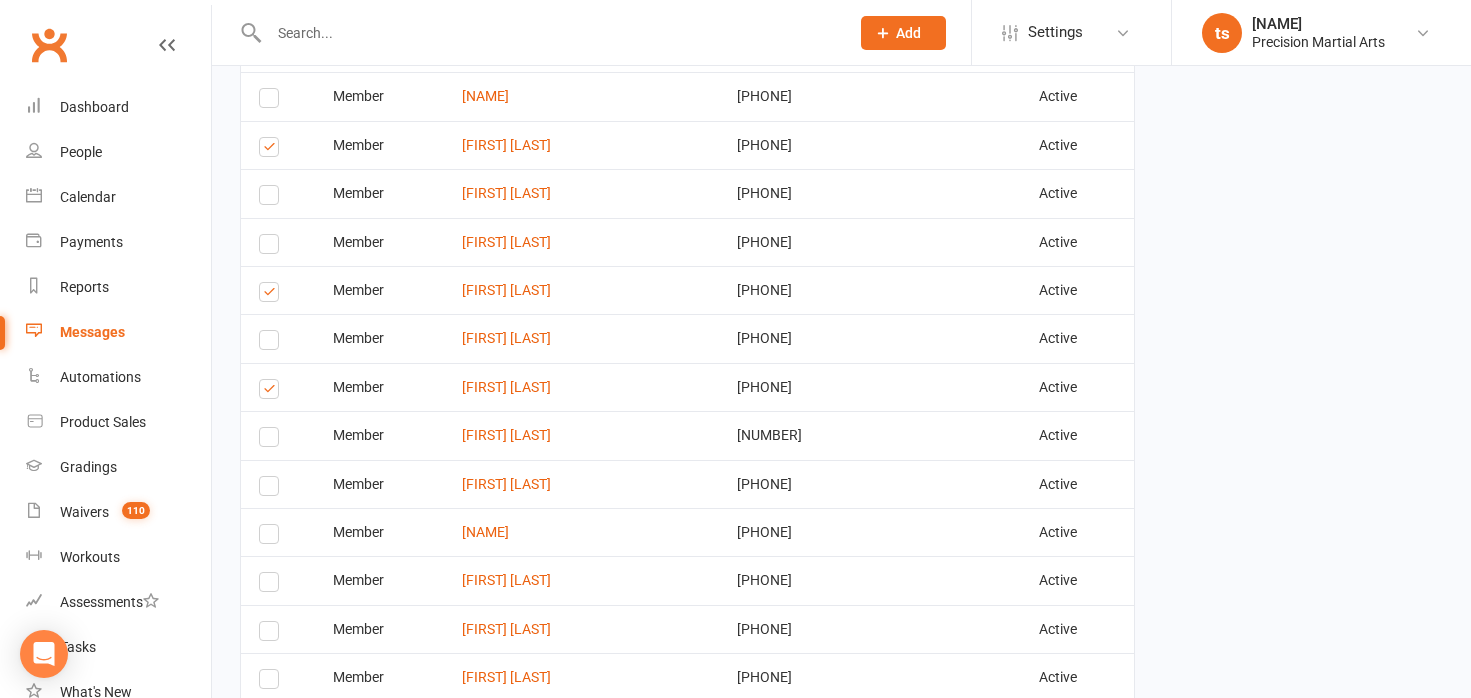 click at bounding box center [272, 440] 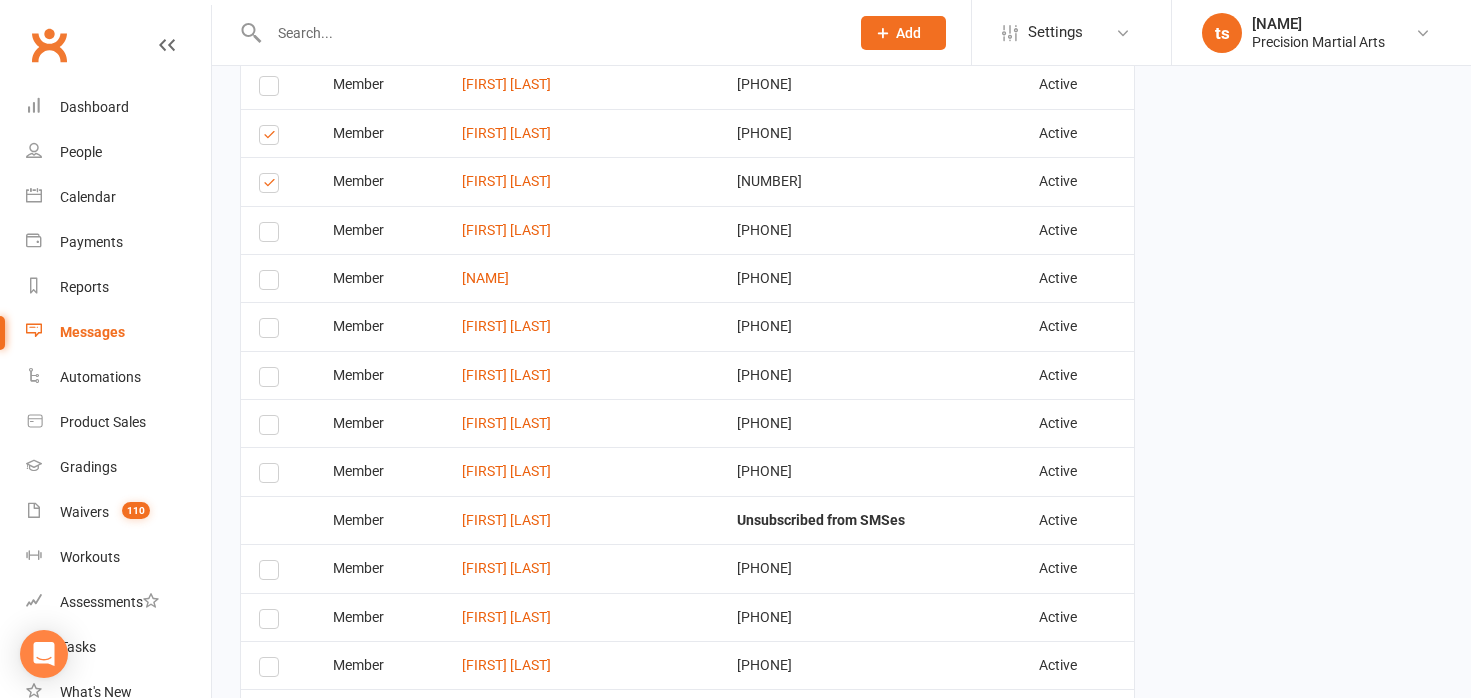 scroll, scrollTop: 2350, scrollLeft: 0, axis: vertical 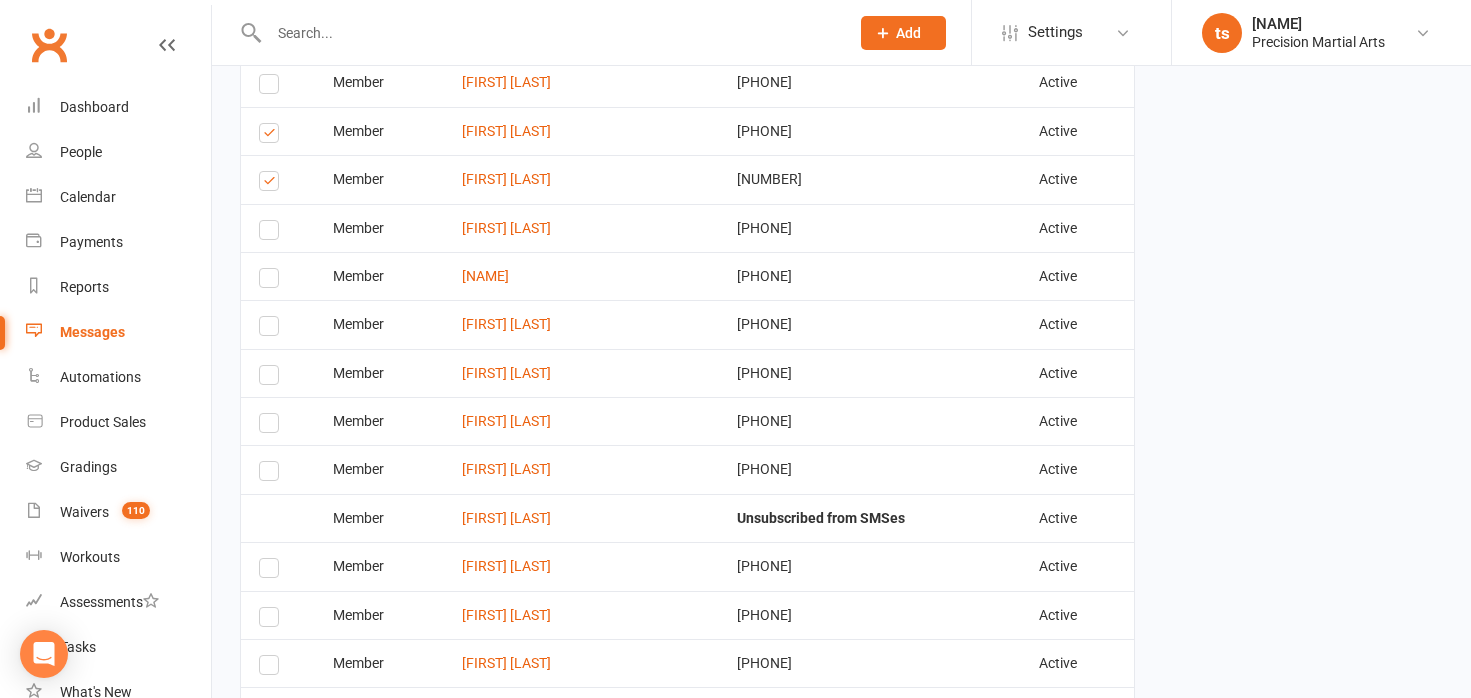 click at bounding box center [272, 426] 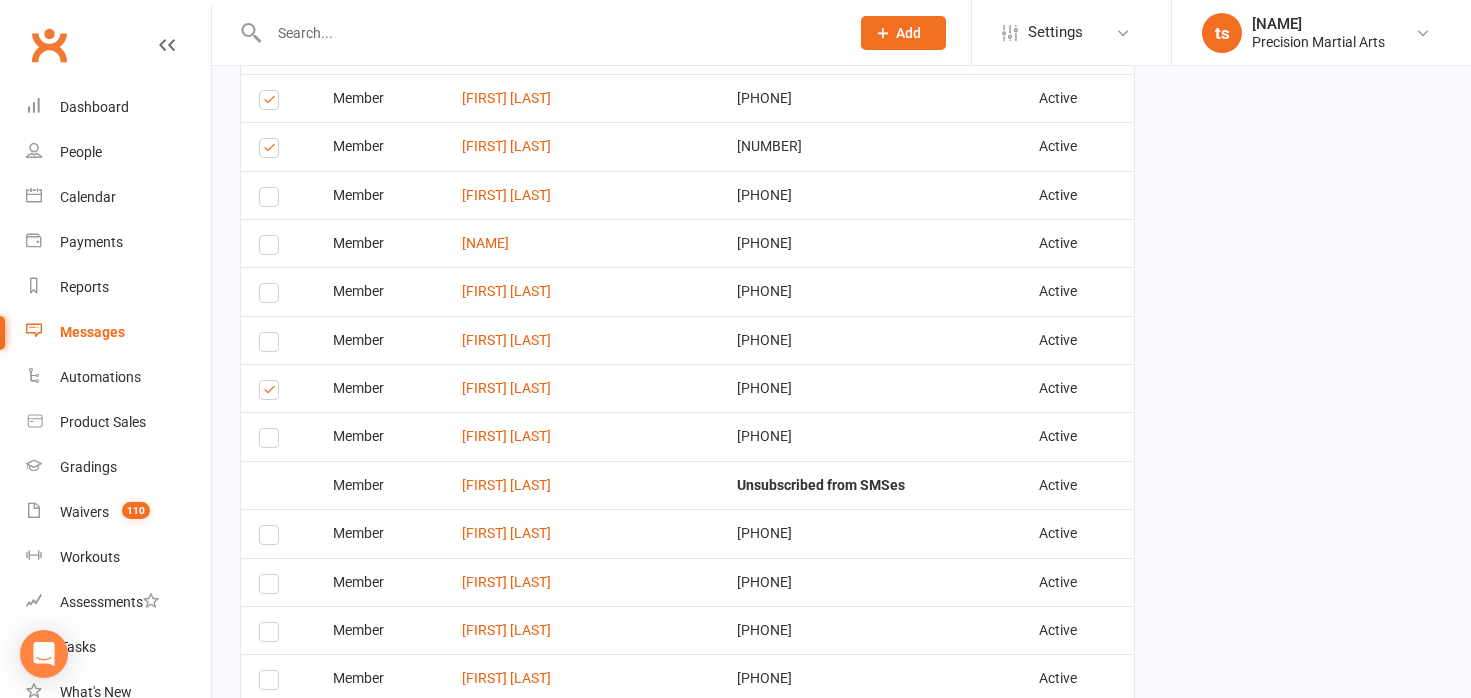 scroll, scrollTop: 2400, scrollLeft: 0, axis: vertical 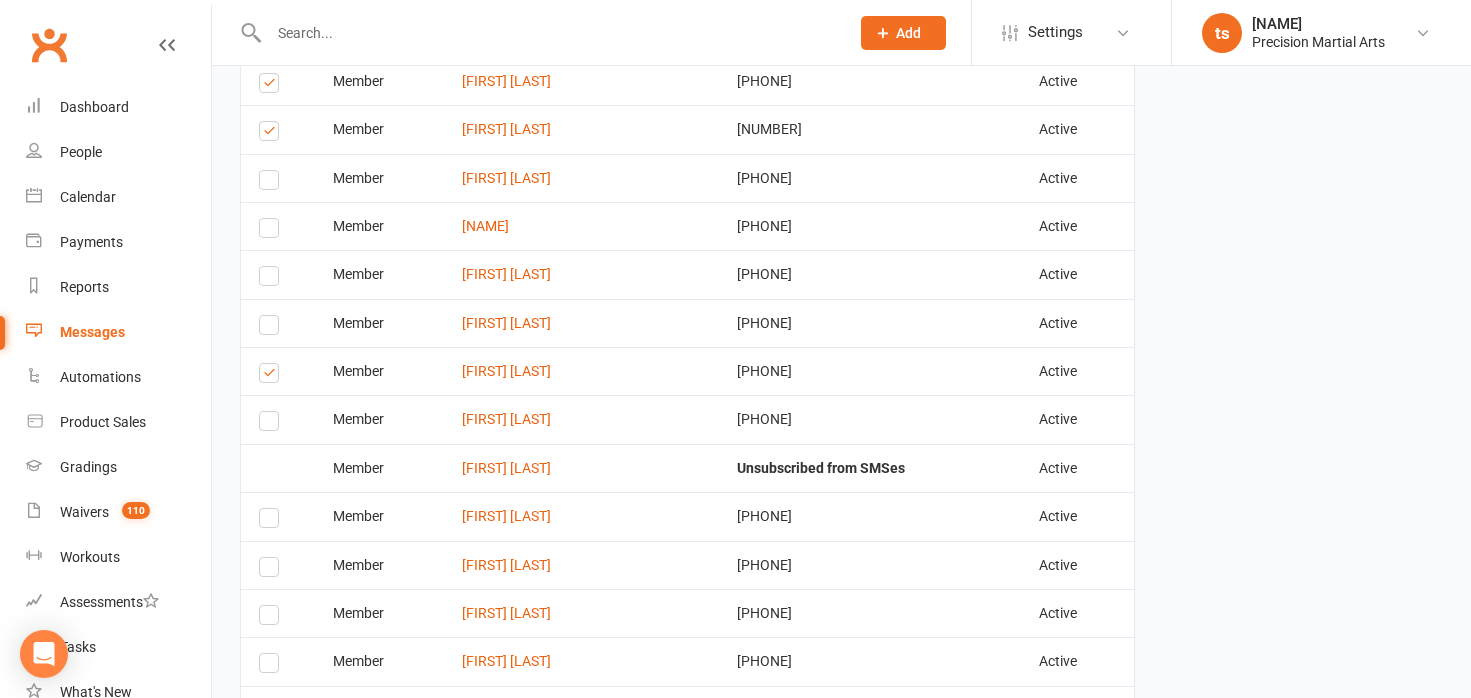 click at bounding box center (272, 424) 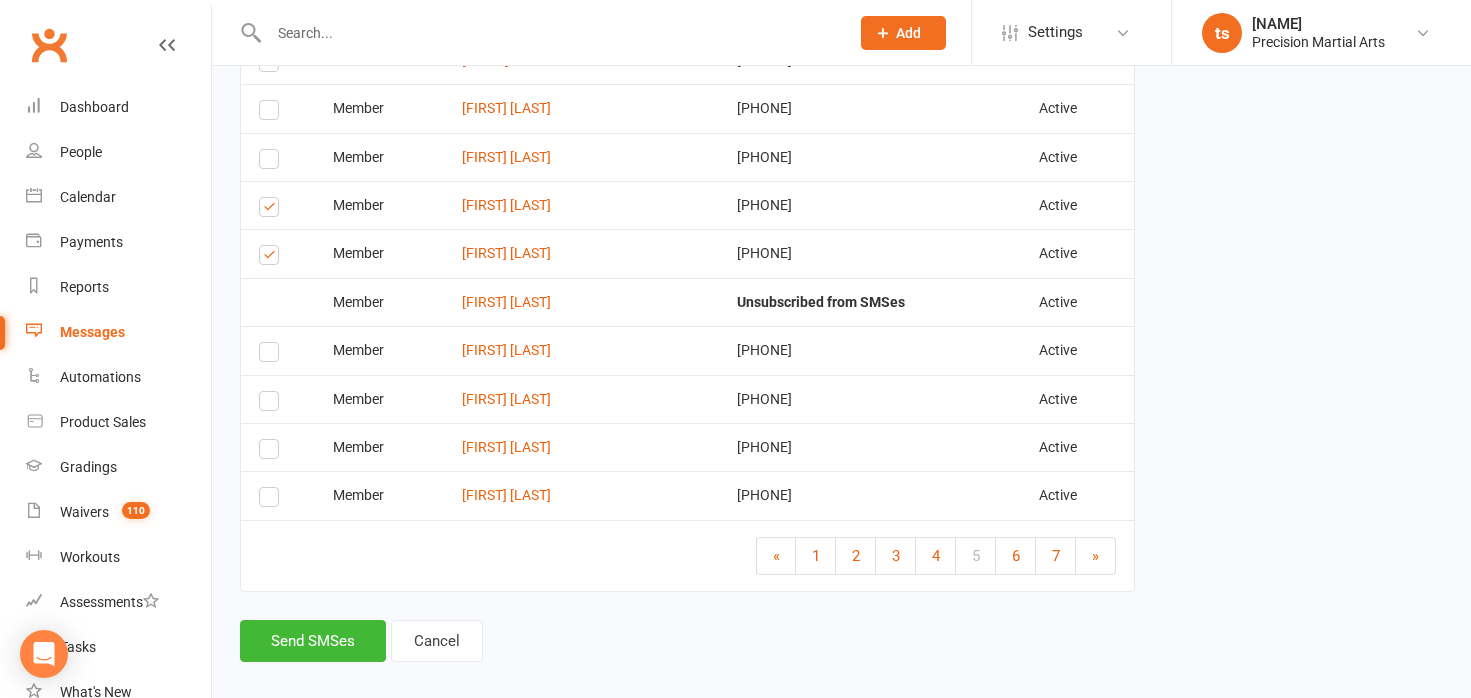 scroll, scrollTop: 2577, scrollLeft: 0, axis: vertical 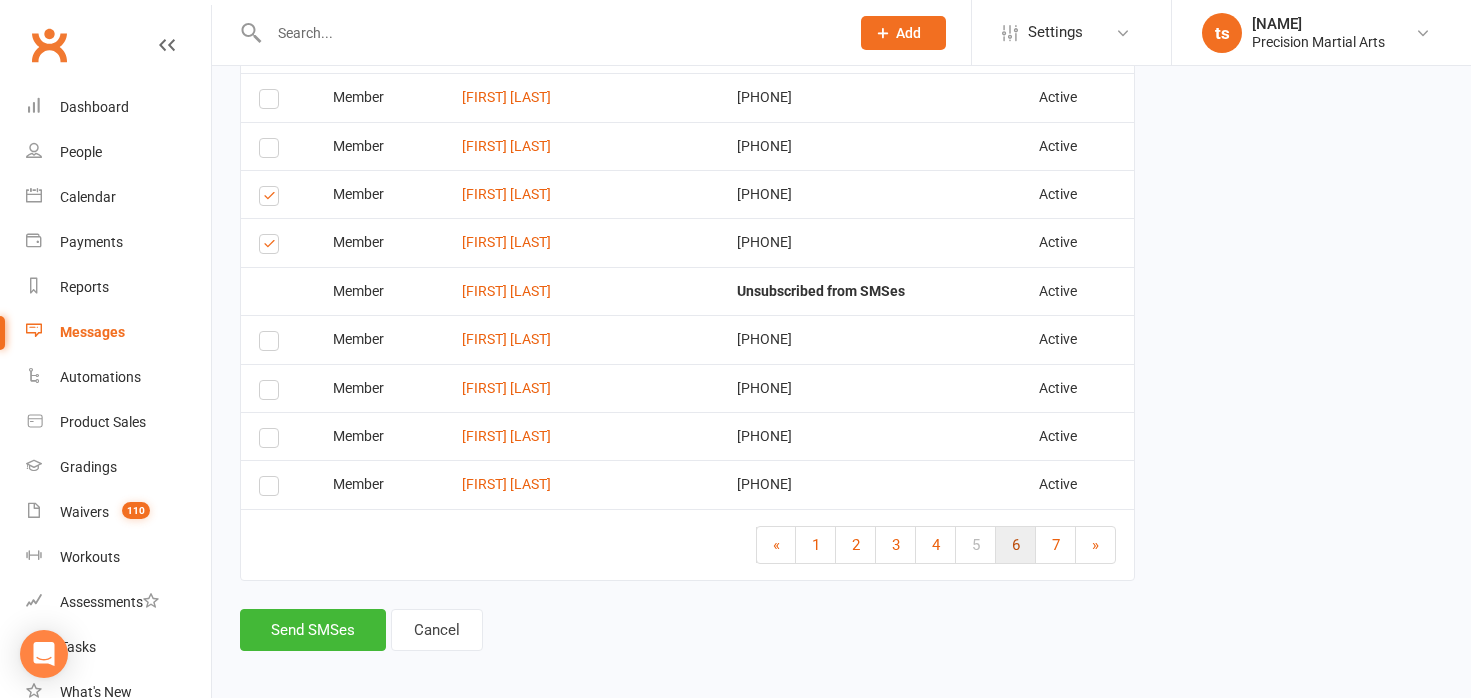 click on "6" at bounding box center (1016, 545) 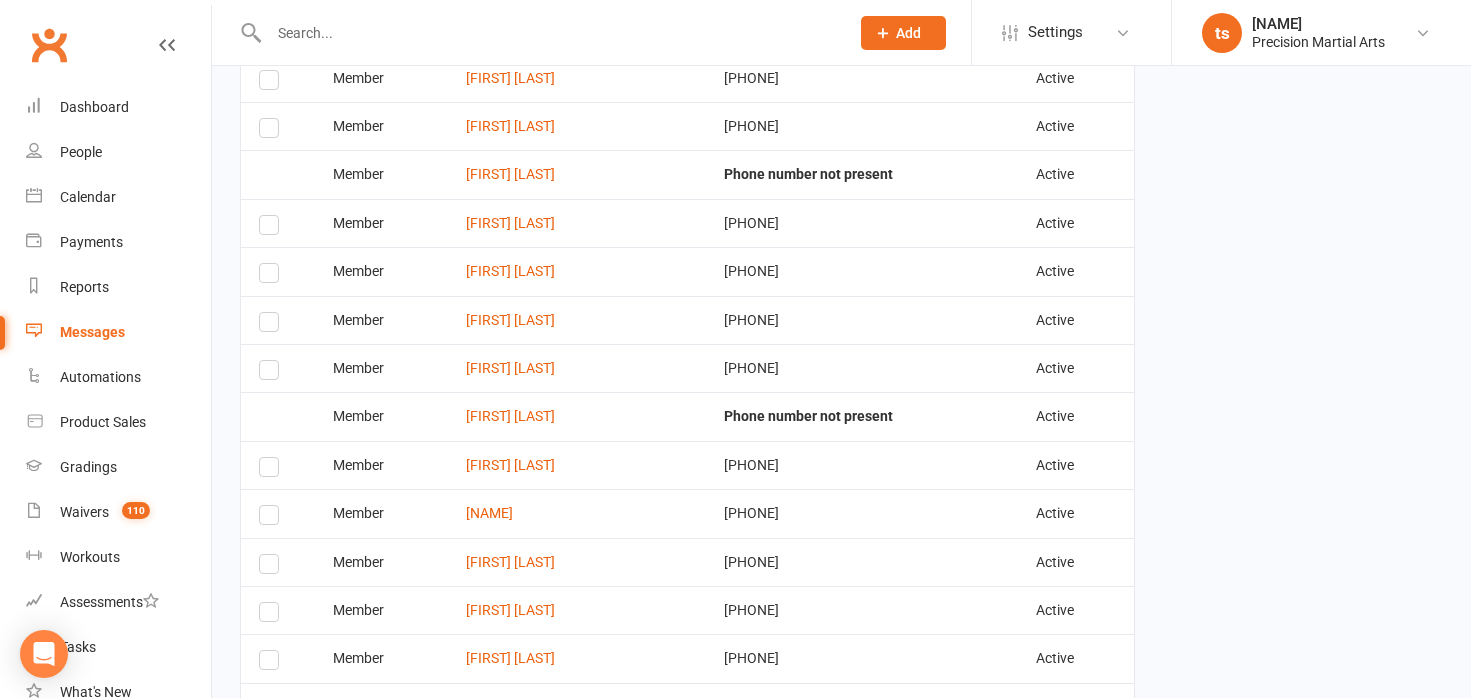 scroll, scrollTop: 699, scrollLeft: 0, axis: vertical 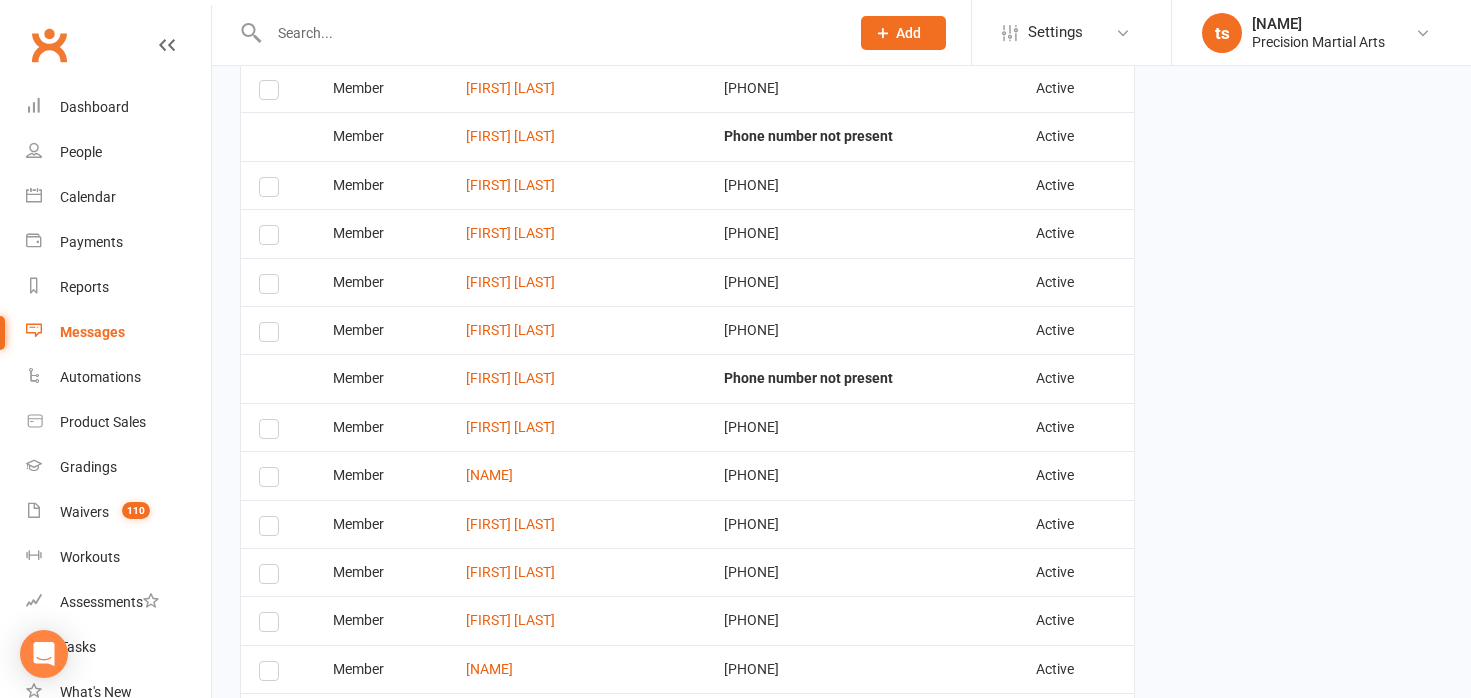 click at bounding box center (272, 335) 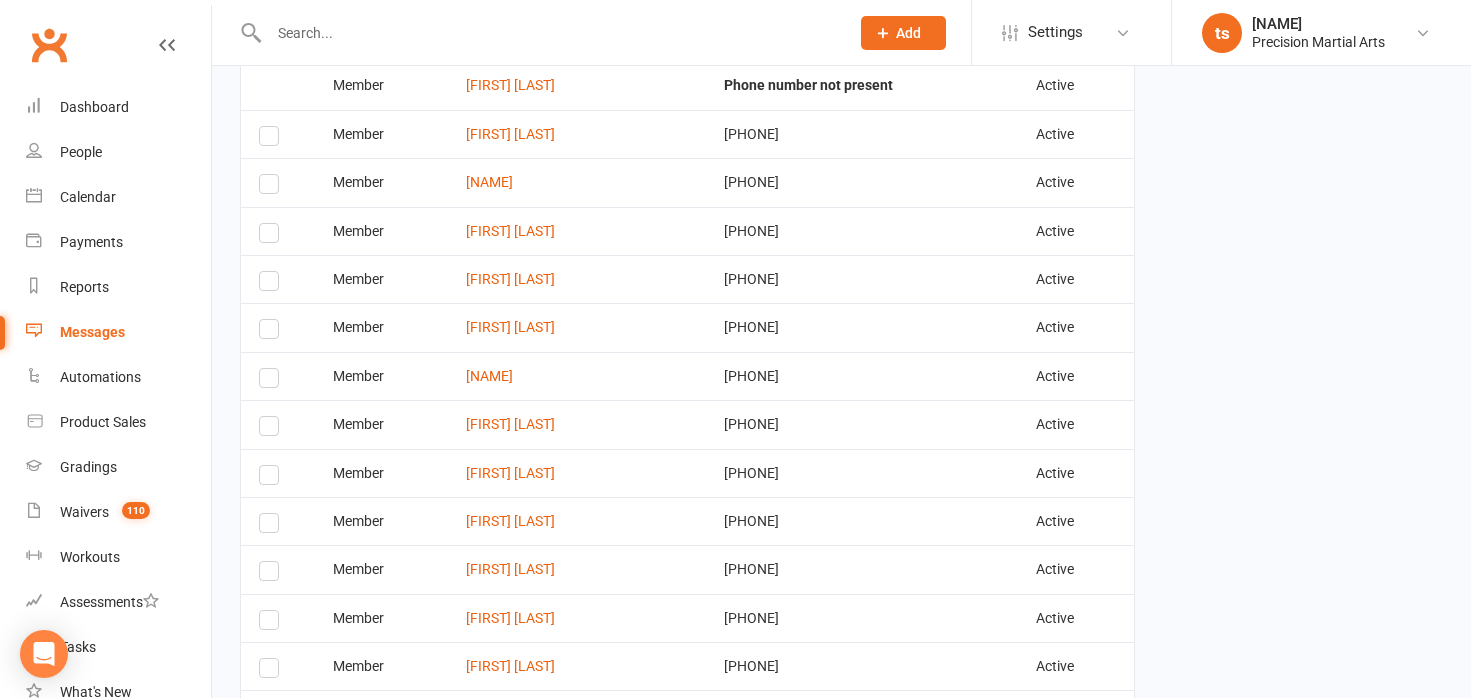 scroll, scrollTop: 1020, scrollLeft: 0, axis: vertical 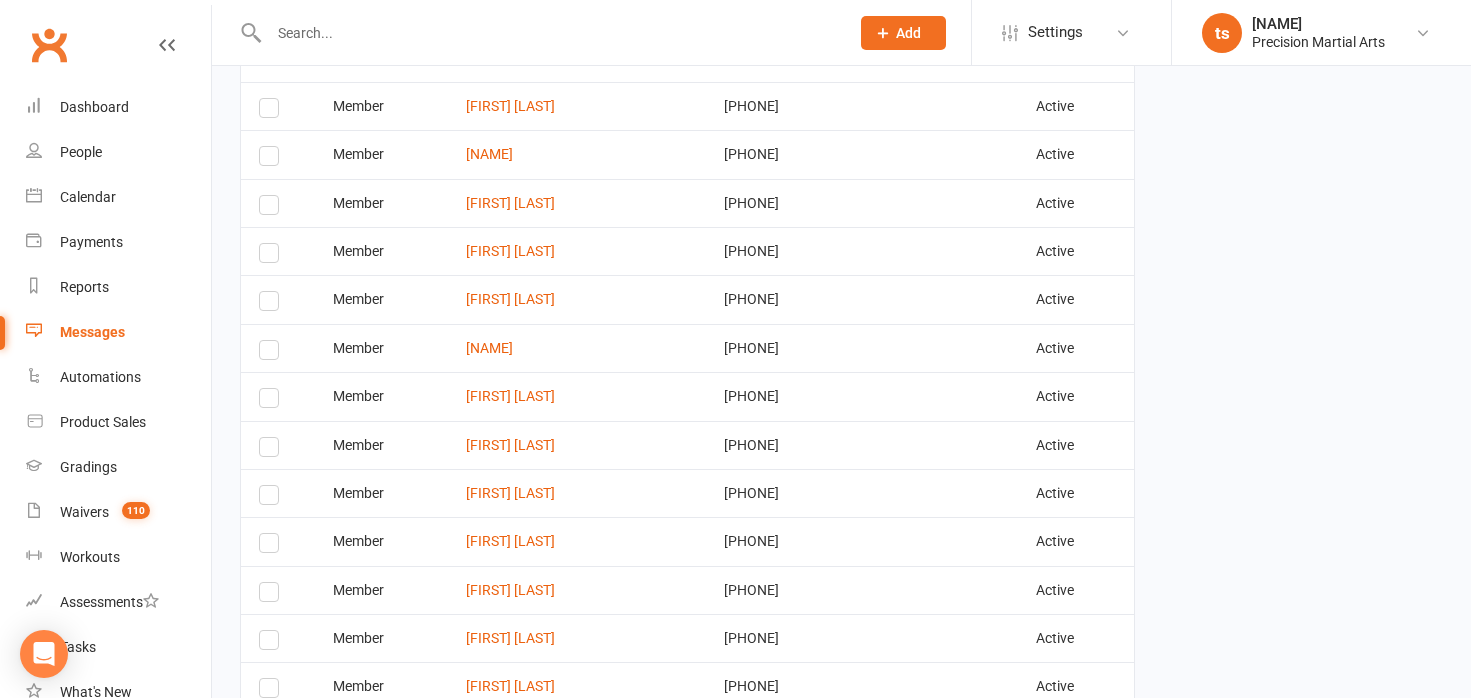 click at bounding box center [272, 304] 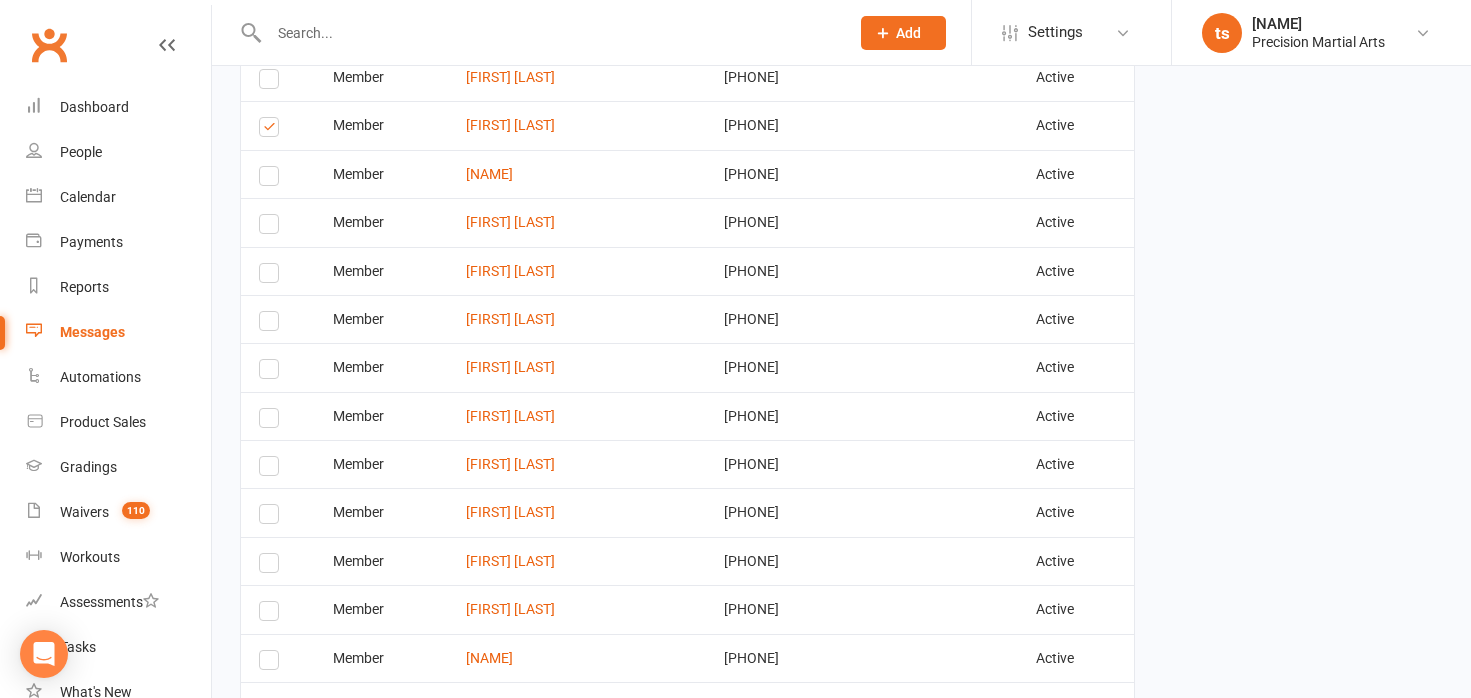 scroll, scrollTop: 1196, scrollLeft: 0, axis: vertical 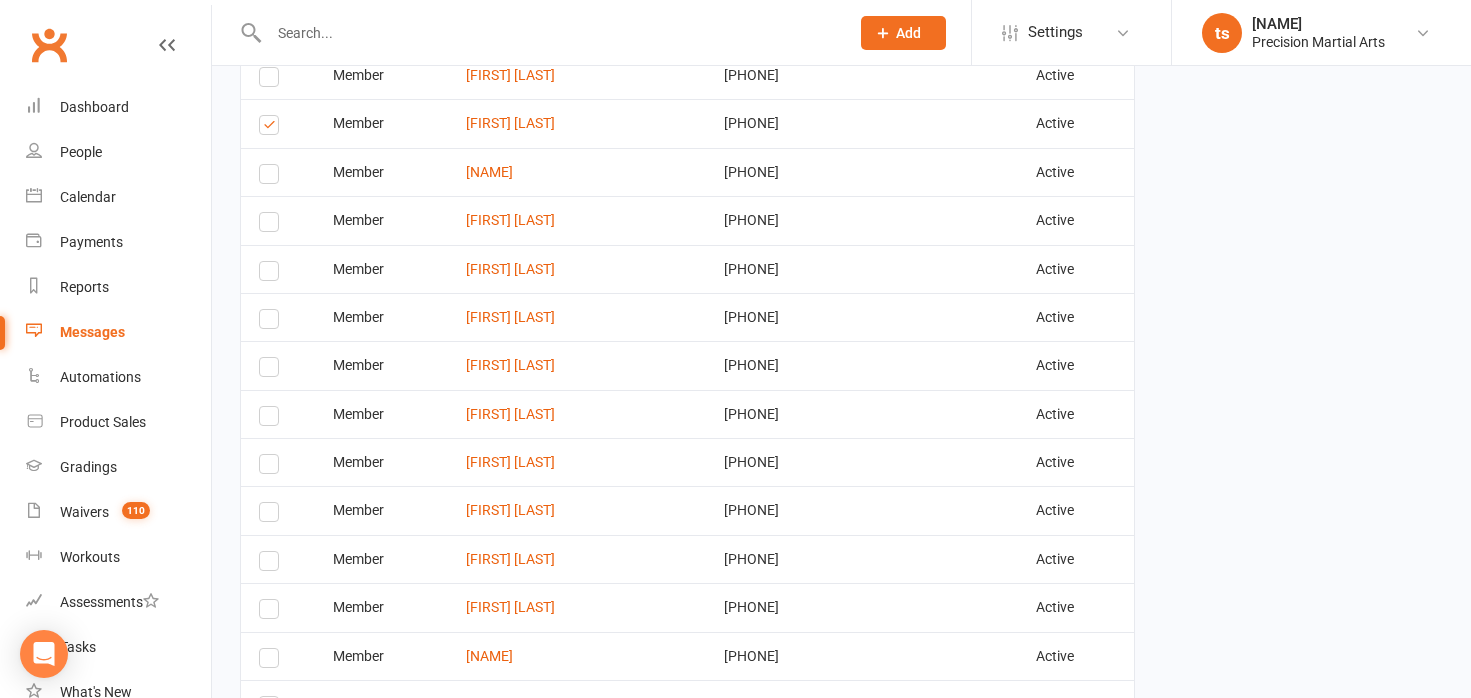 click at bounding box center (272, 274) 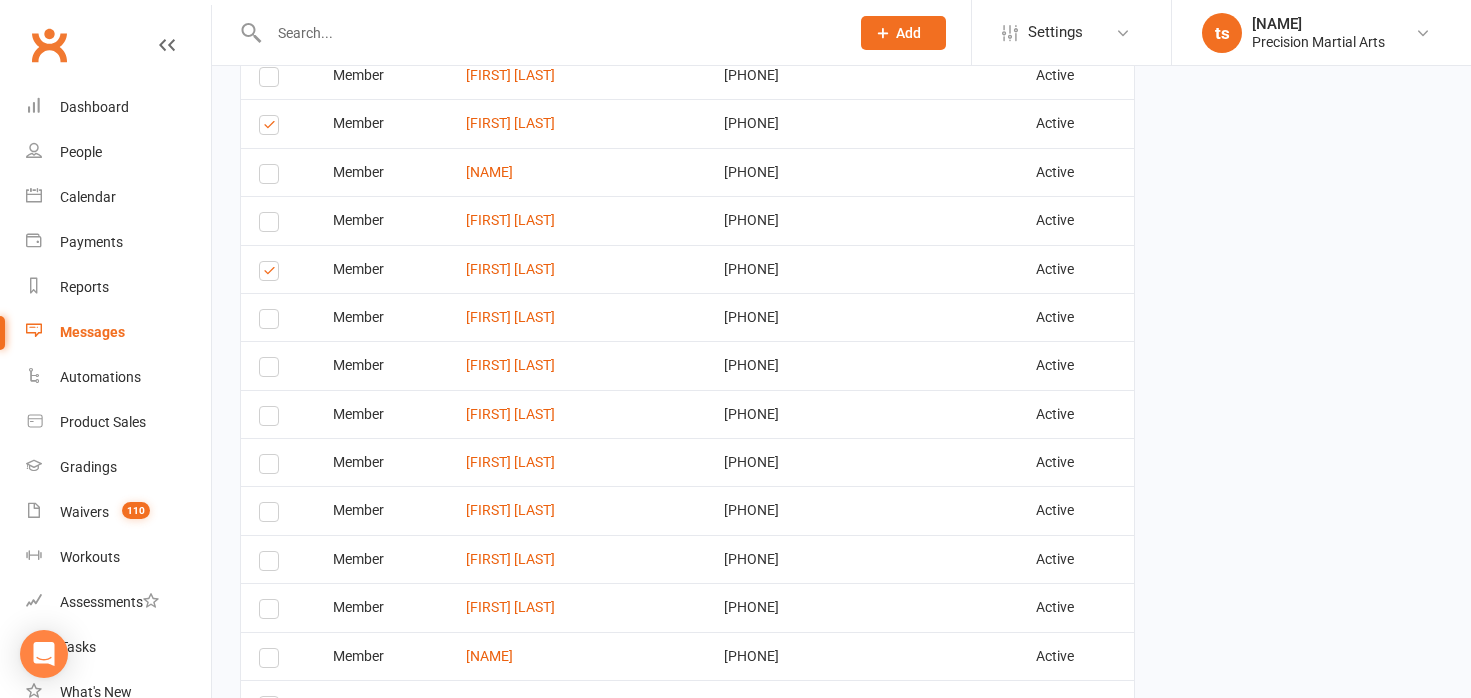 click at bounding box center (272, 322) 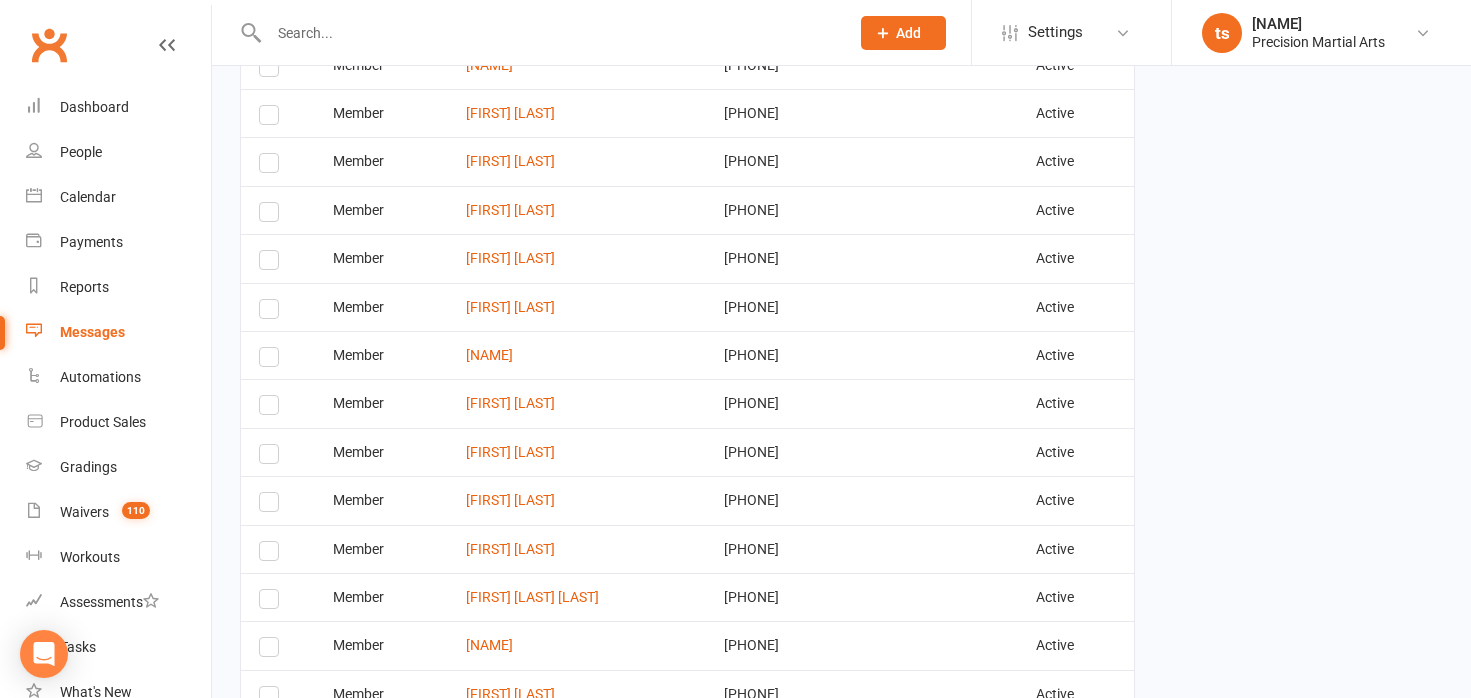 scroll, scrollTop: 1802, scrollLeft: 0, axis: vertical 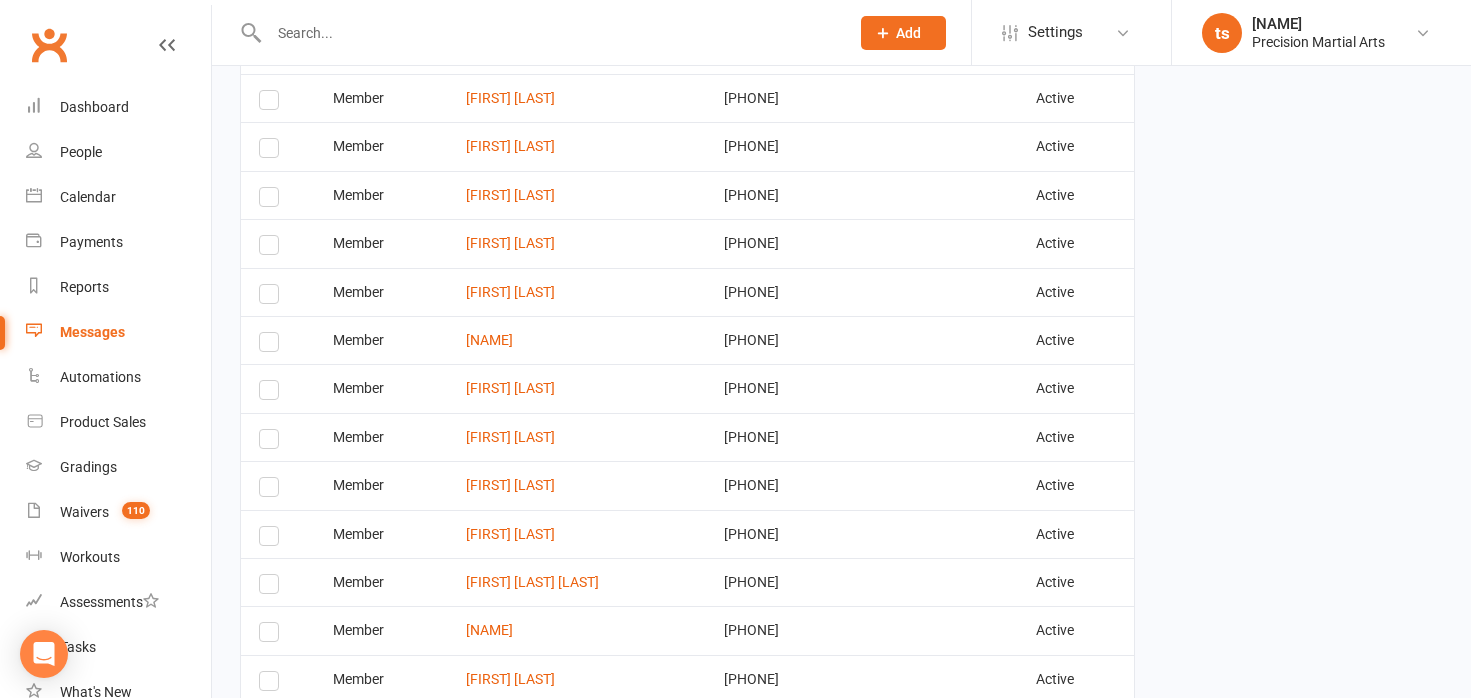 click on "Select this" at bounding box center [278, 292] 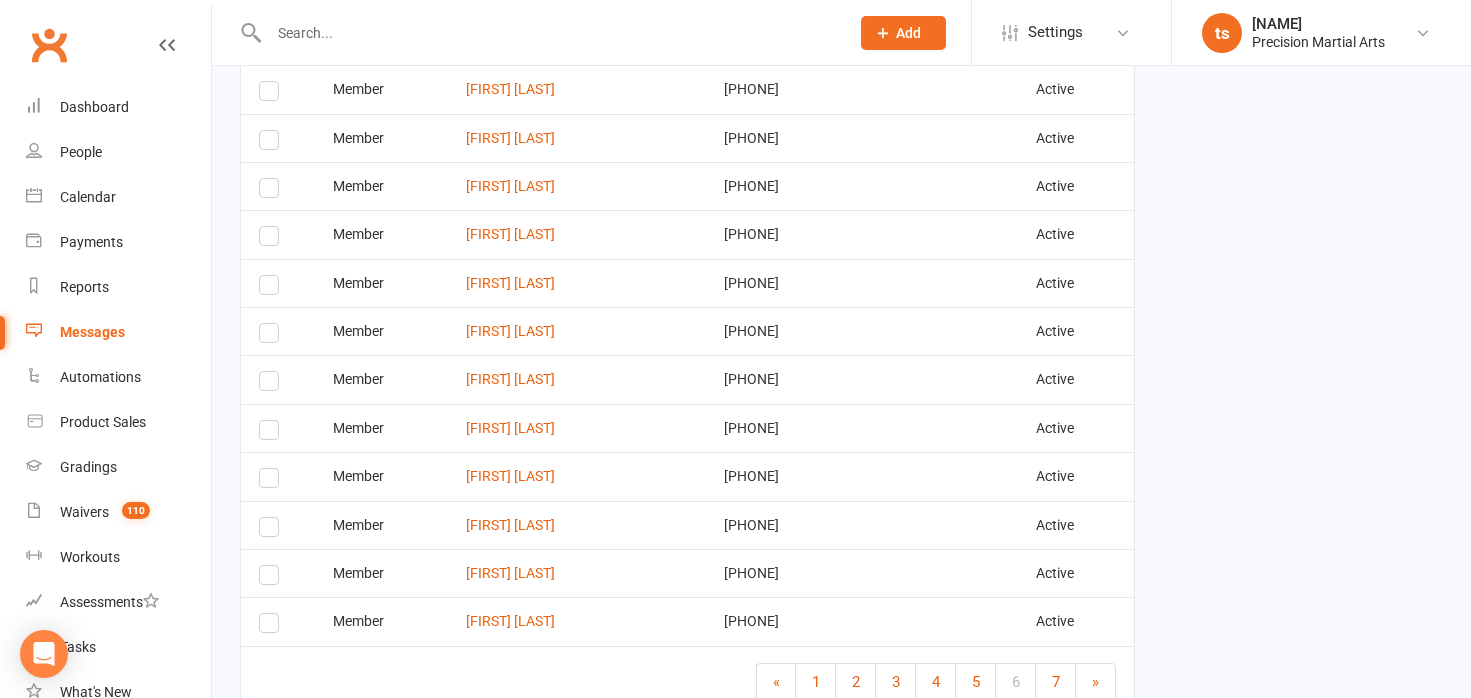 scroll, scrollTop: 2448, scrollLeft: 0, axis: vertical 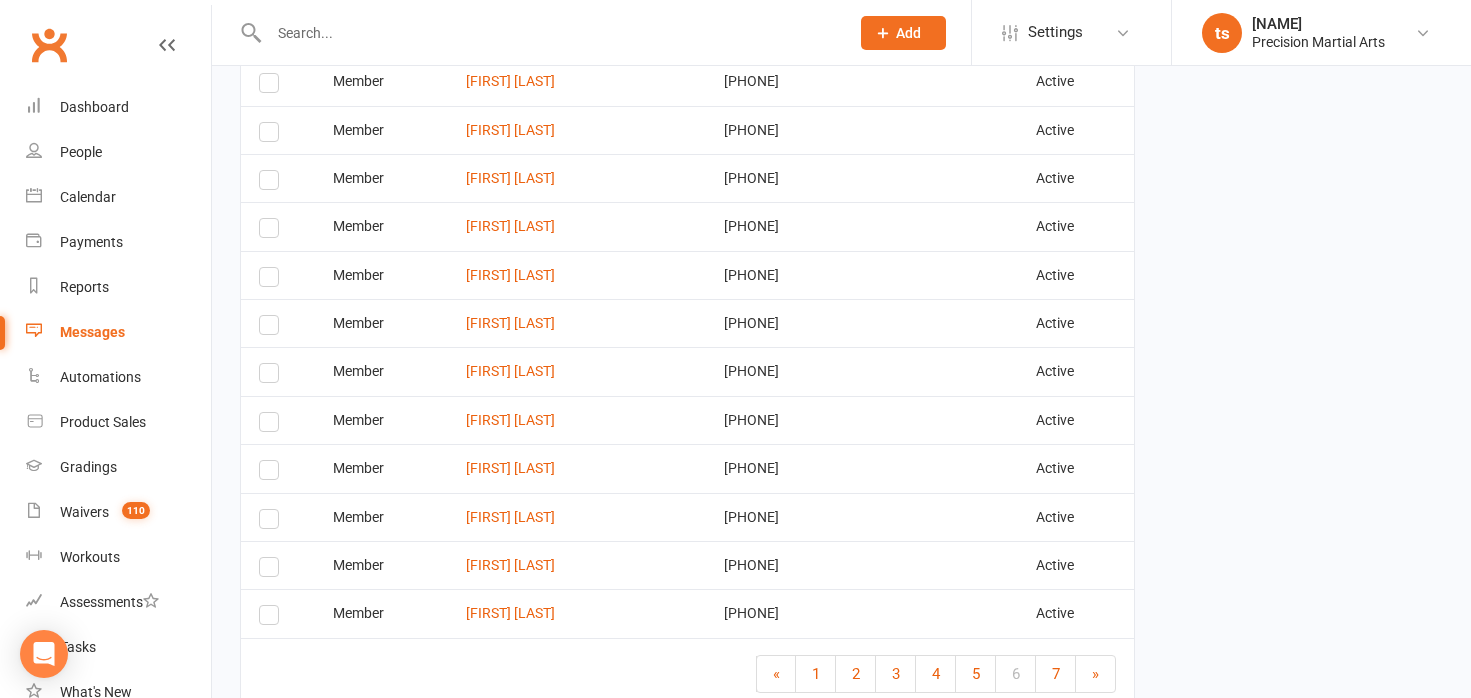 click at bounding box center (272, 328) 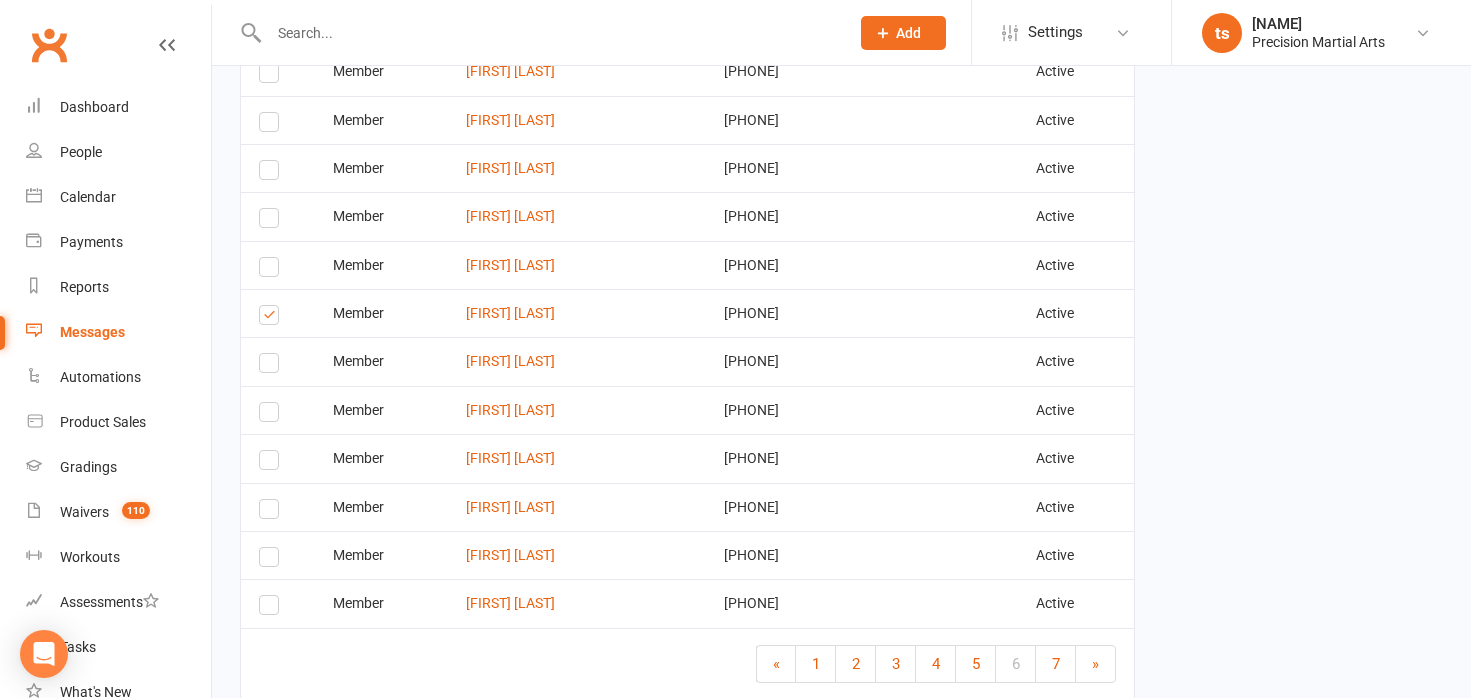 scroll, scrollTop: 2482, scrollLeft: 0, axis: vertical 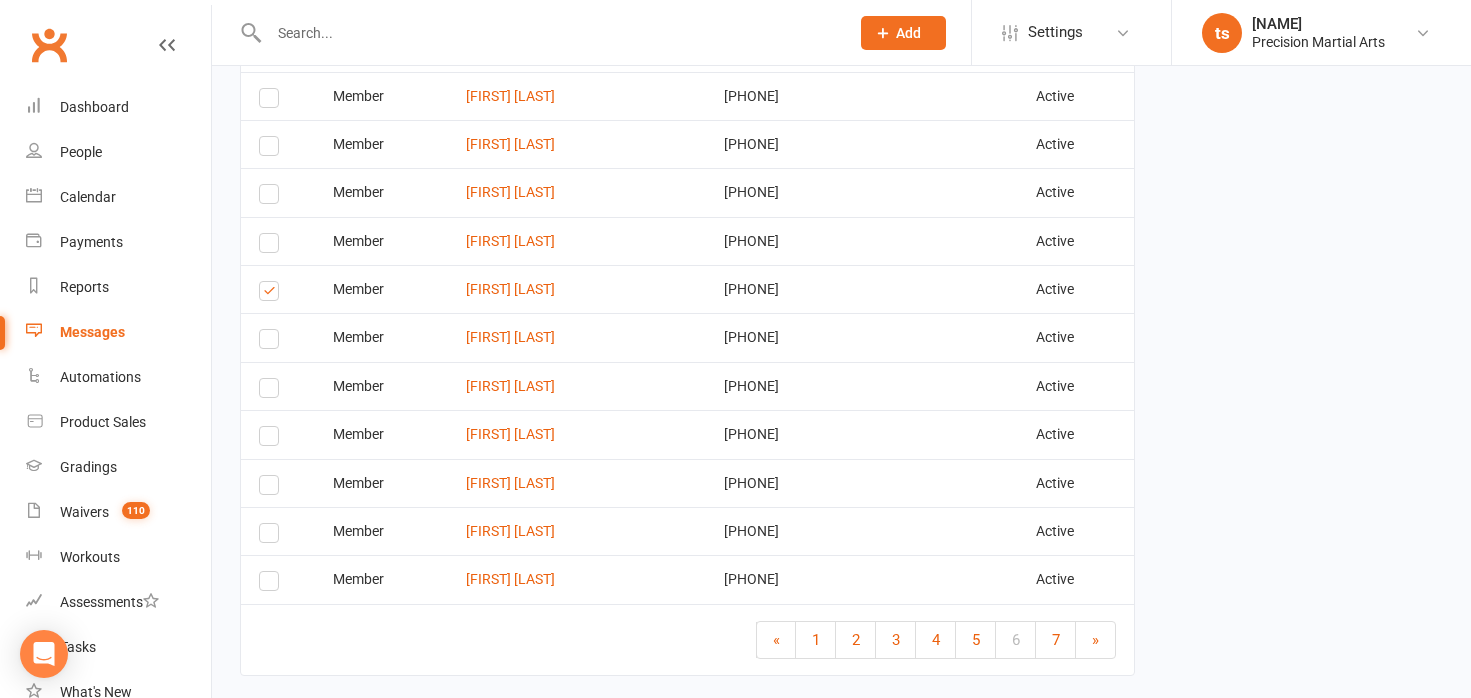 click at bounding box center [272, 342] 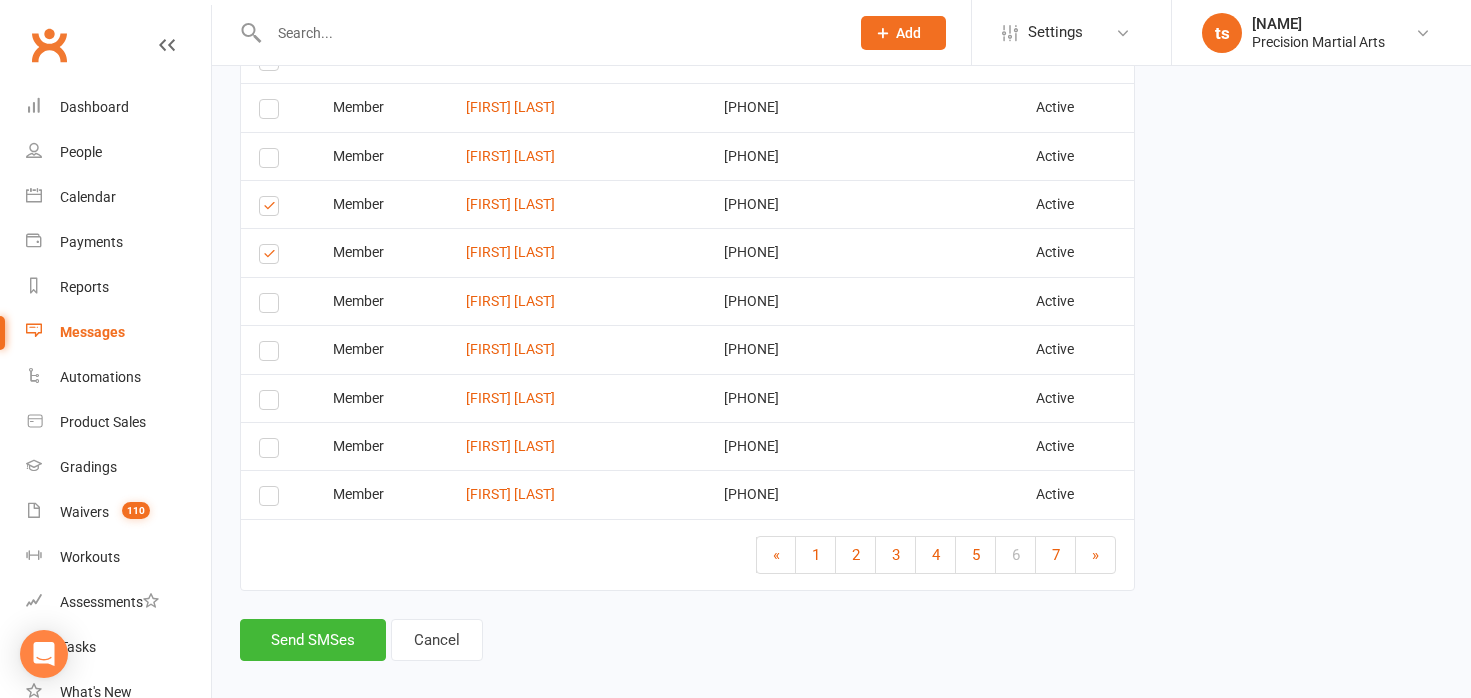 scroll, scrollTop: 2581, scrollLeft: 0, axis: vertical 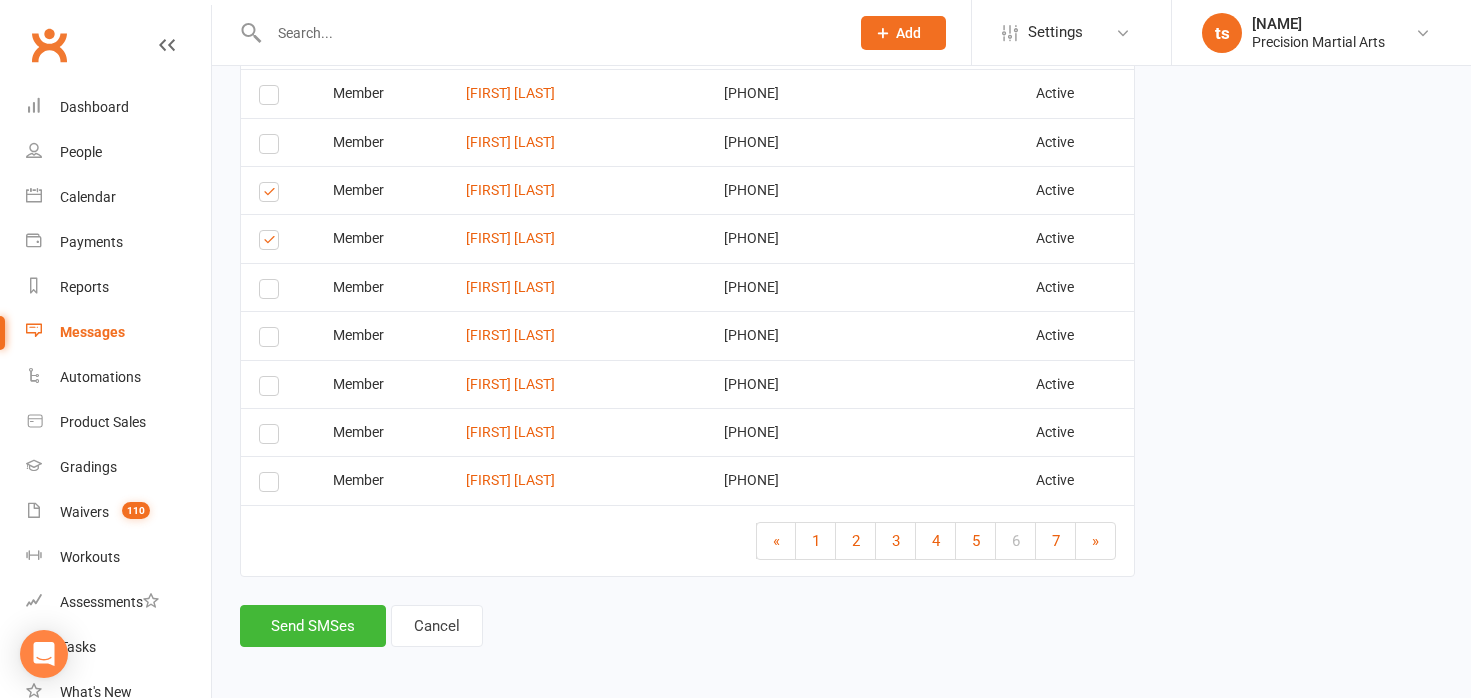 click at bounding box center (272, 389) 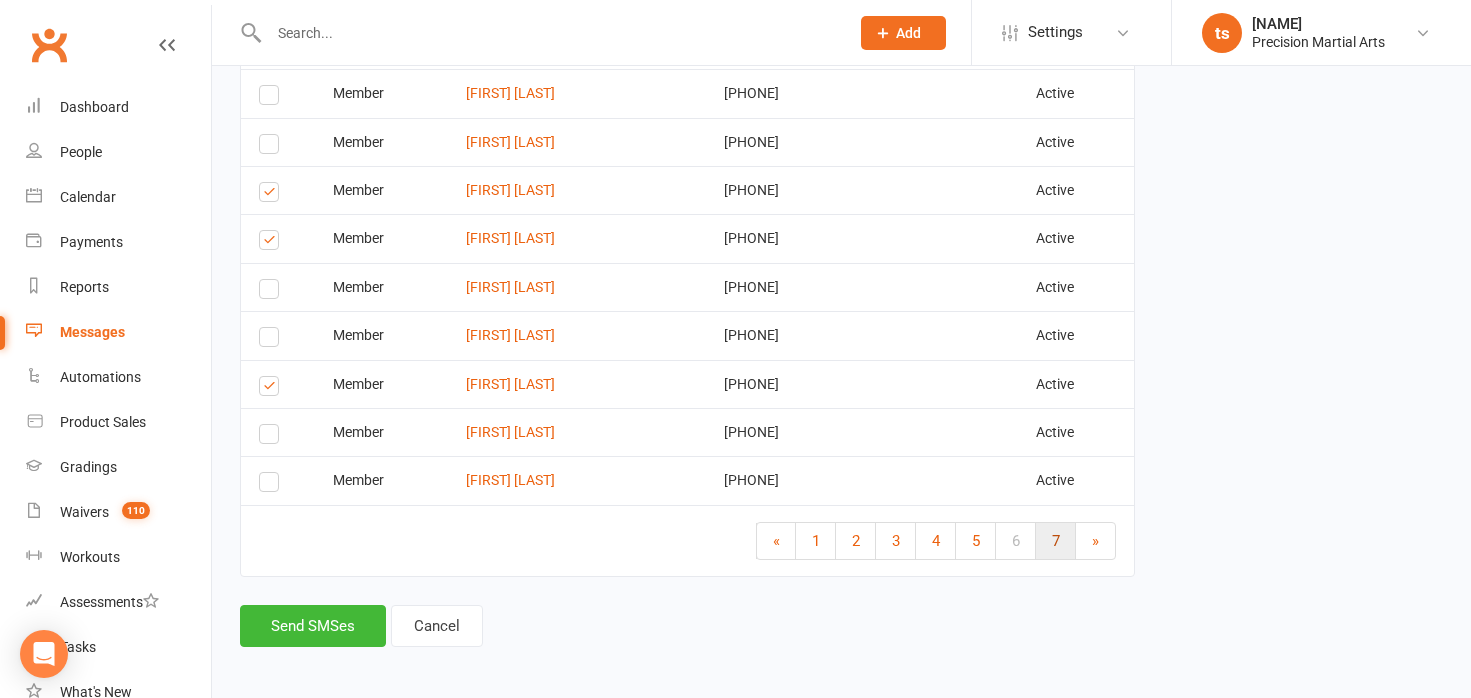 click on "7" at bounding box center [1056, 541] 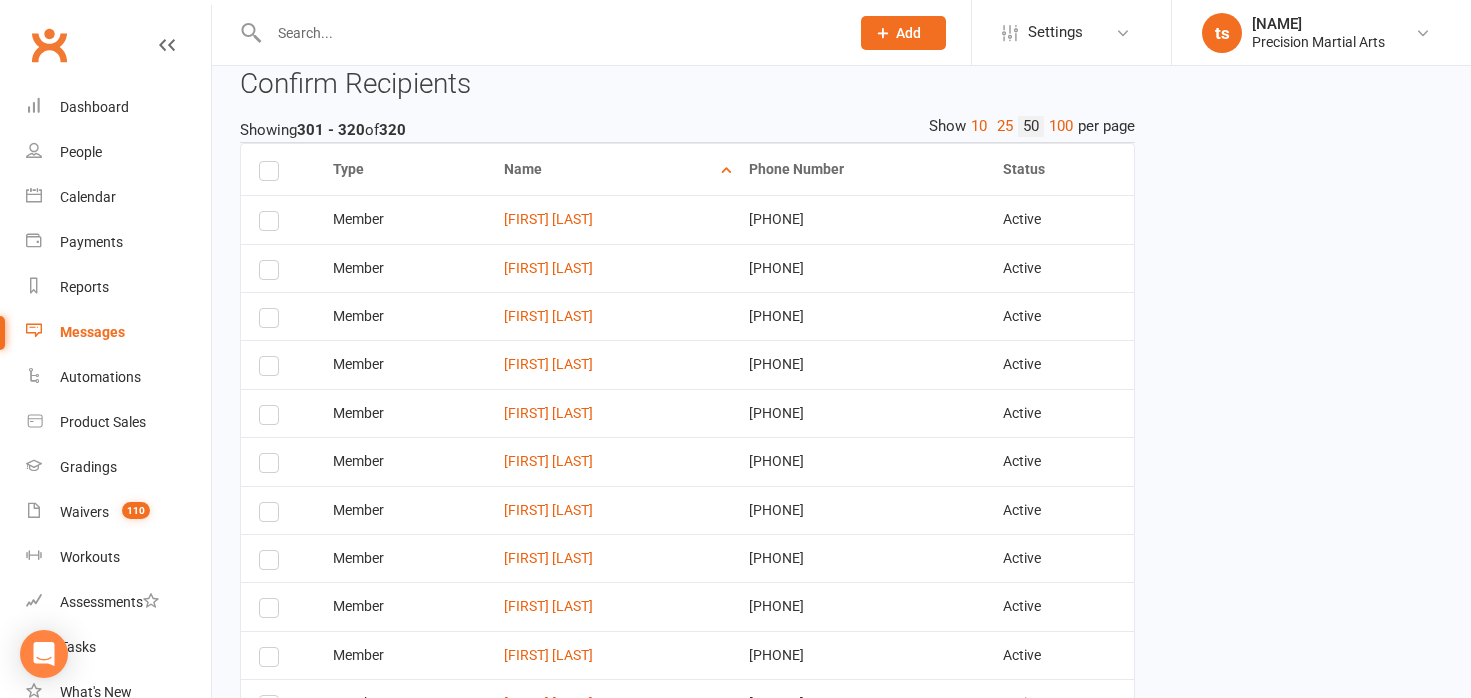 scroll, scrollTop: 778, scrollLeft: 0, axis: vertical 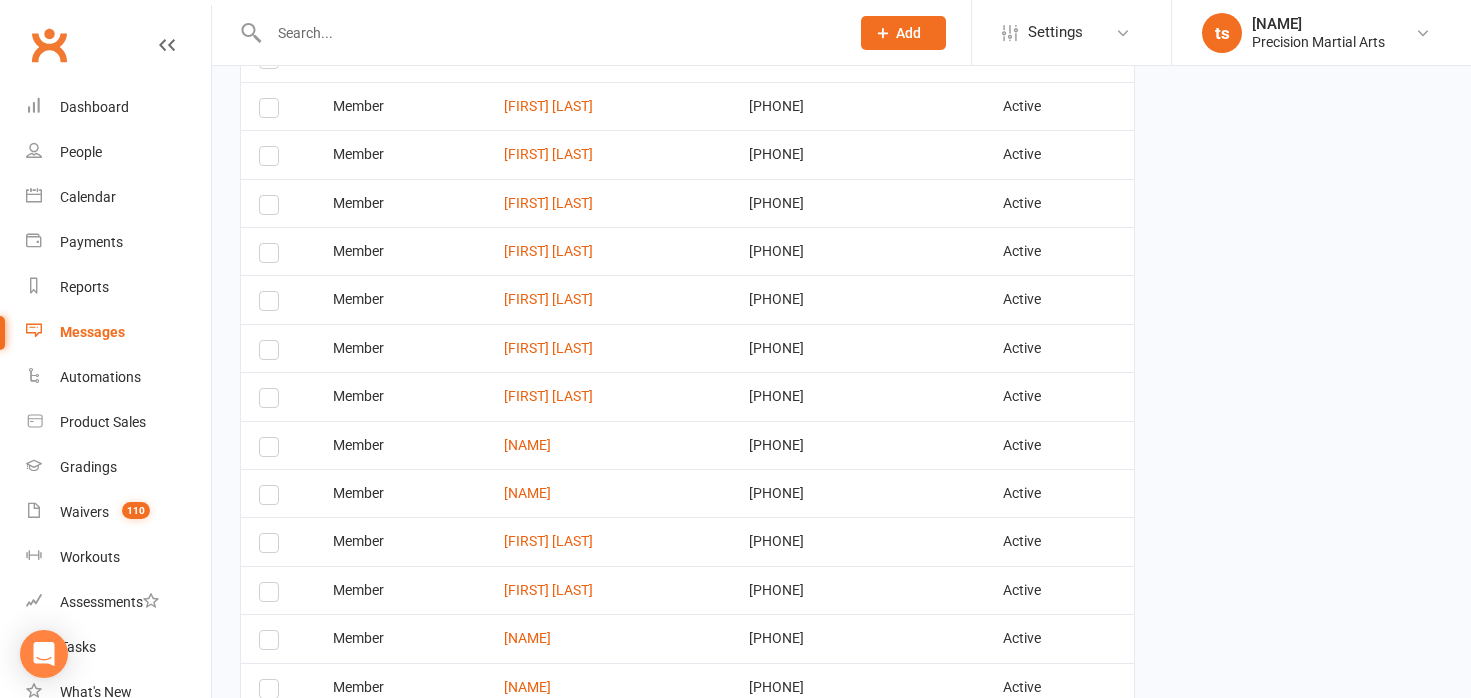 click at bounding box center [272, 208] 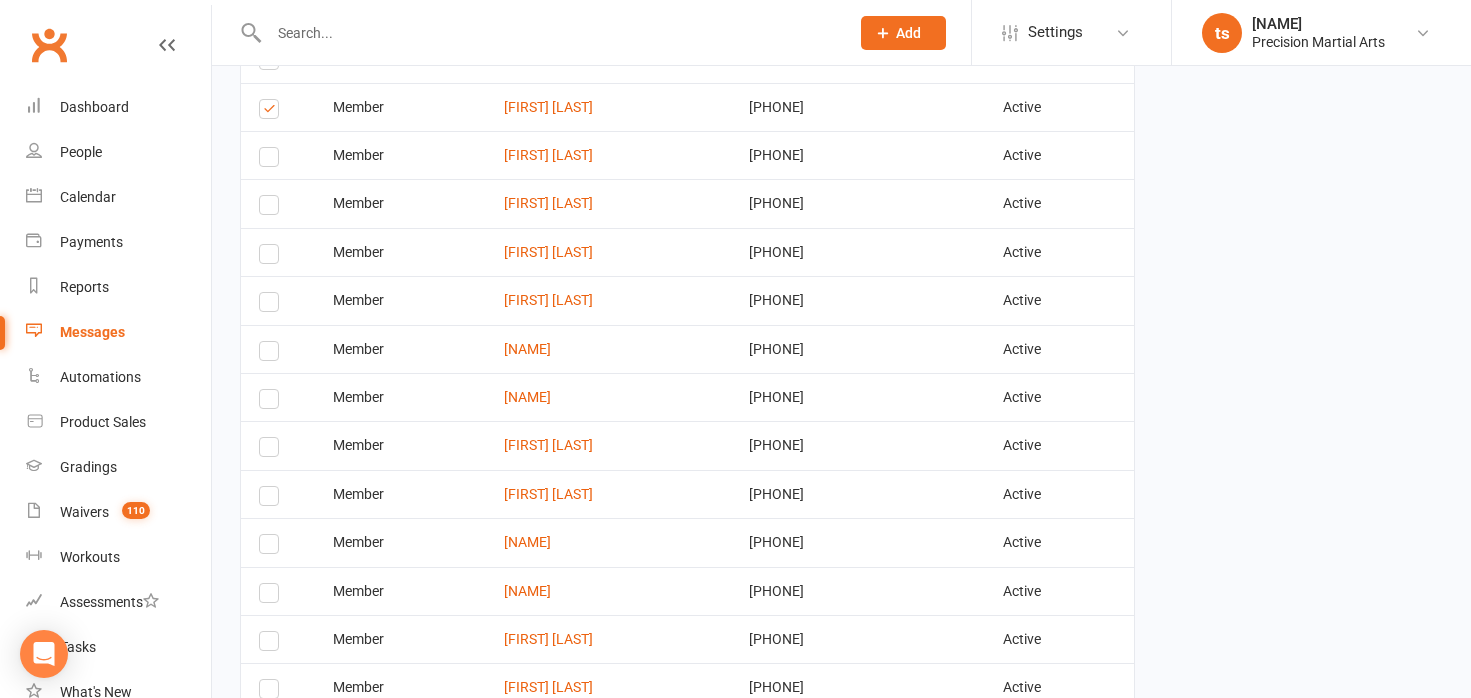 scroll, scrollTop: 911, scrollLeft: 0, axis: vertical 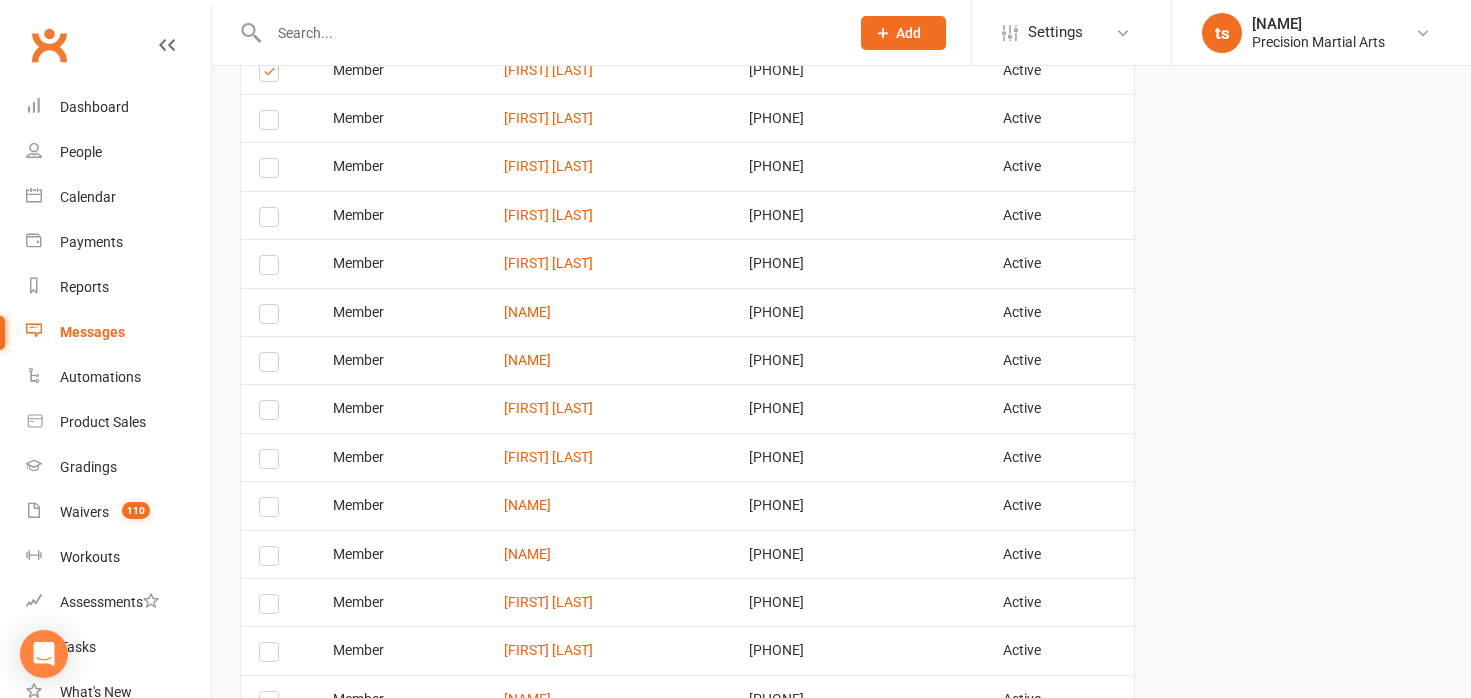 click at bounding box center [272, 220] 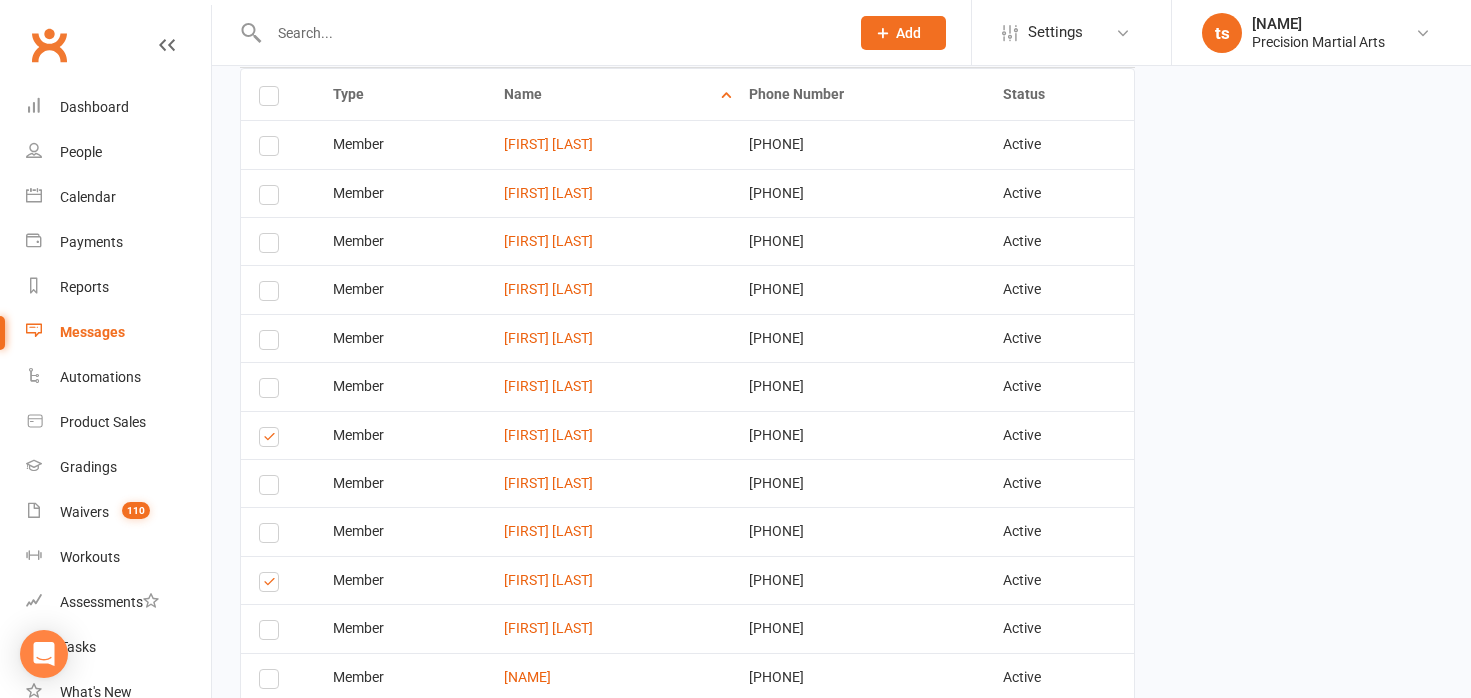 scroll, scrollTop: 540, scrollLeft: 0, axis: vertical 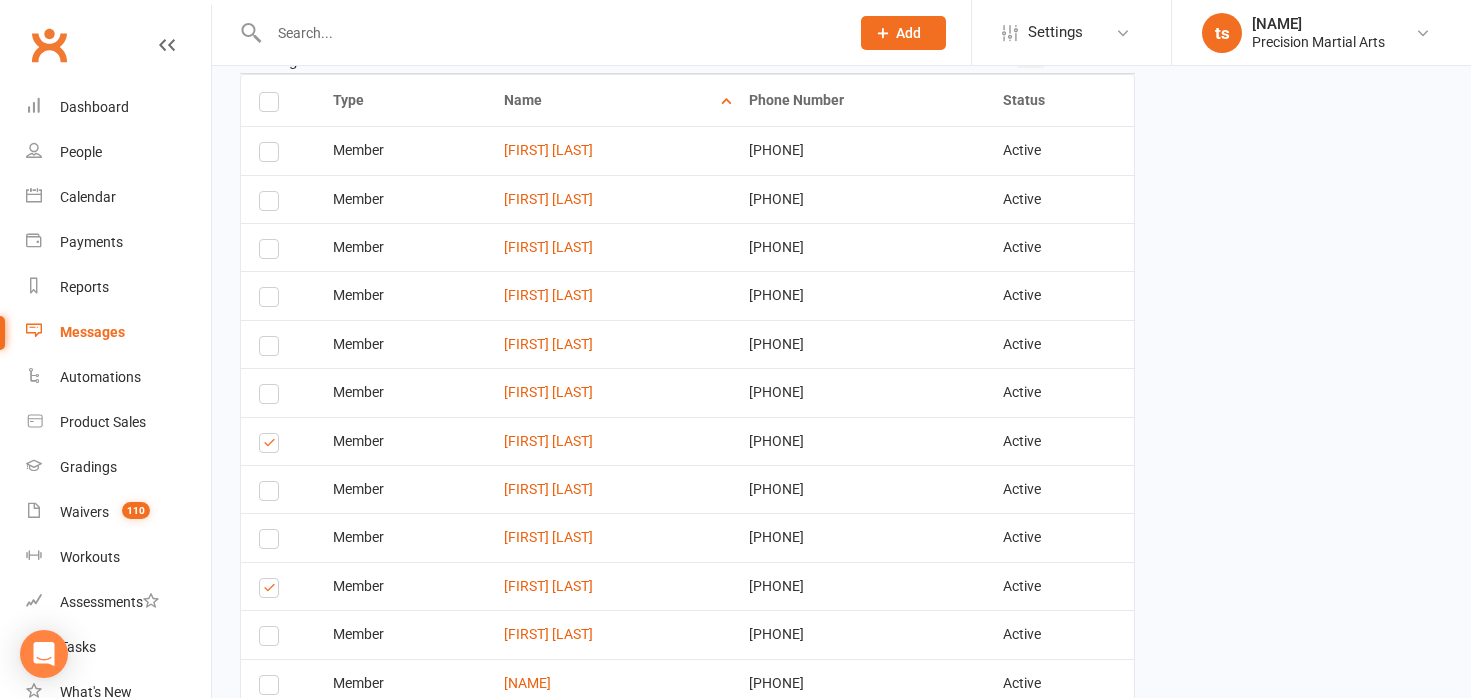 click at bounding box center [272, 155] 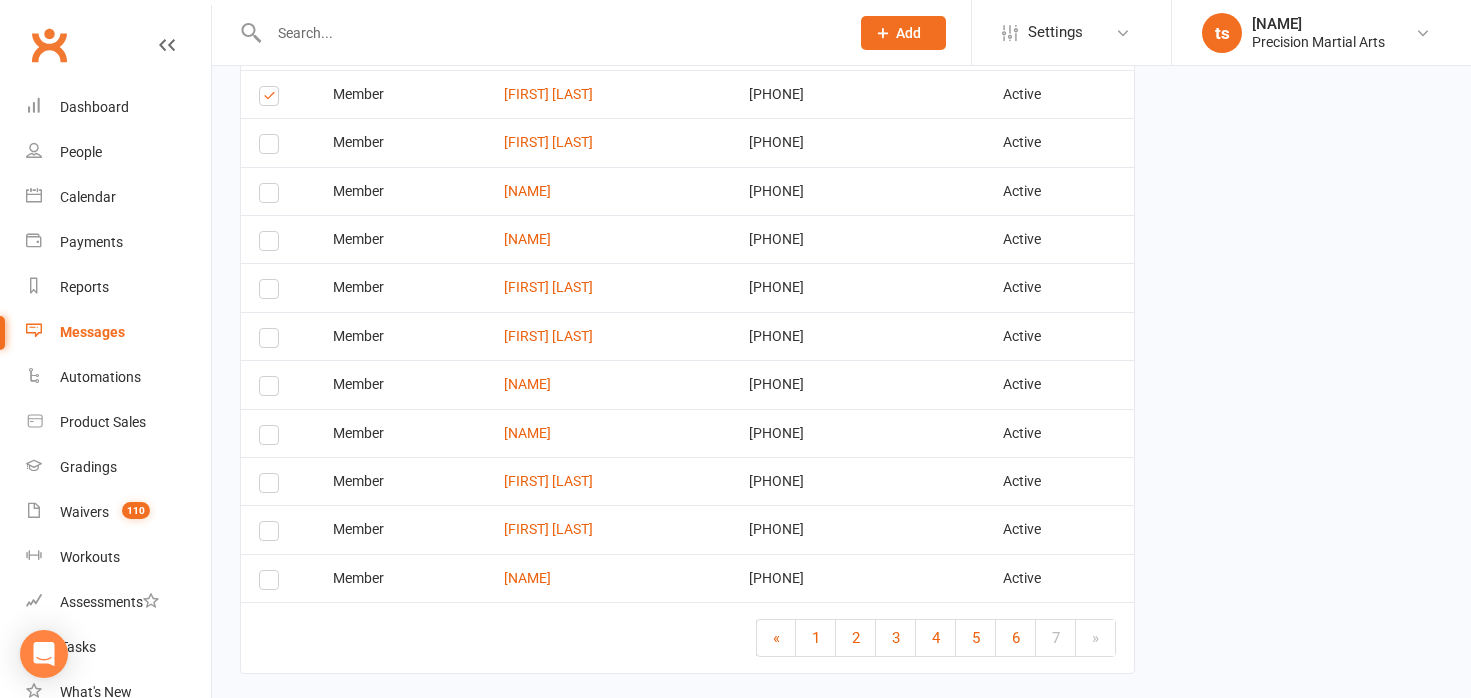 scroll, scrollTop: 1135, scrollLeft: 0, axis: vertical 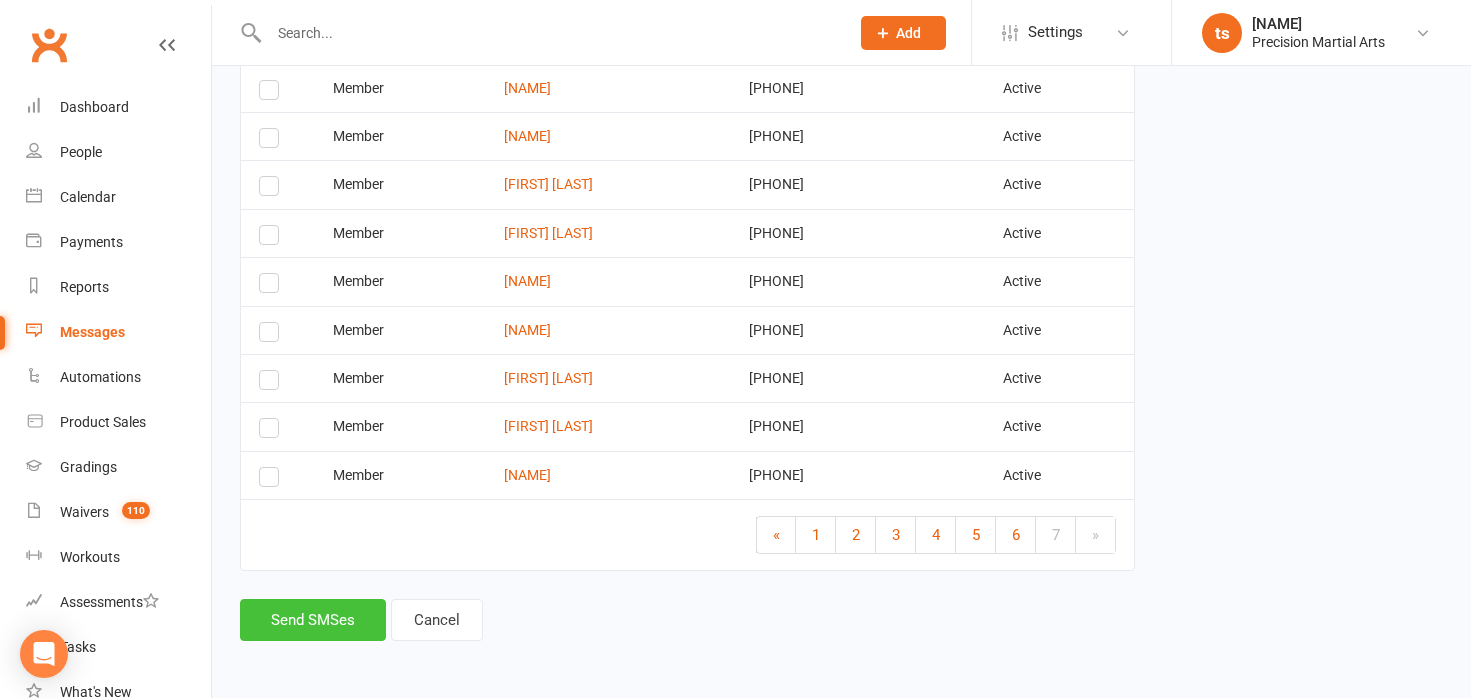click on "Send SMSes" at bounding box center (313, 620) 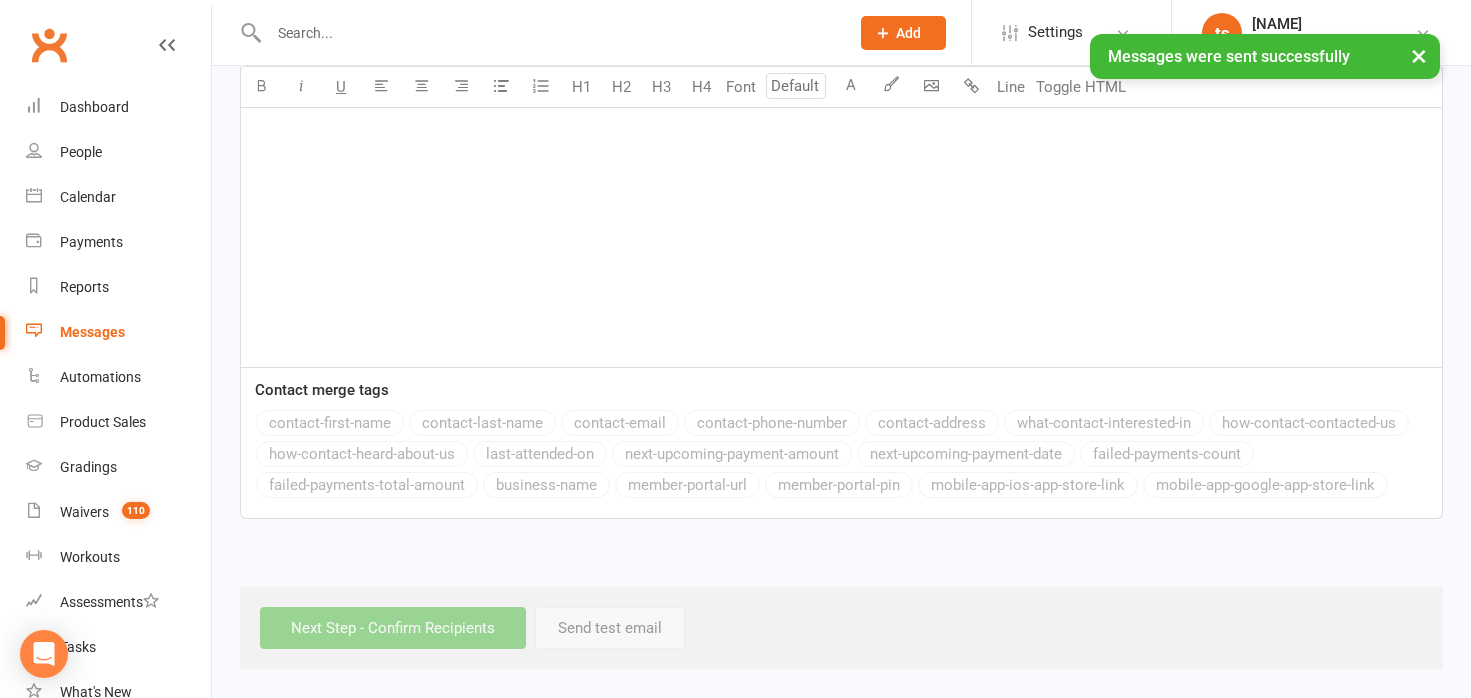 scroll, scrollTop: 0, scrollLeft: 0, axis: both 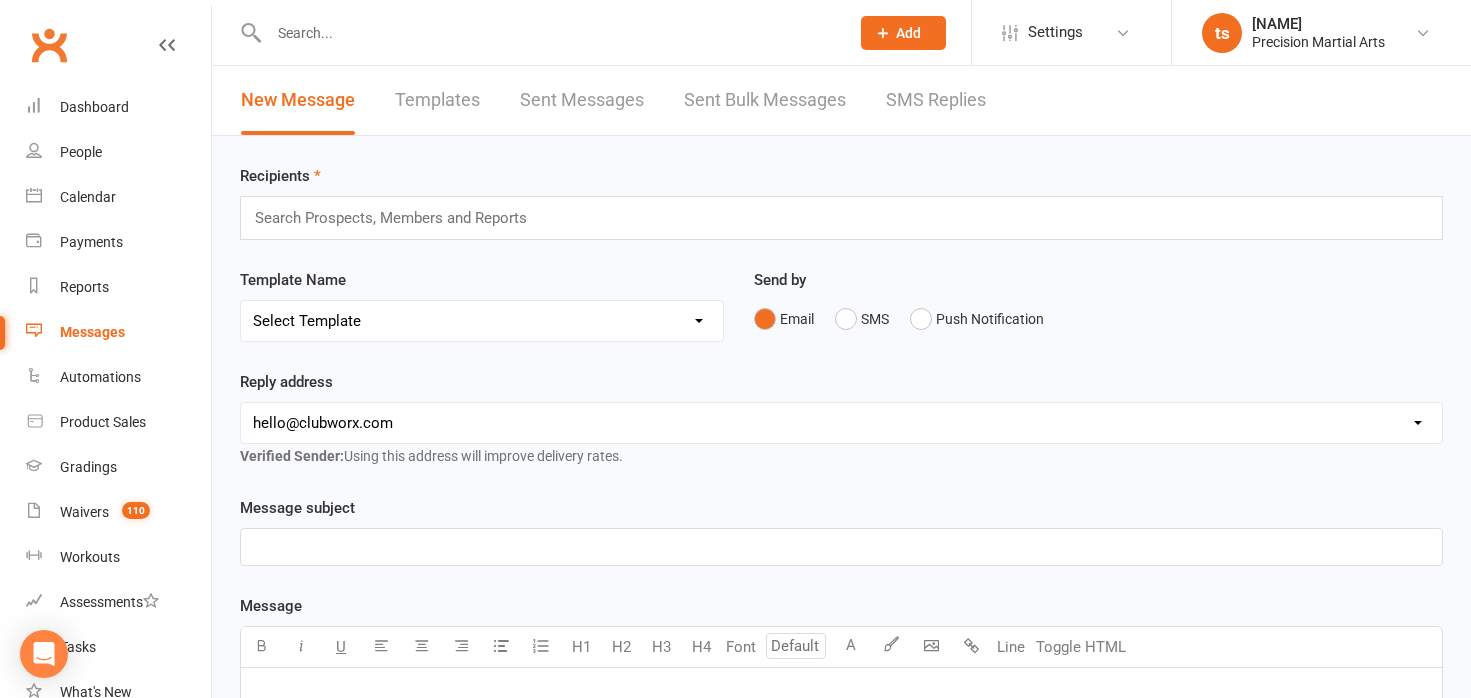 click at bounding box center [399, 218] 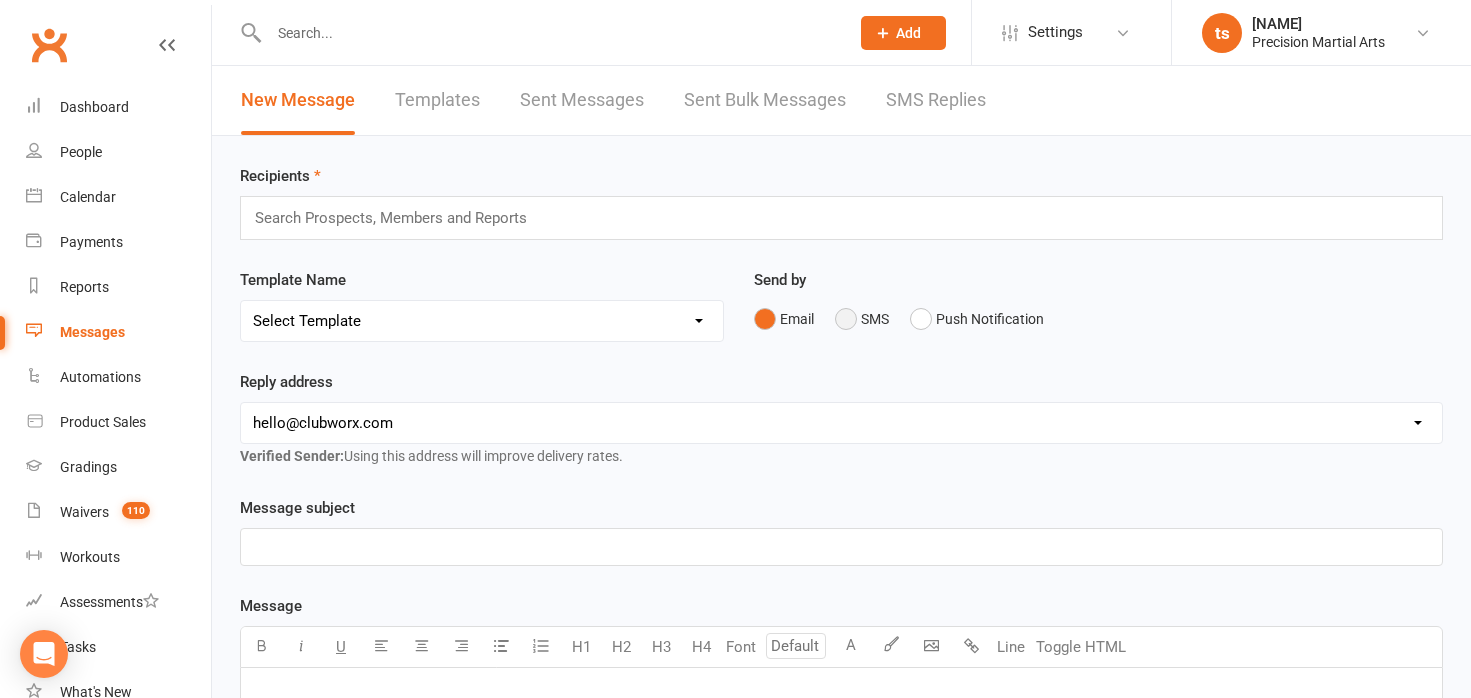 click on "SMS" at bounding box center [862, 319] 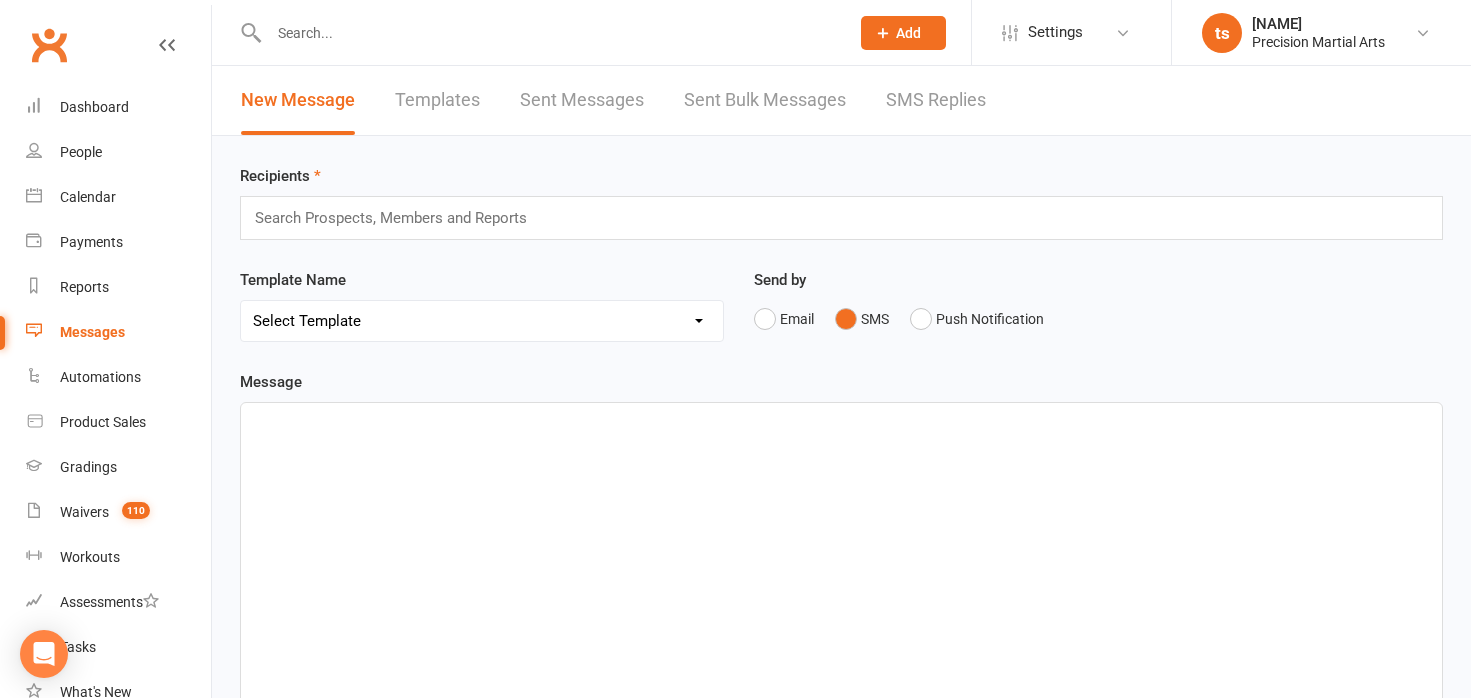 click on "﻿" at bounding box center (841, 553) 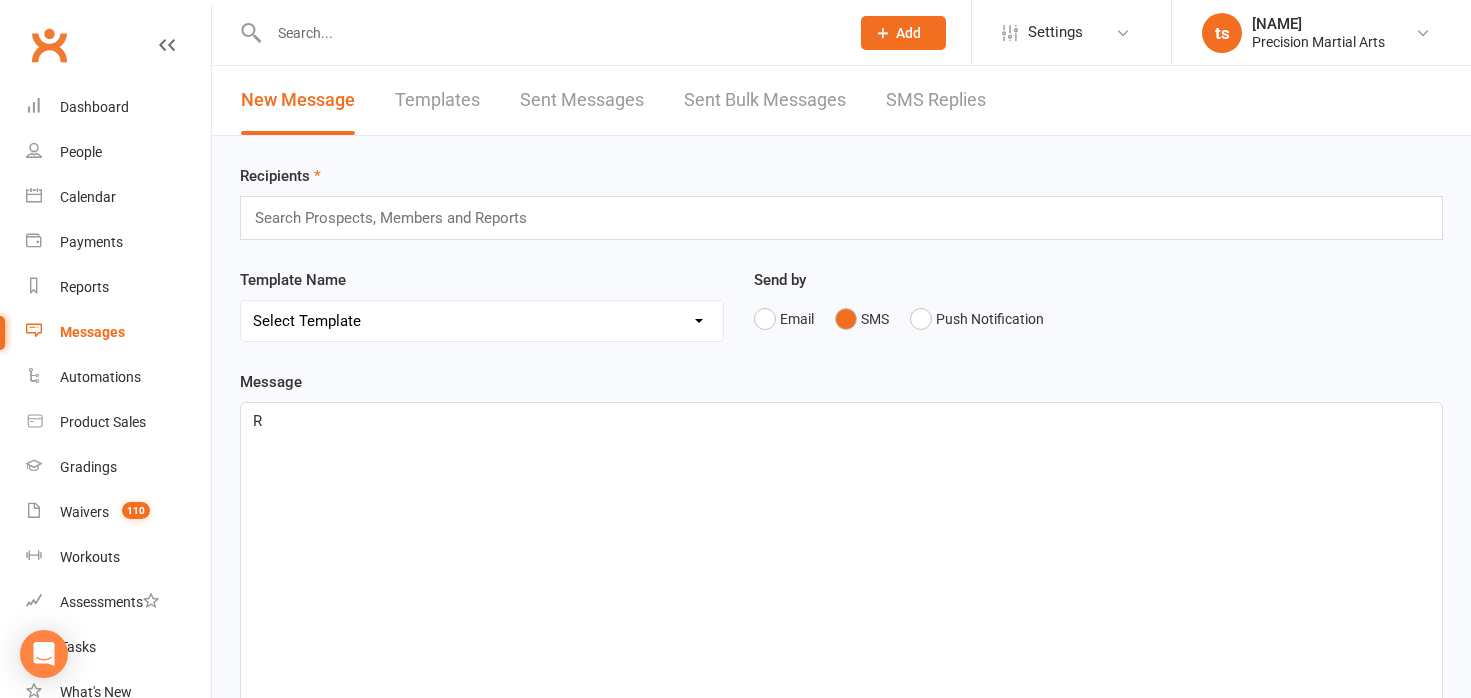 type 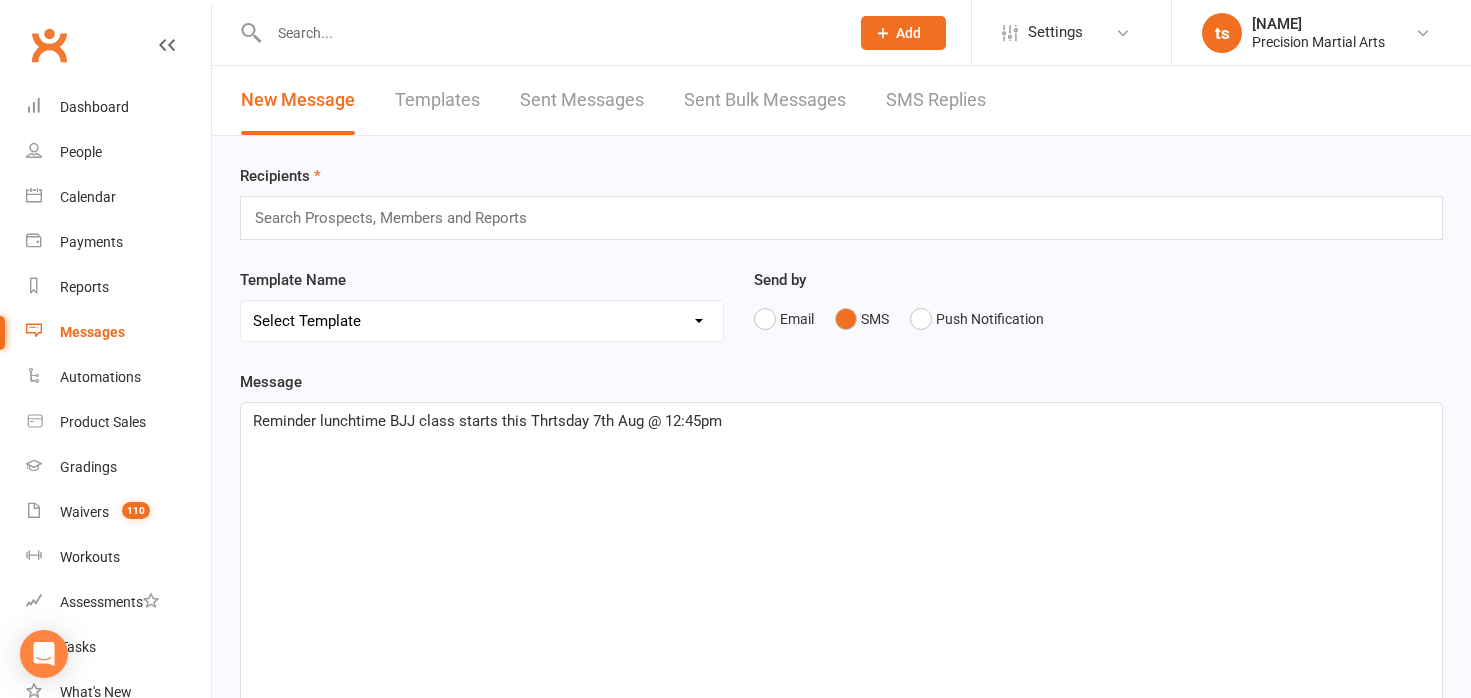 click on "Reminder lunchtime BJJ class starts this Thrtsday 7th Aug @ 12:45pm" at bounding box center [841, 421] 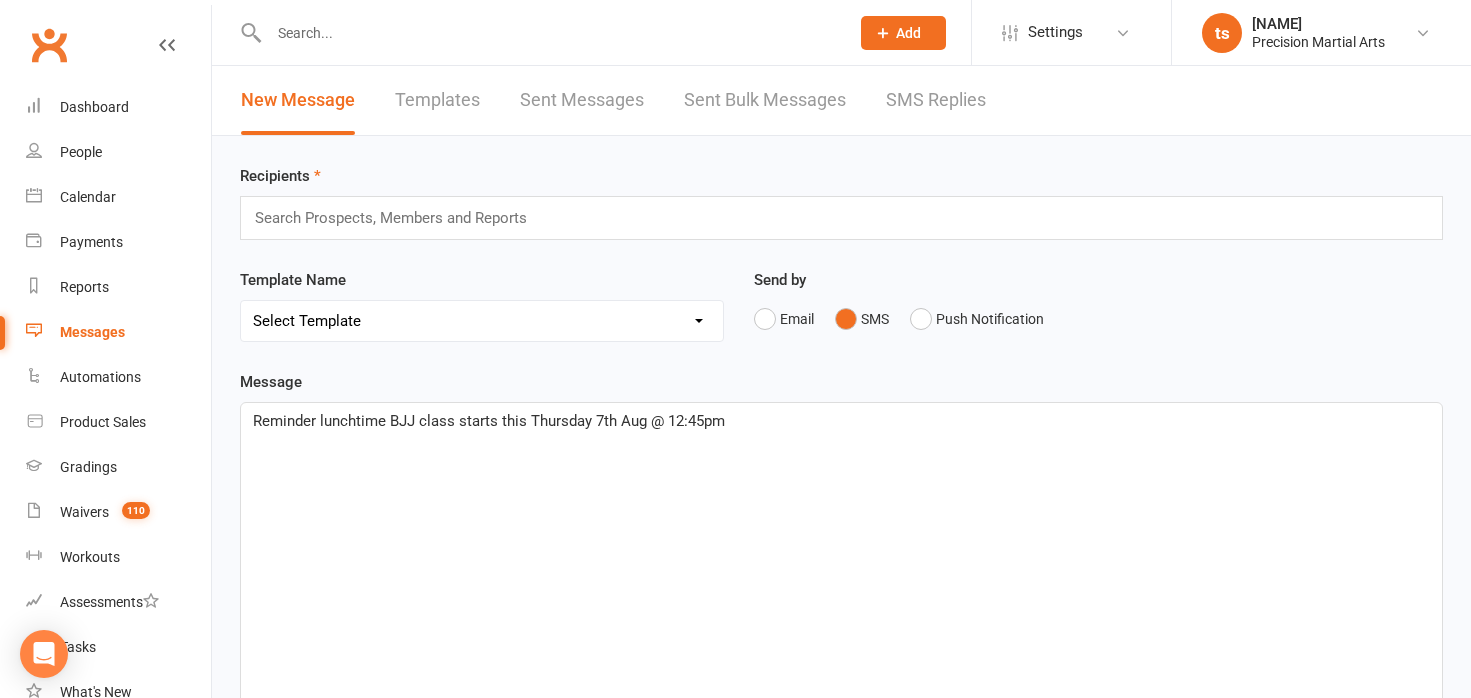 drag, startPoint x: 727, startPoint y: 419, endPoint x: 753, endPoint y: 437, distance: 31.622776 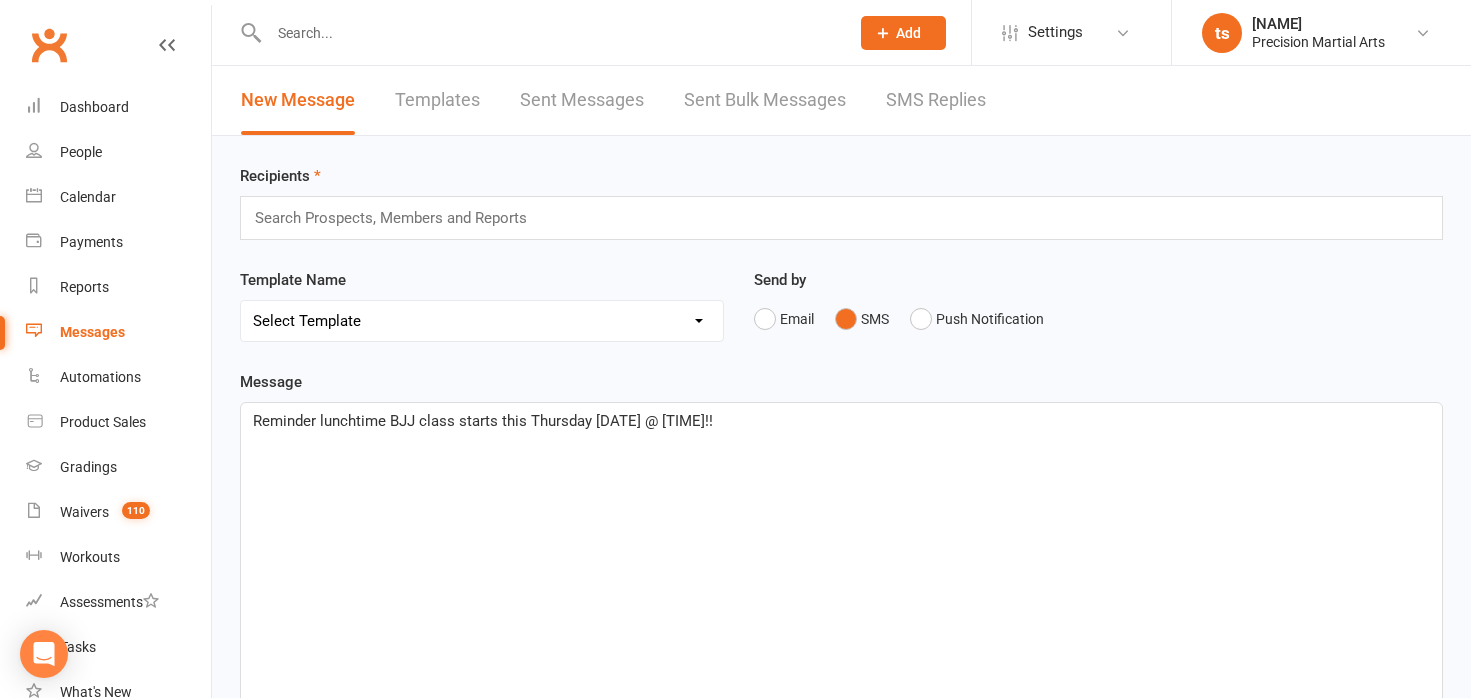 drag, startPoint x: 777, startPoint y: 424, endPoint x: 244, endPoint y: 423, distance: 533.0009 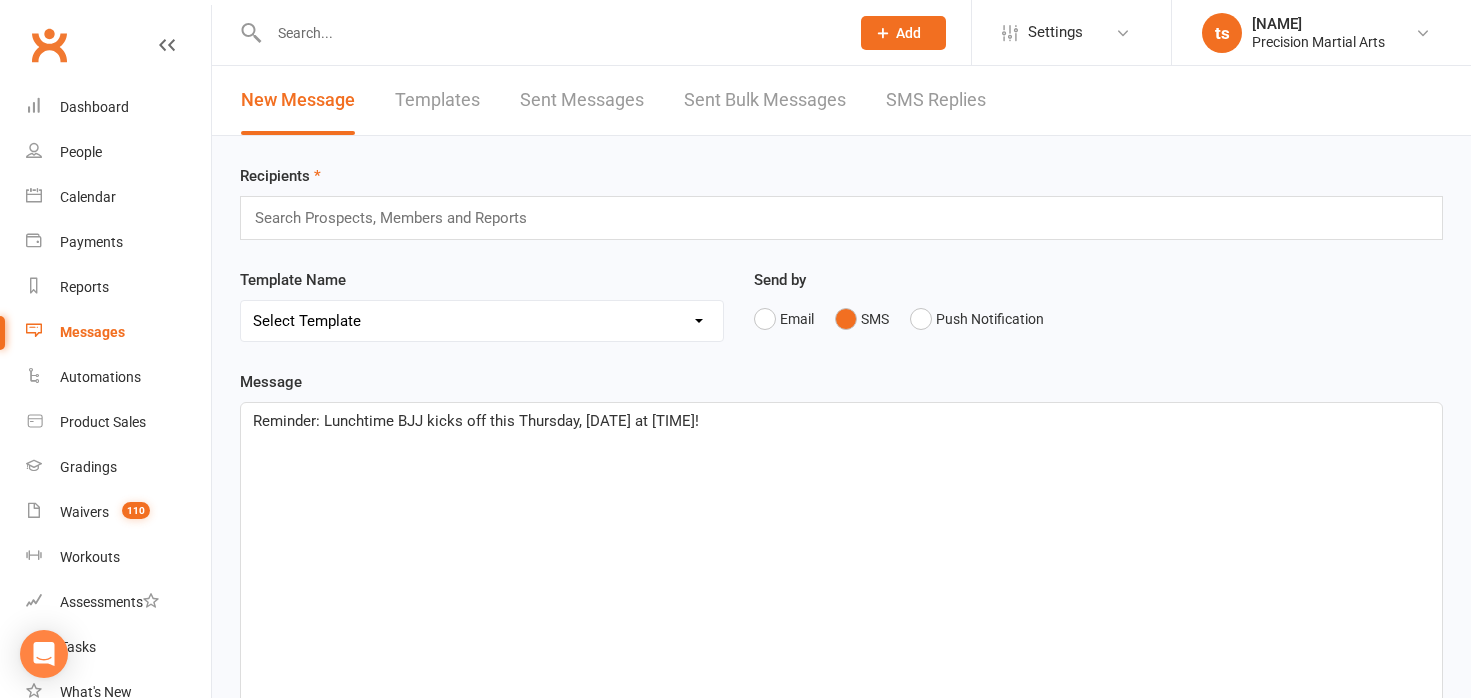 click on "Reminder: Lunchtime BJJ kicks off this Thursday, [DATE] at [TIME]!" at bounding box center (476, 421) 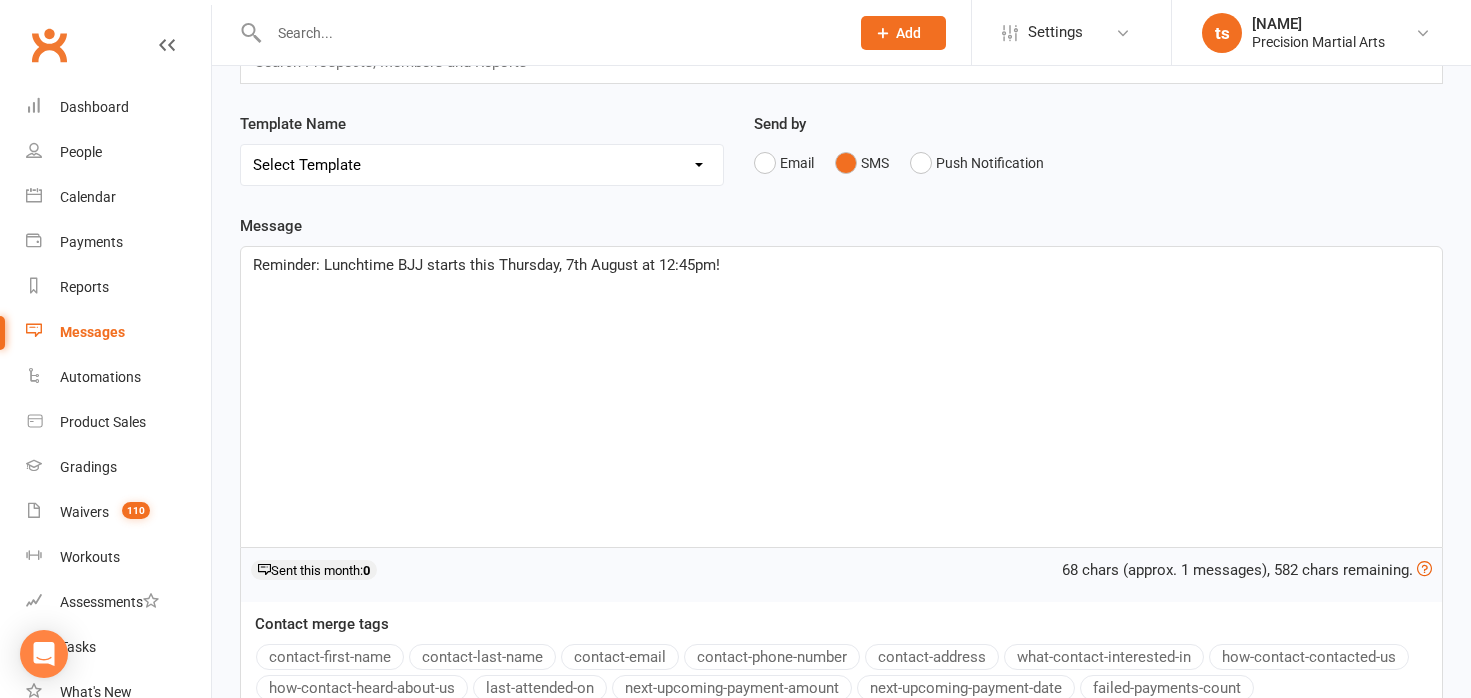 scroll, scrollTop: 170, scrollLeft: 0, axis: vertical 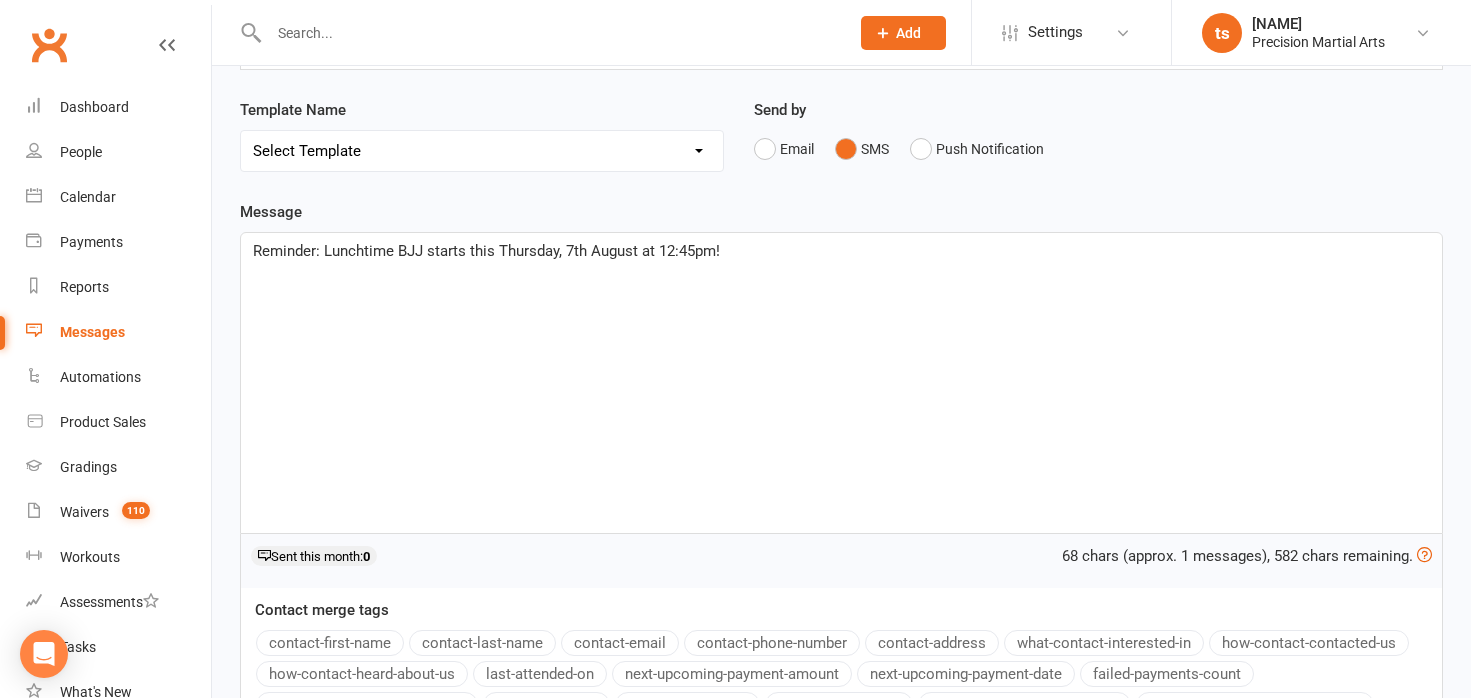 click on "Reminder: Lunchtime BJJ starts this Thursday, 7th August at 12:45pm!" at bounding box center (841, 251) 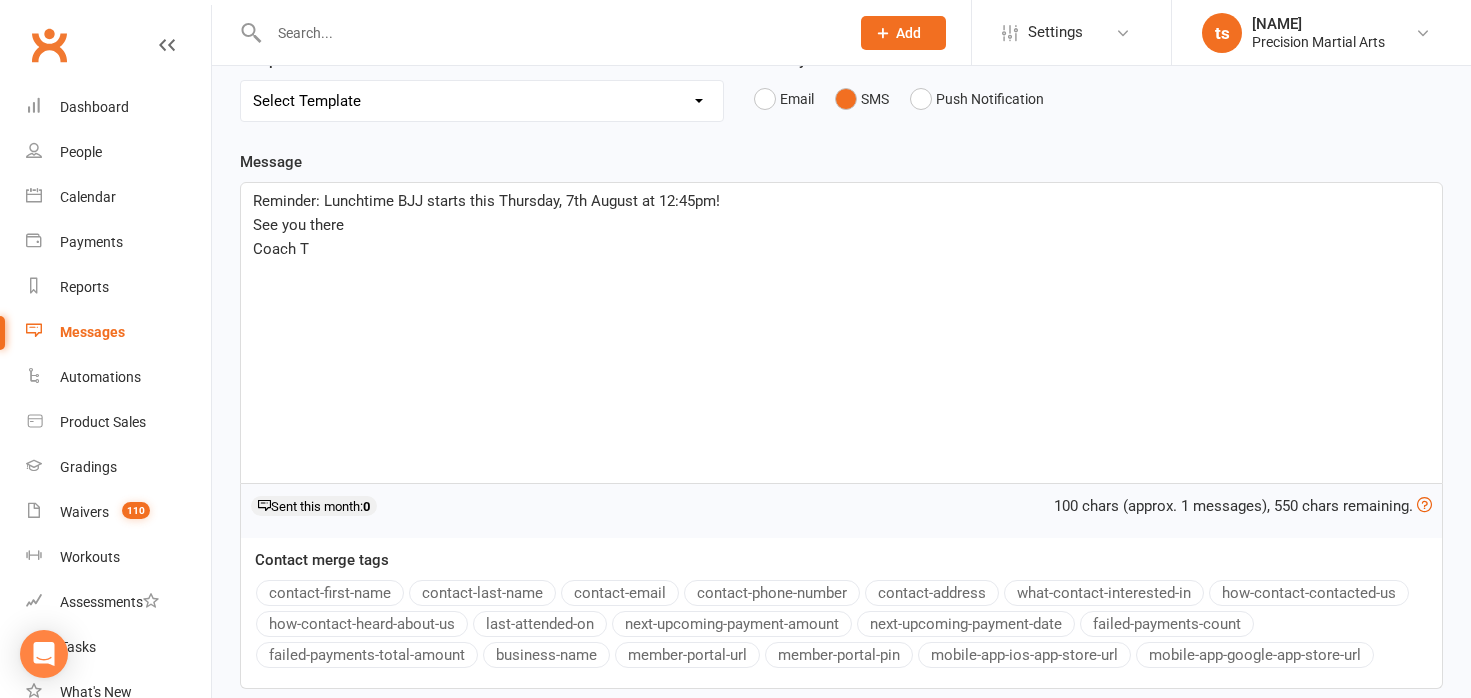 scroll, scrollTop: 0, scrollLeft: 0, axis: both 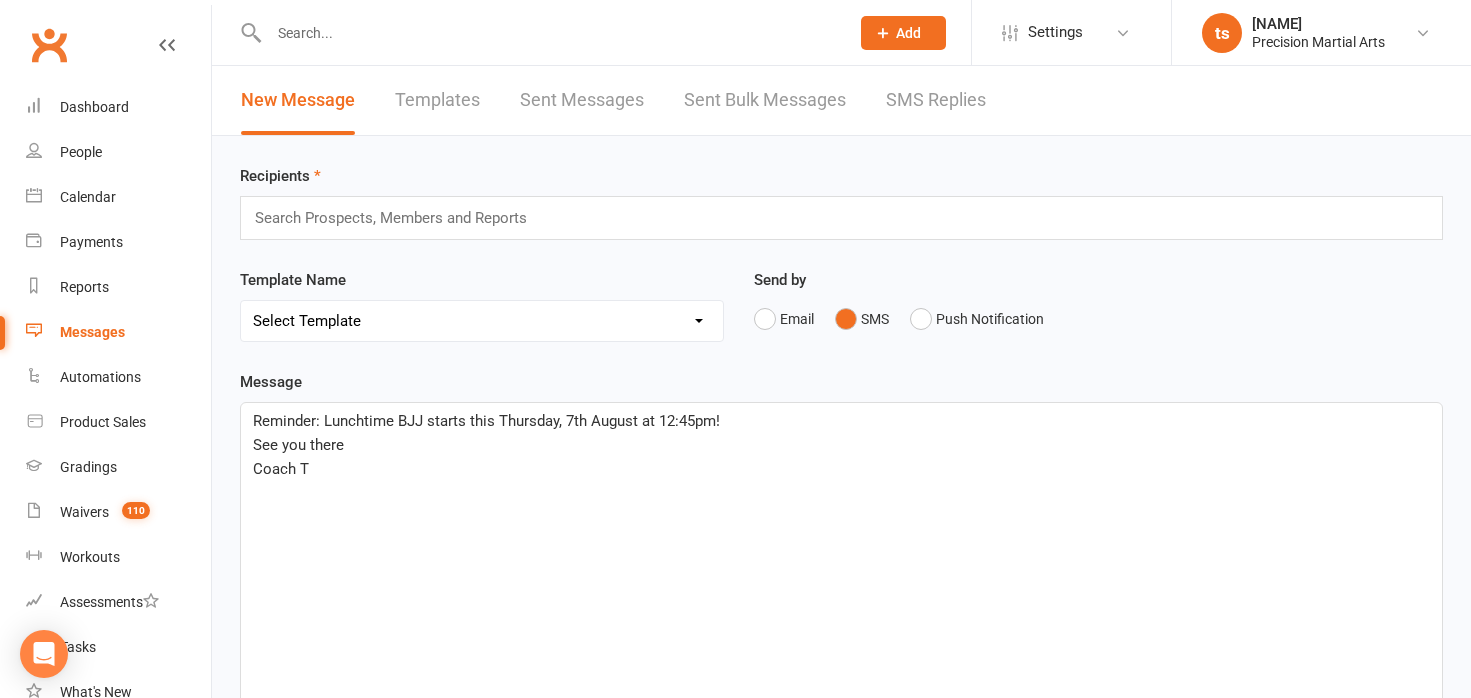click on "Search Prospects, Members and Reports" at bounding box center [841, 218] 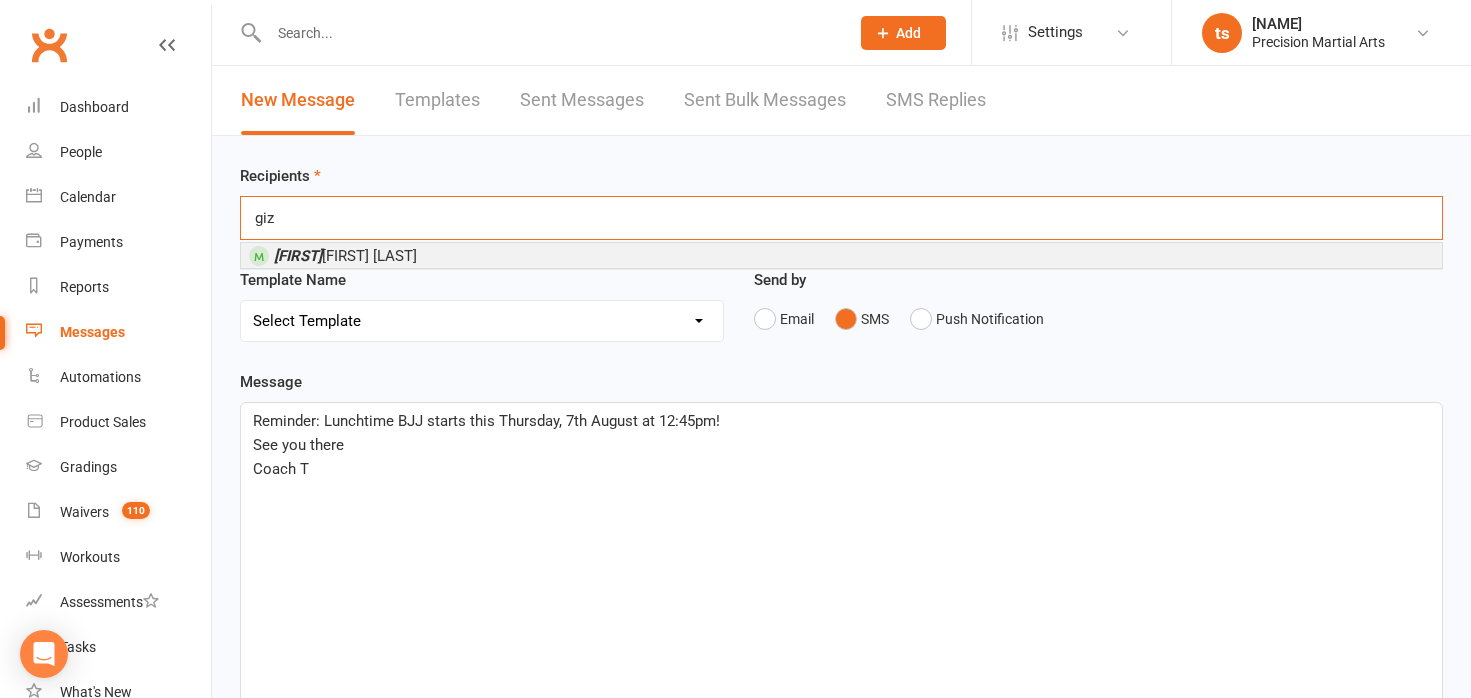 type on "giz" 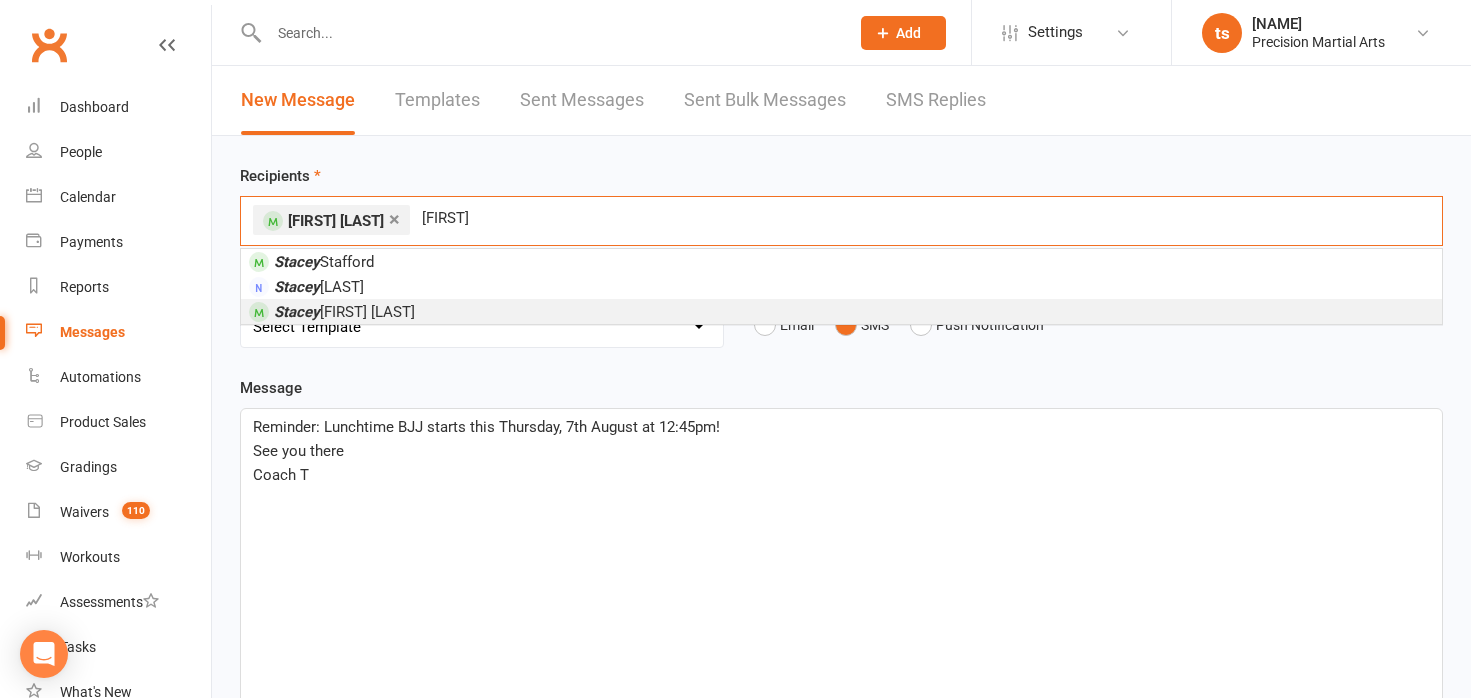 type on "[FIRST]" 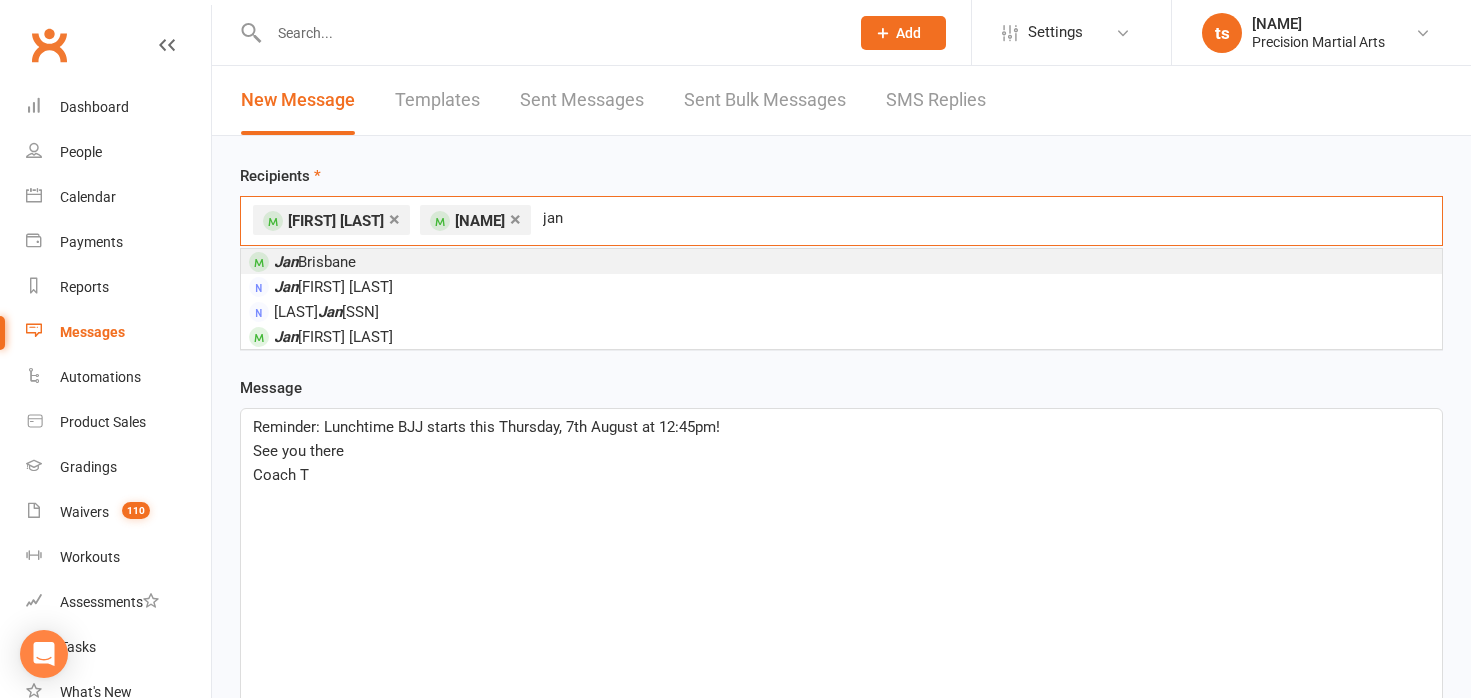 type on "jan" 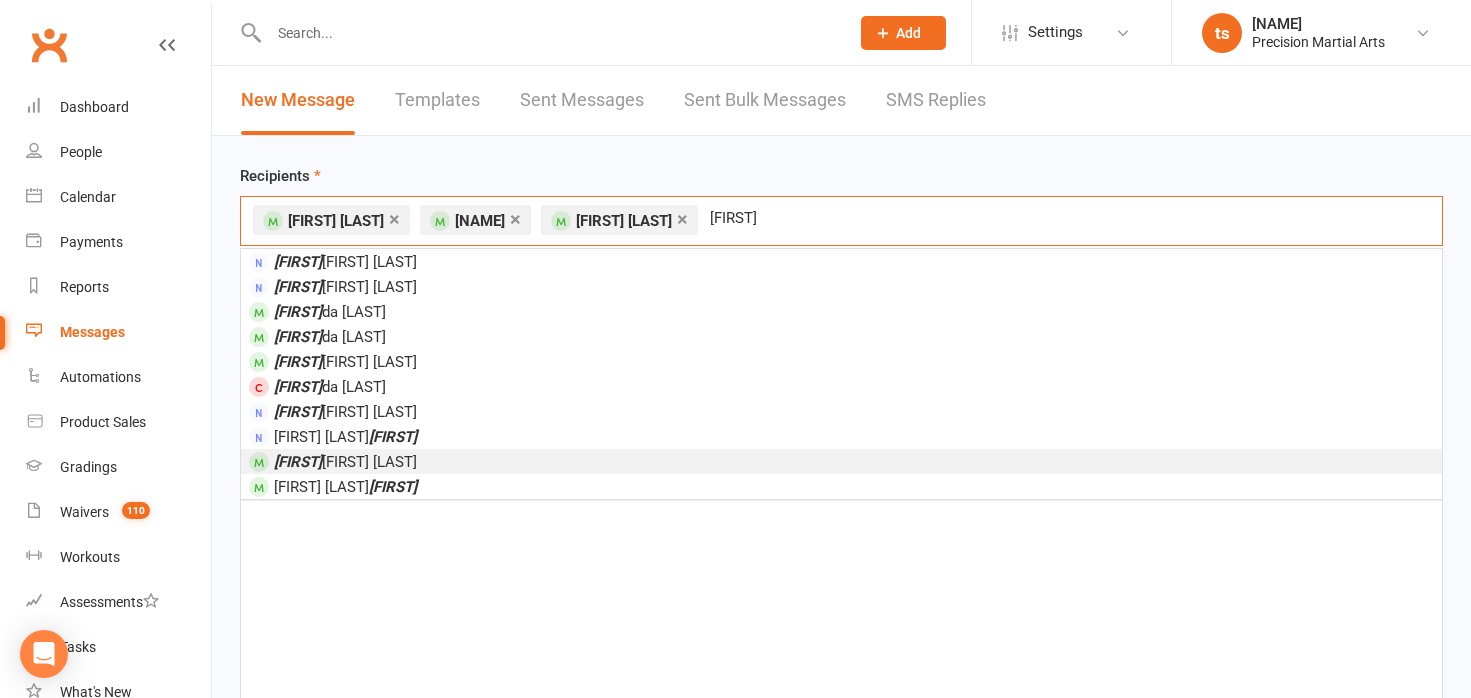 type on "[FIRST]" 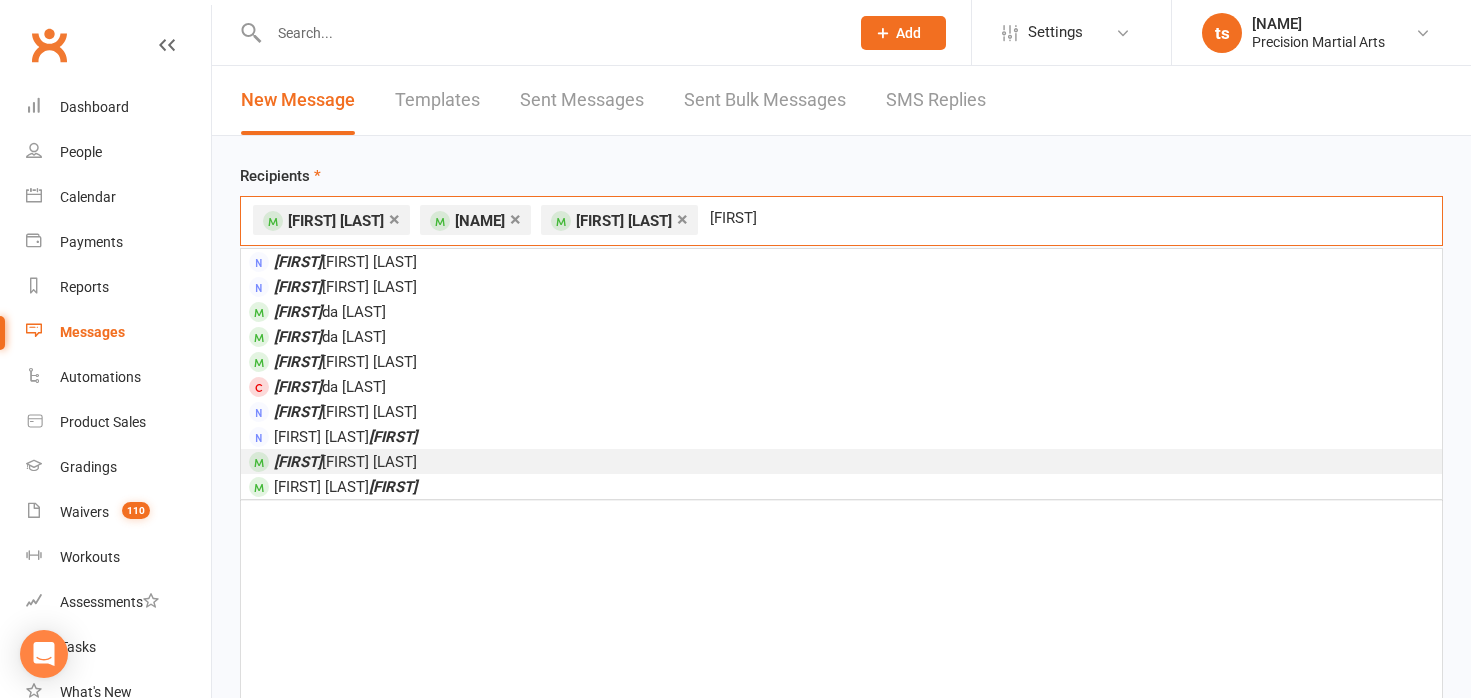 click on "[FIRST] [LAST]" at bounding box center [345, 462] 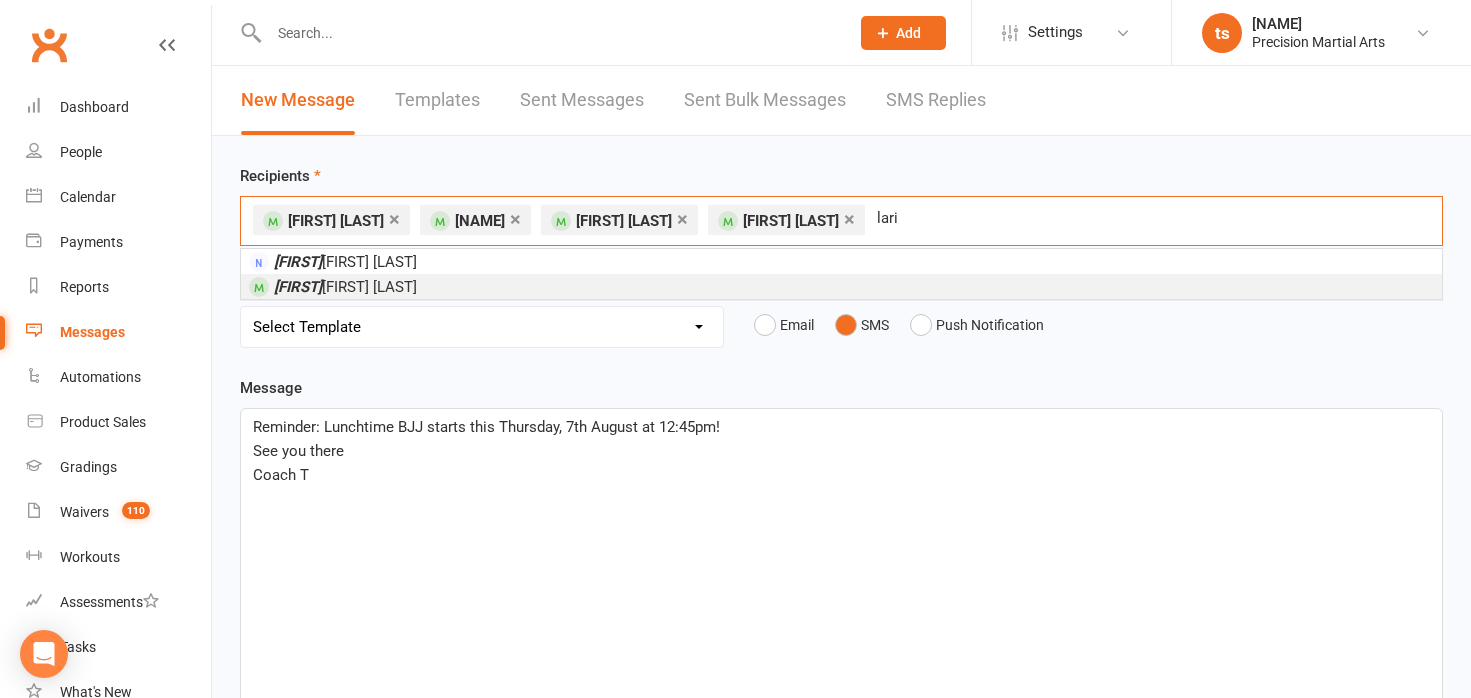 type on "lari" 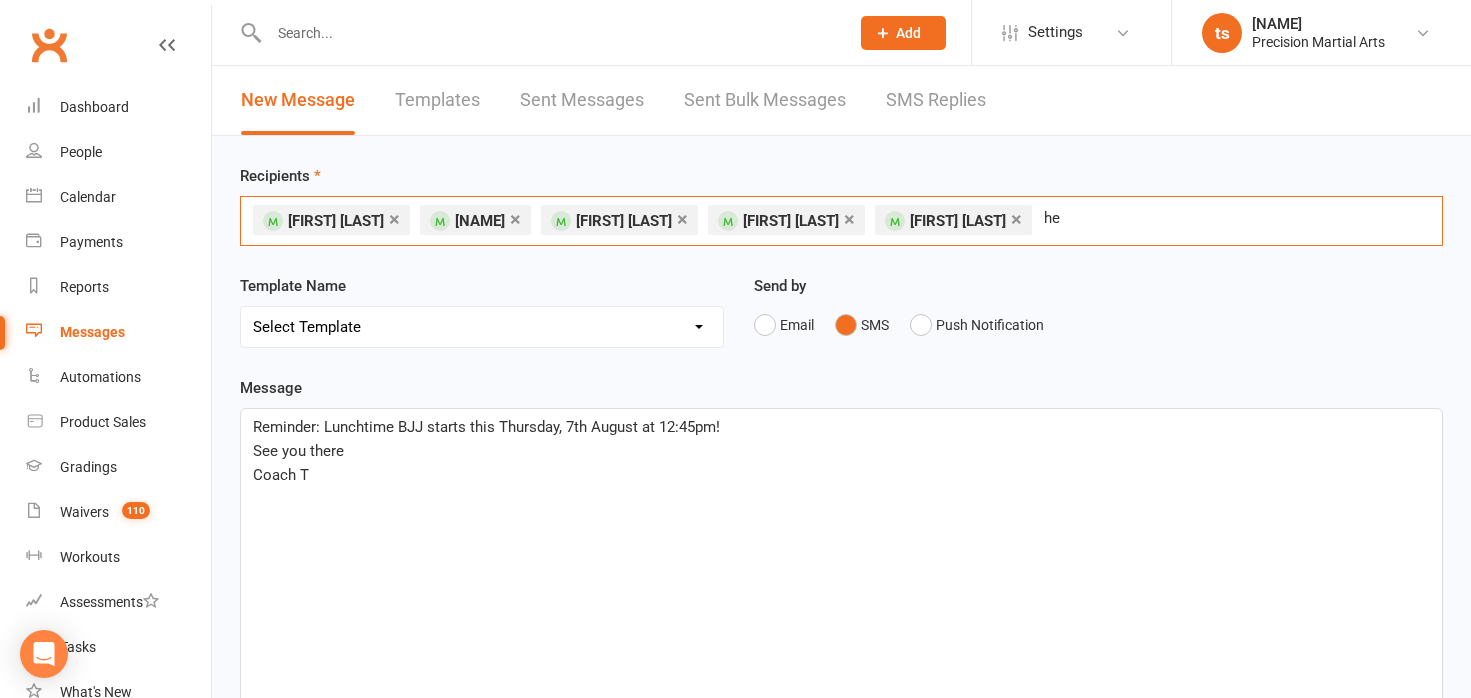 type on "h" 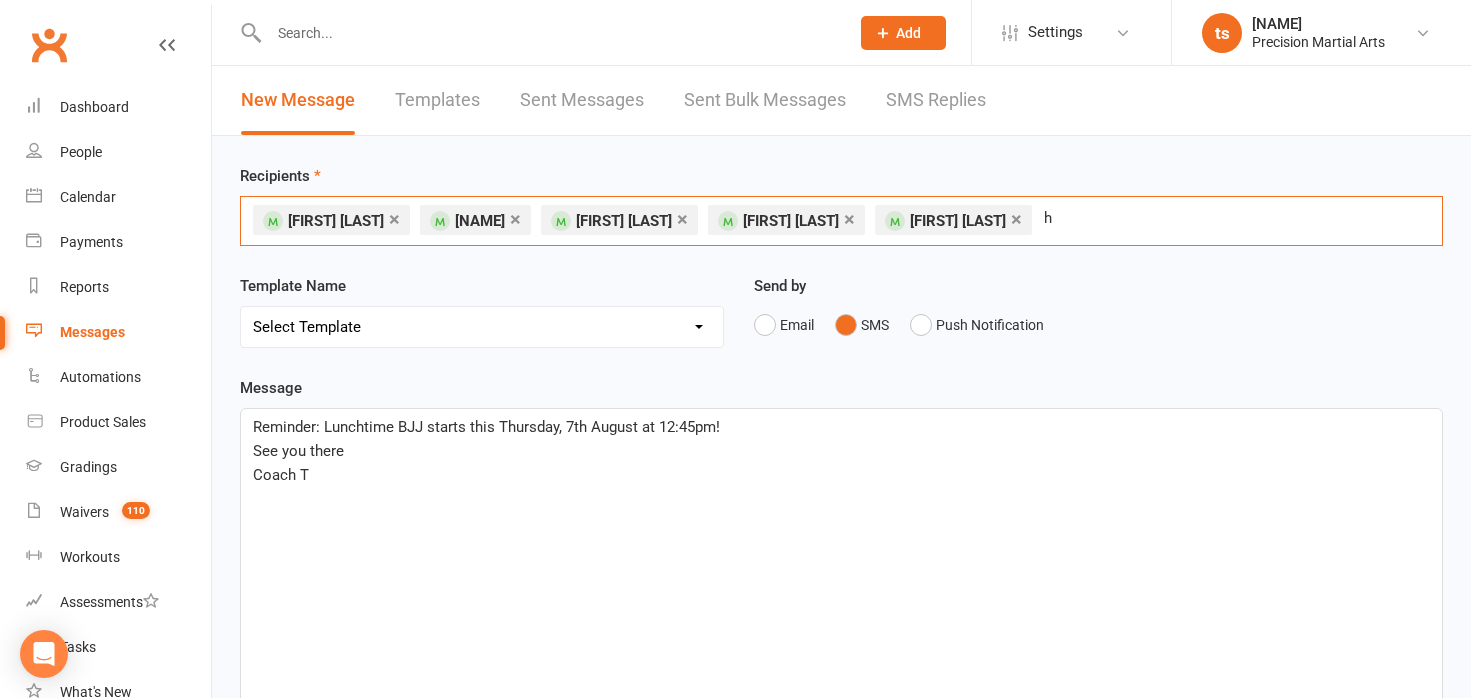 type 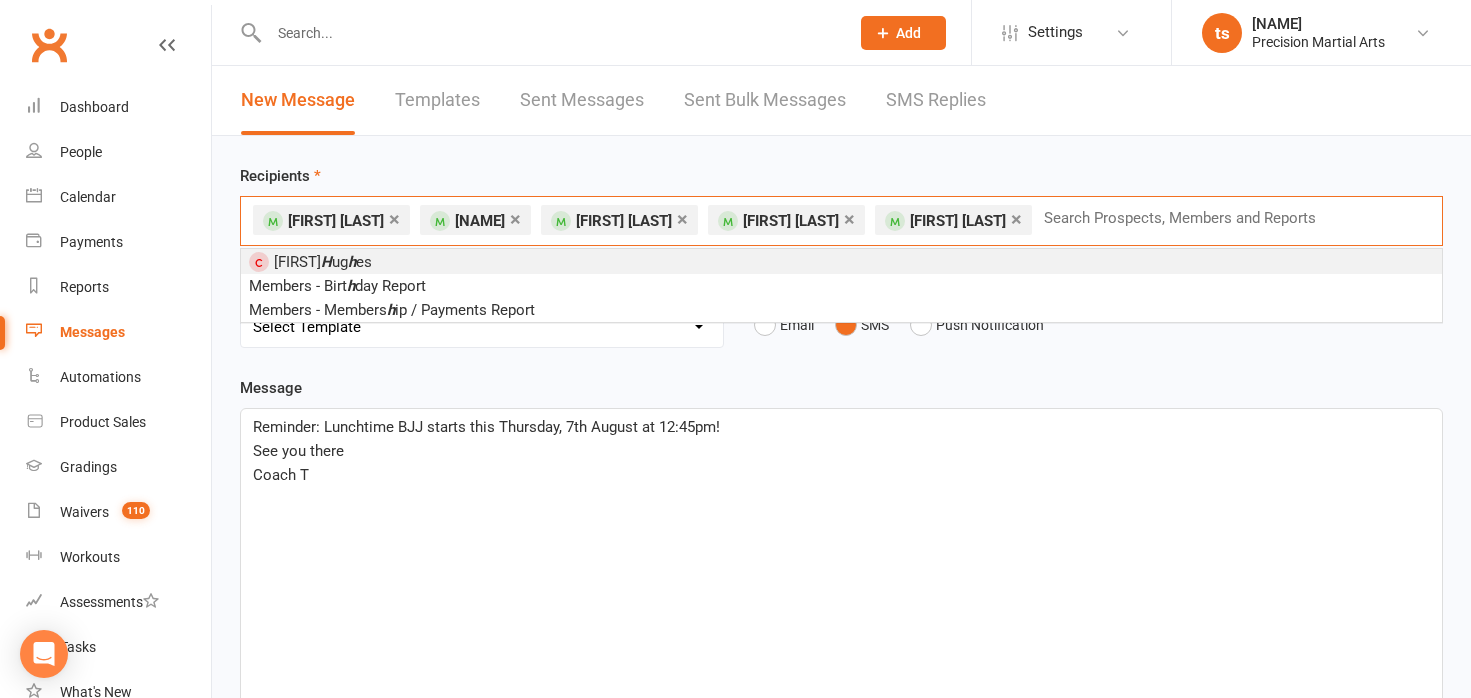 click on "* [FIRST] [LAST] * [FIRST] [LAST] * [FIRST] [LAST] * [FIRST] [LAST] * [FIRST] [LAST] Search Prospects, Members and Reports" at bounding box center [841, 221] 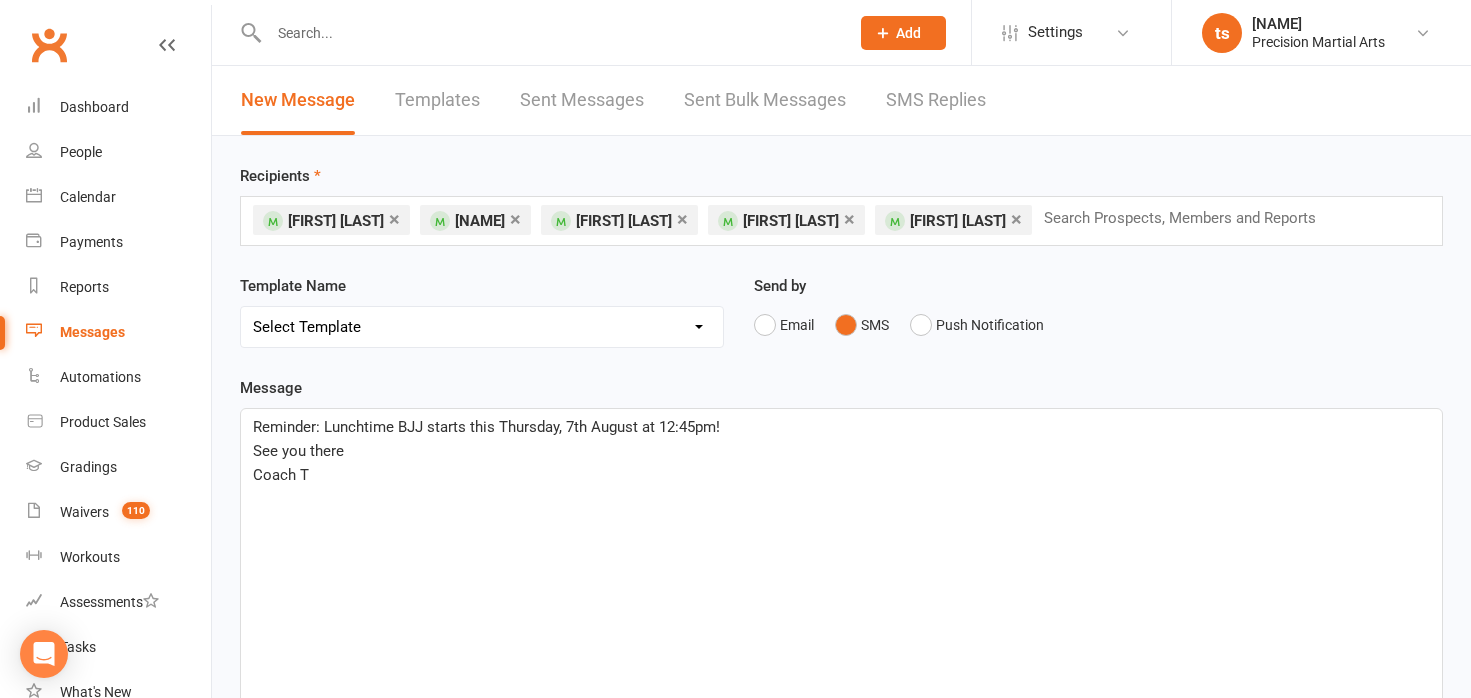 click on "Message Reminder: Lunchtime BJJ starts this Thursday, 7th August at 12:45pm! See you there Coach T 100 chars (approx. 1 messages), 550 chars remaining.    Sent this month: 0 Contact merge tags contact-first-name contact-last-name contact-email contact-phone-number contact-address what-contact-interested-in how-contact-contacted-us how-contact-heard-about-us last-attended-on next-upcoming-payment-amount next-upcoming-payment-date failed-payments-count failed-payments-total-amount business-name member-portal-url member-portal-pin mobile-app-ios-app-store-url mobile-app-google-app-store-url" at bounding box center (841, 645) 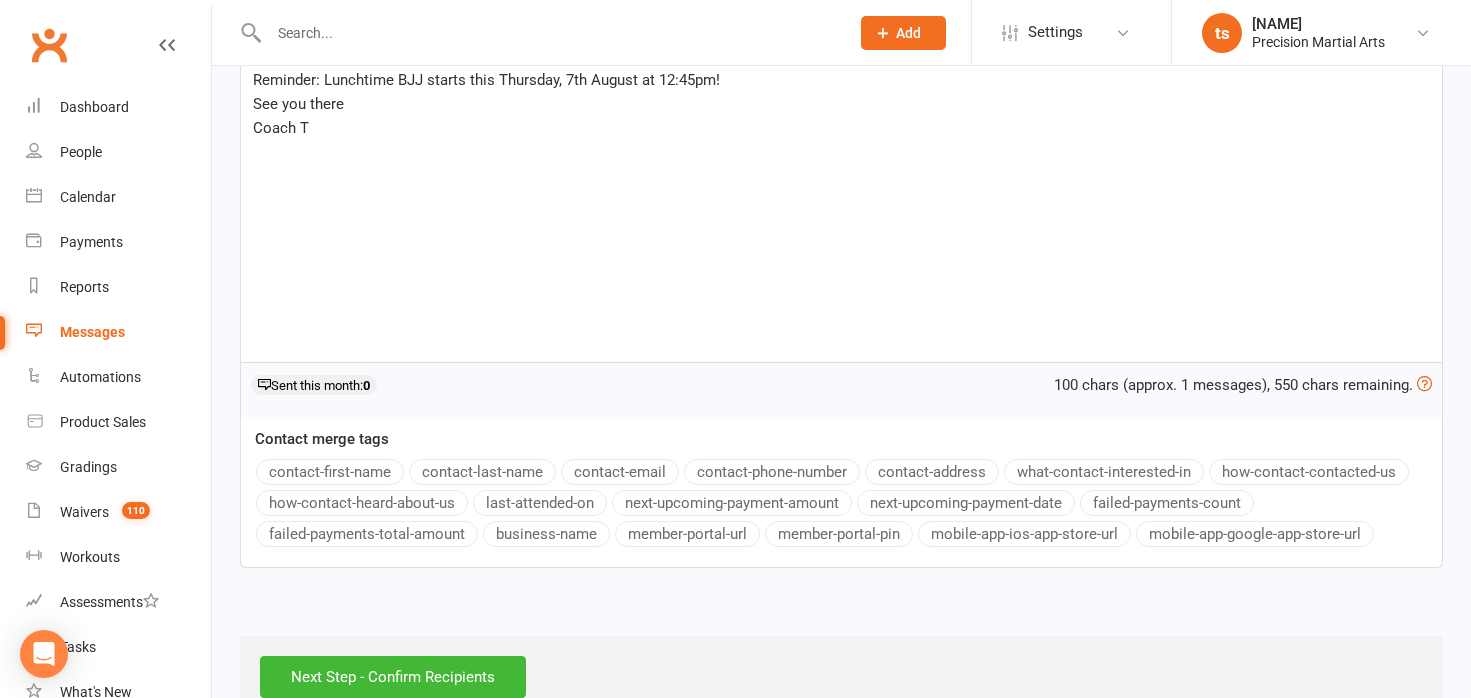 scroll, scrollTop: 430, scrollLeft: 0, axis: vertical 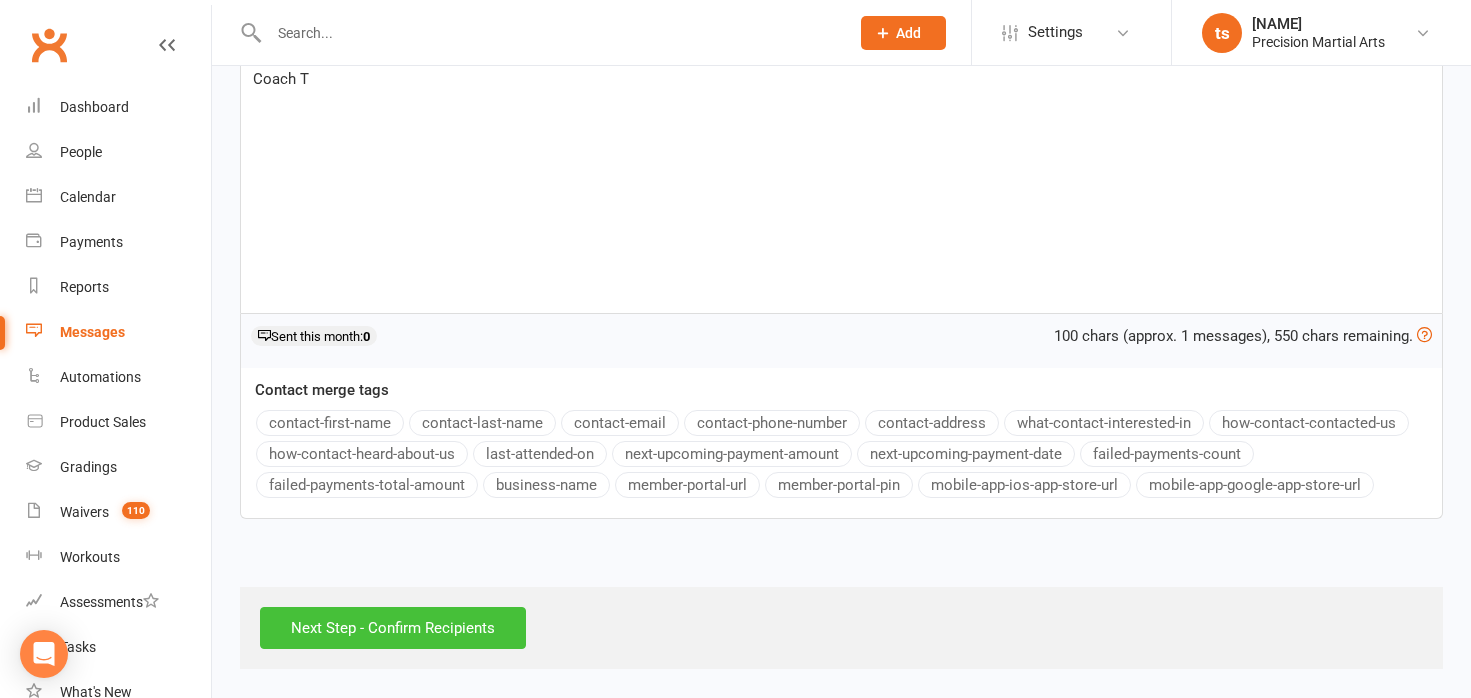 click on "Next Step - Confirm Recipients" at bounding box center [393, 628] 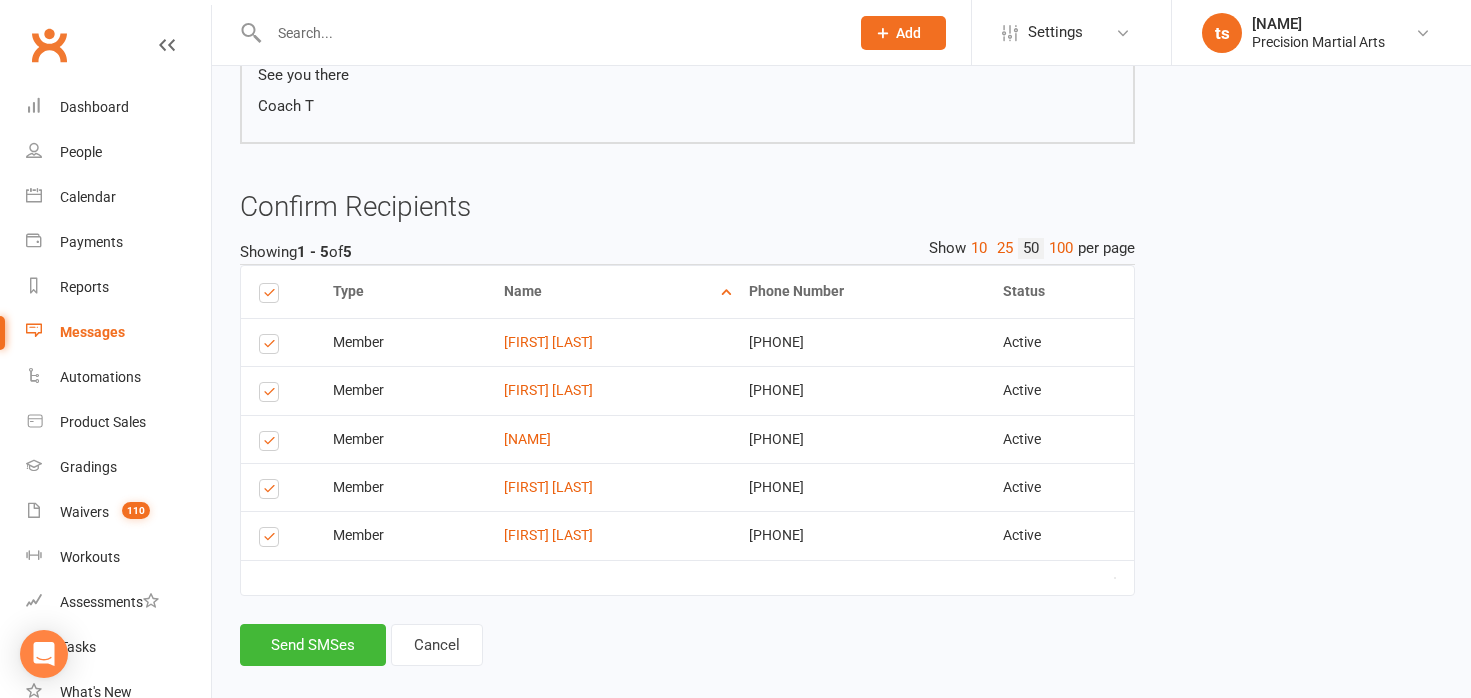 scroll, scrollTop: 279, scrollLeft: 0, axis: vertical 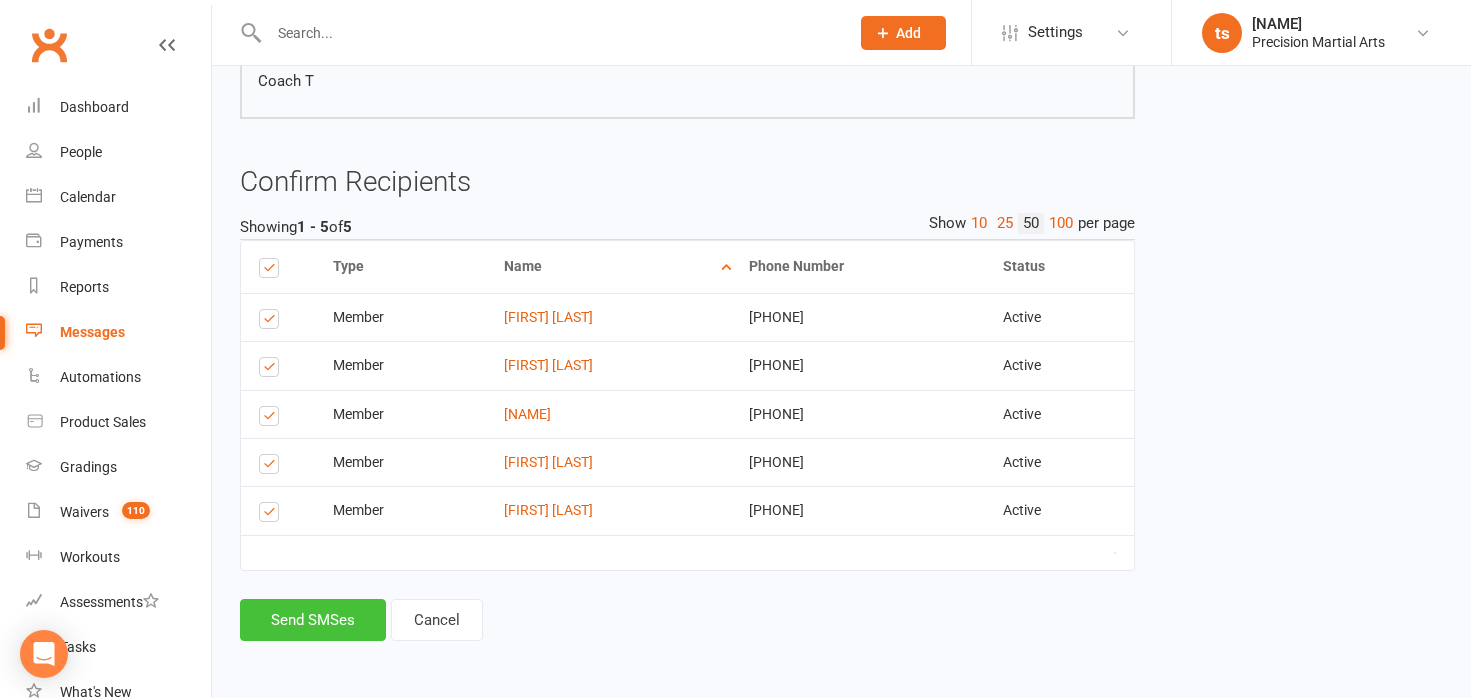 click on "Send SMSes" at bounding box center [313, 620] 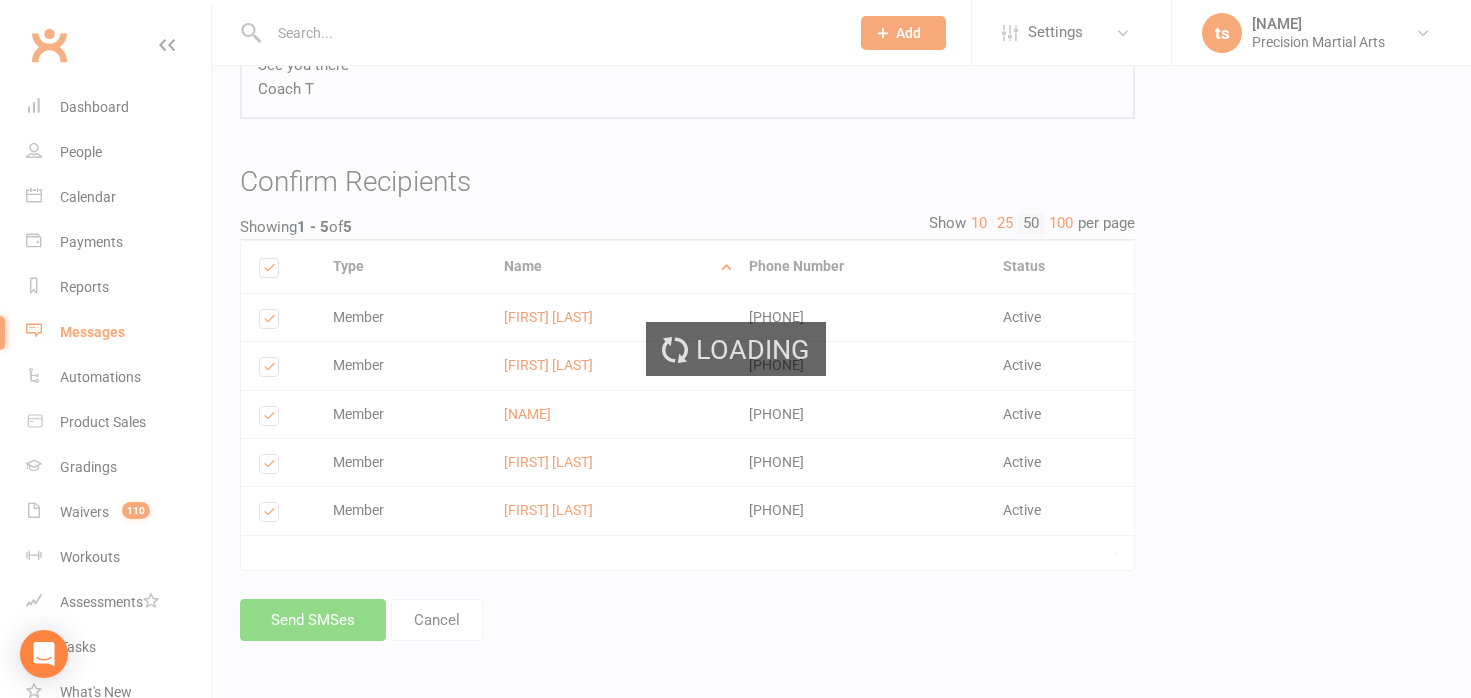 scroll, scrollTop: 249, scrollLeft: 0, axis: vertical 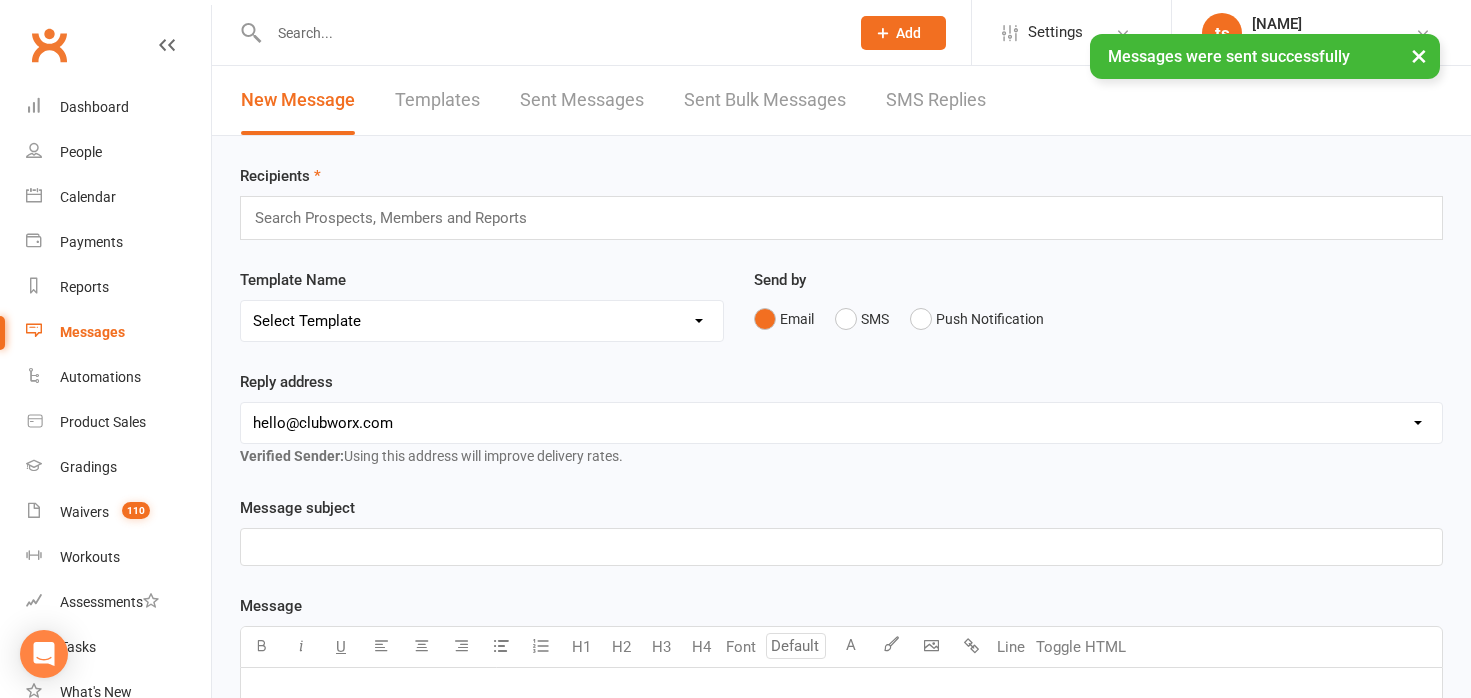 click at bounding box center (549, 33) 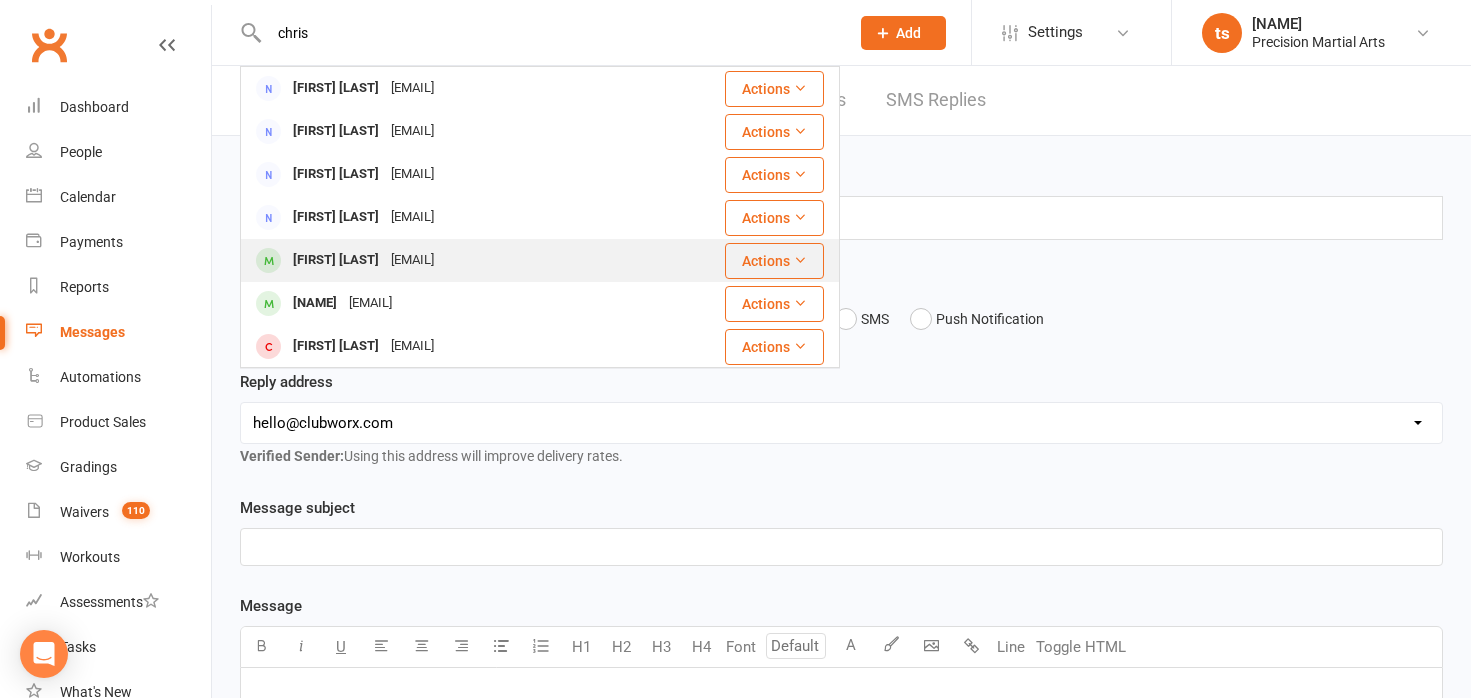type on "chris" 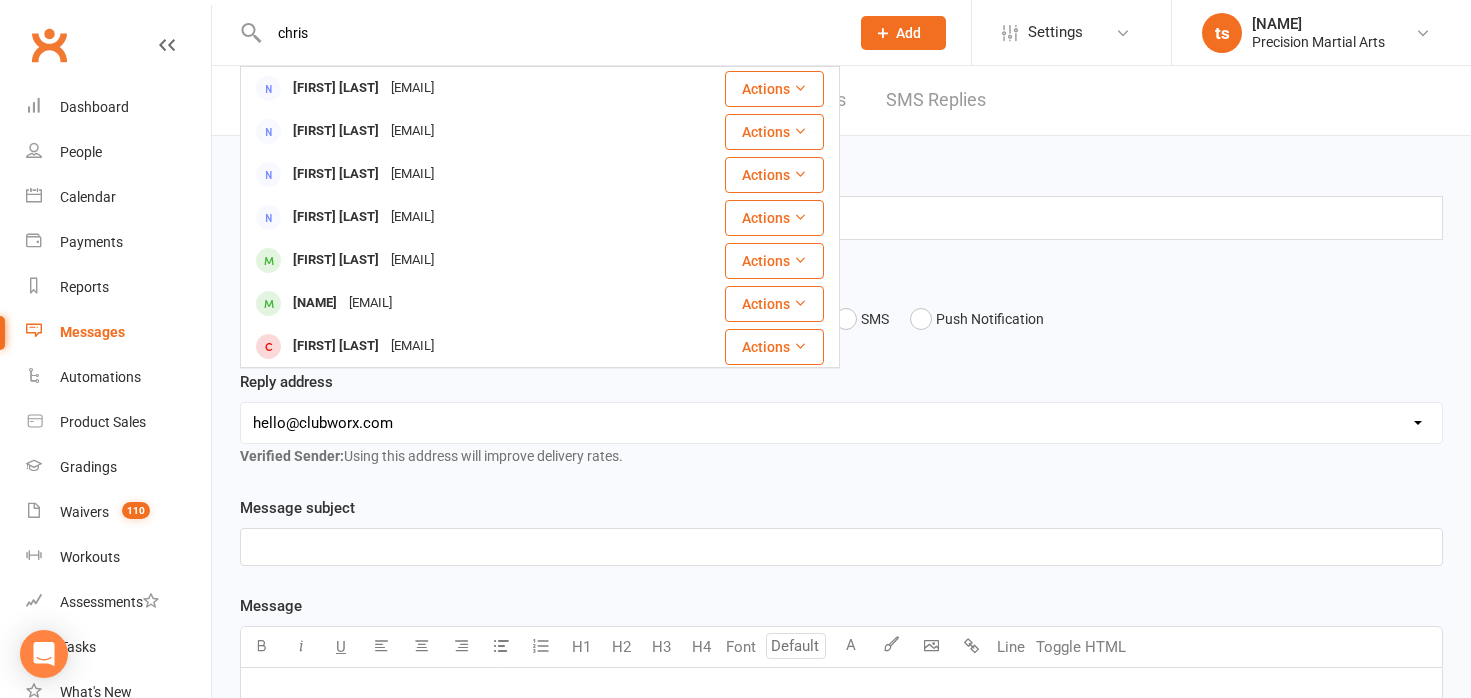 click on "[FIRST] [LAST]" at bounding box center (336, 260) 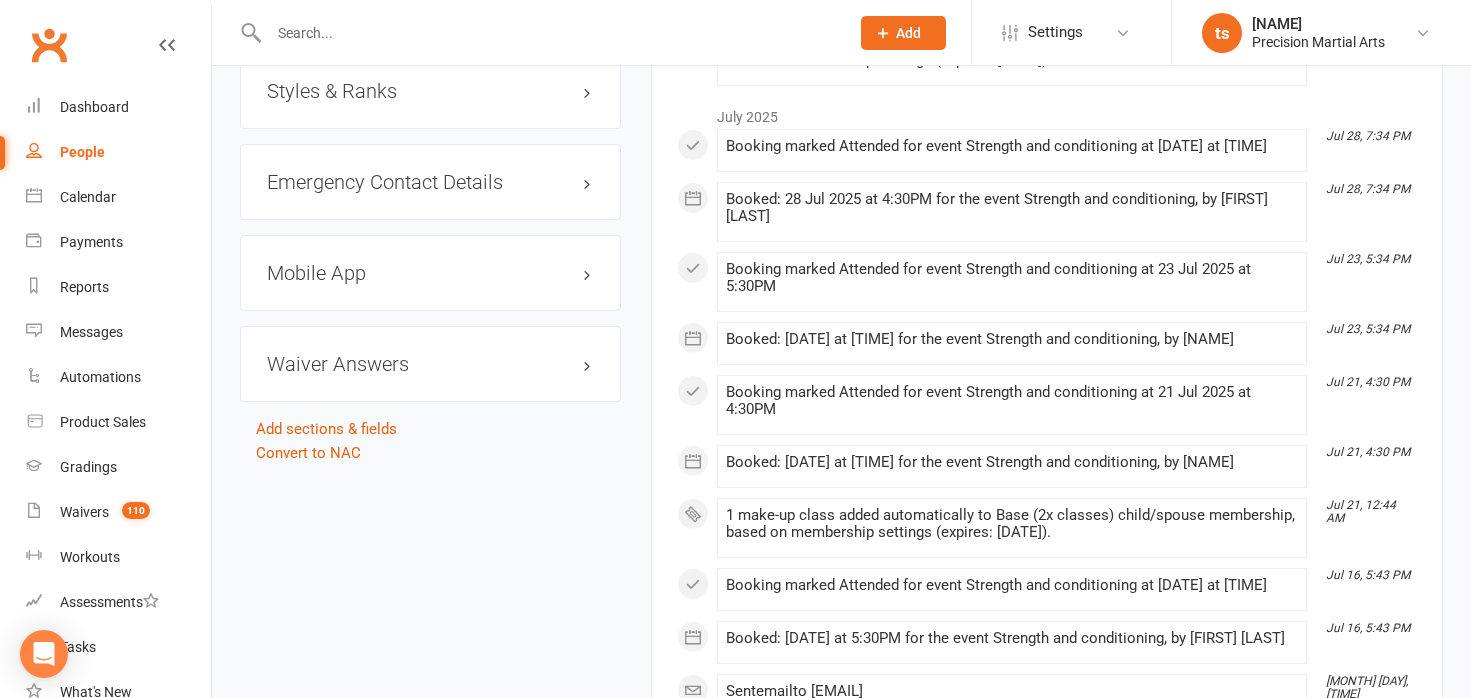 scroll, scrollTop: 1710, scrollLeft: 0, axis: vertical 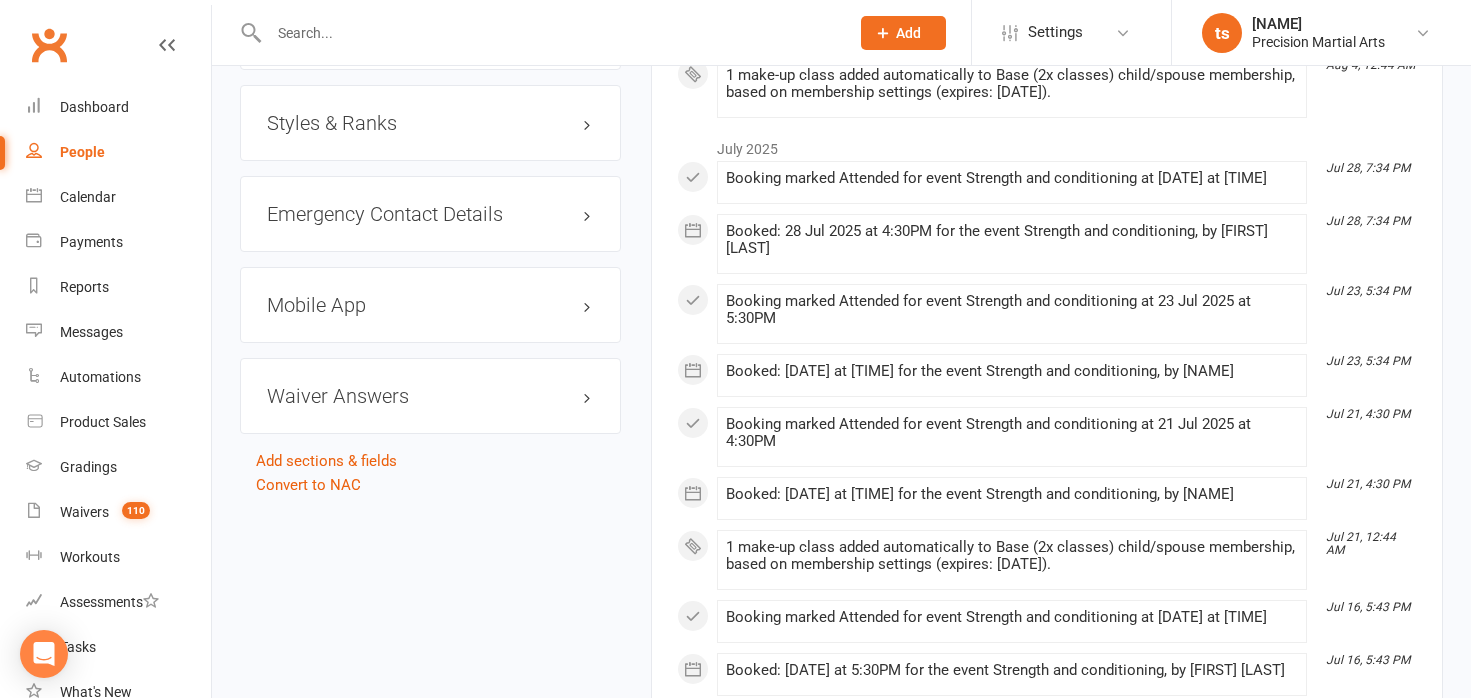 click on "Mobile App" at bounding box center (430, 305) 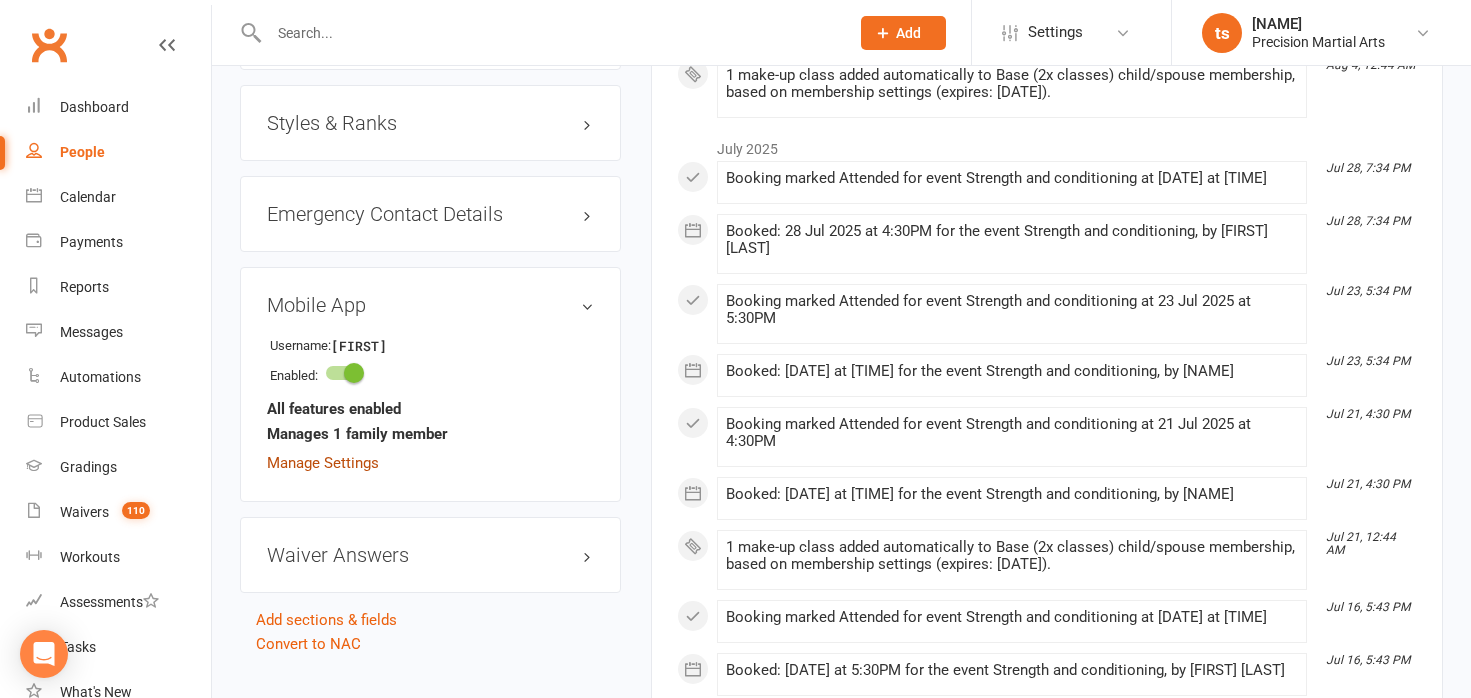 click on "Username:  [USERNAME] Enabled:
All features enabled Manages 1 family member Manage Settings" at bounding box center [430, 403] 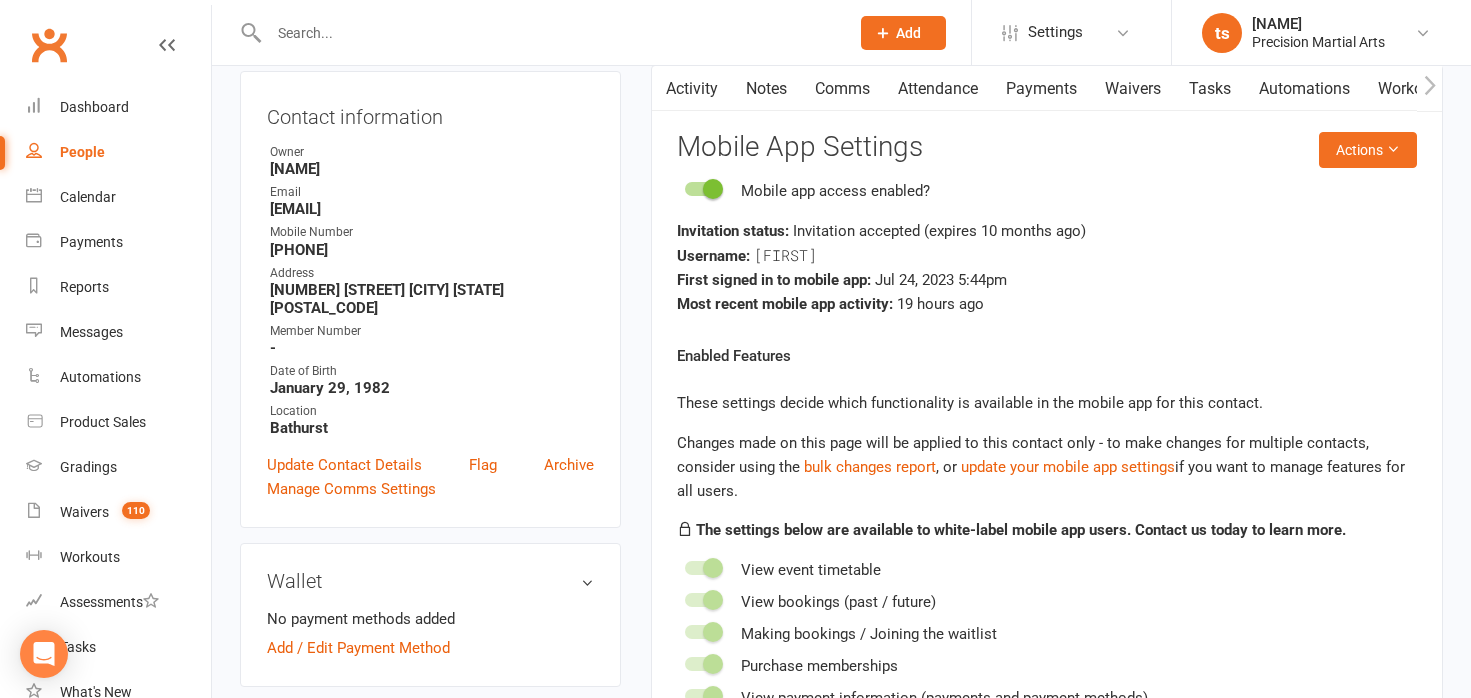 scroll, scrollTop: 171, scrollLeft: 0, axis: vertical 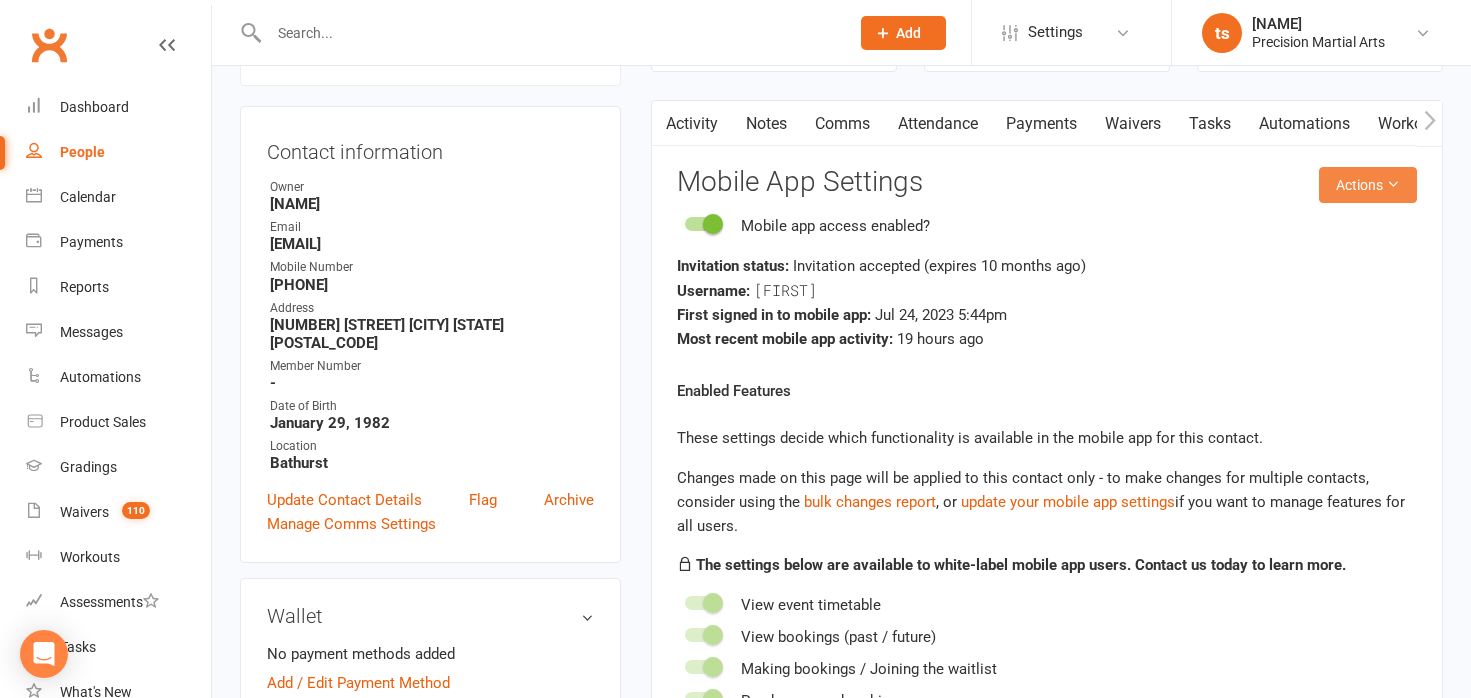 click on "Actions" at bounding box center (1368, 185) 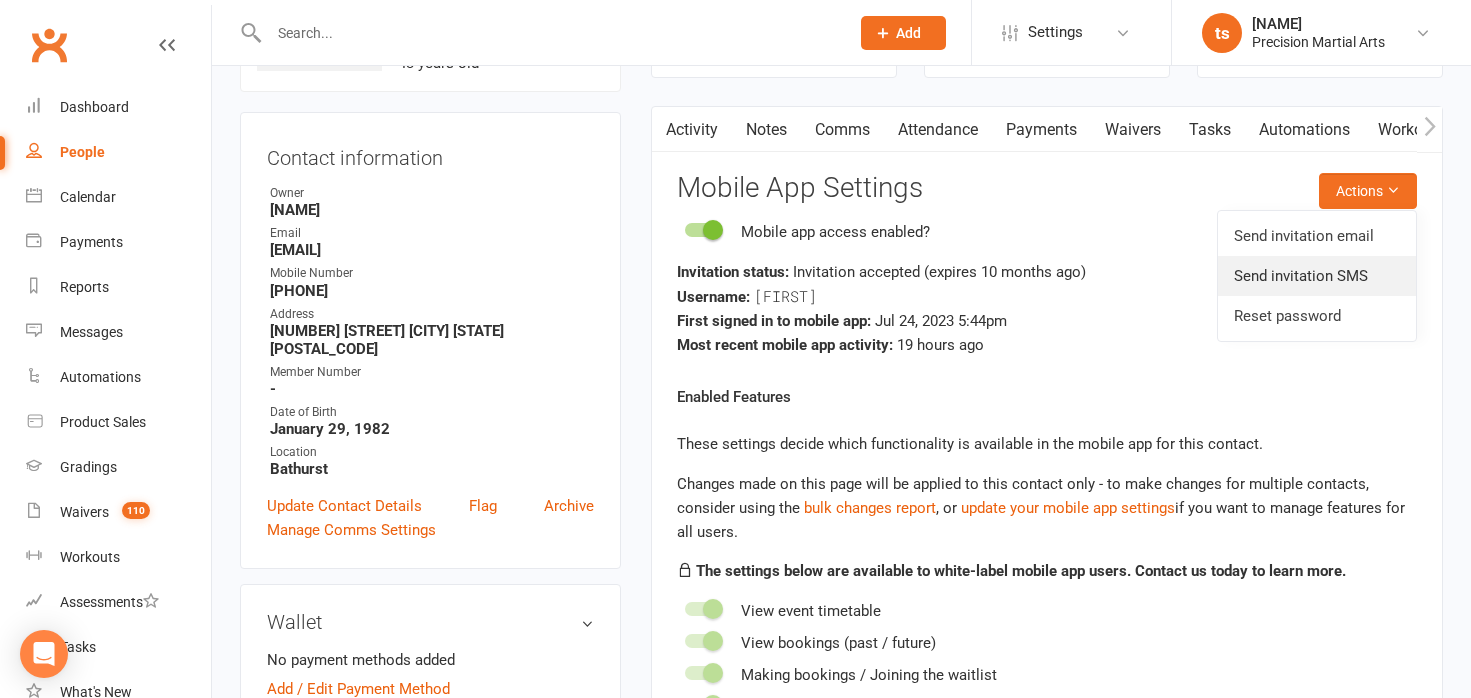 click on "Send invitation SMS" at bounding box center (1317, 276) 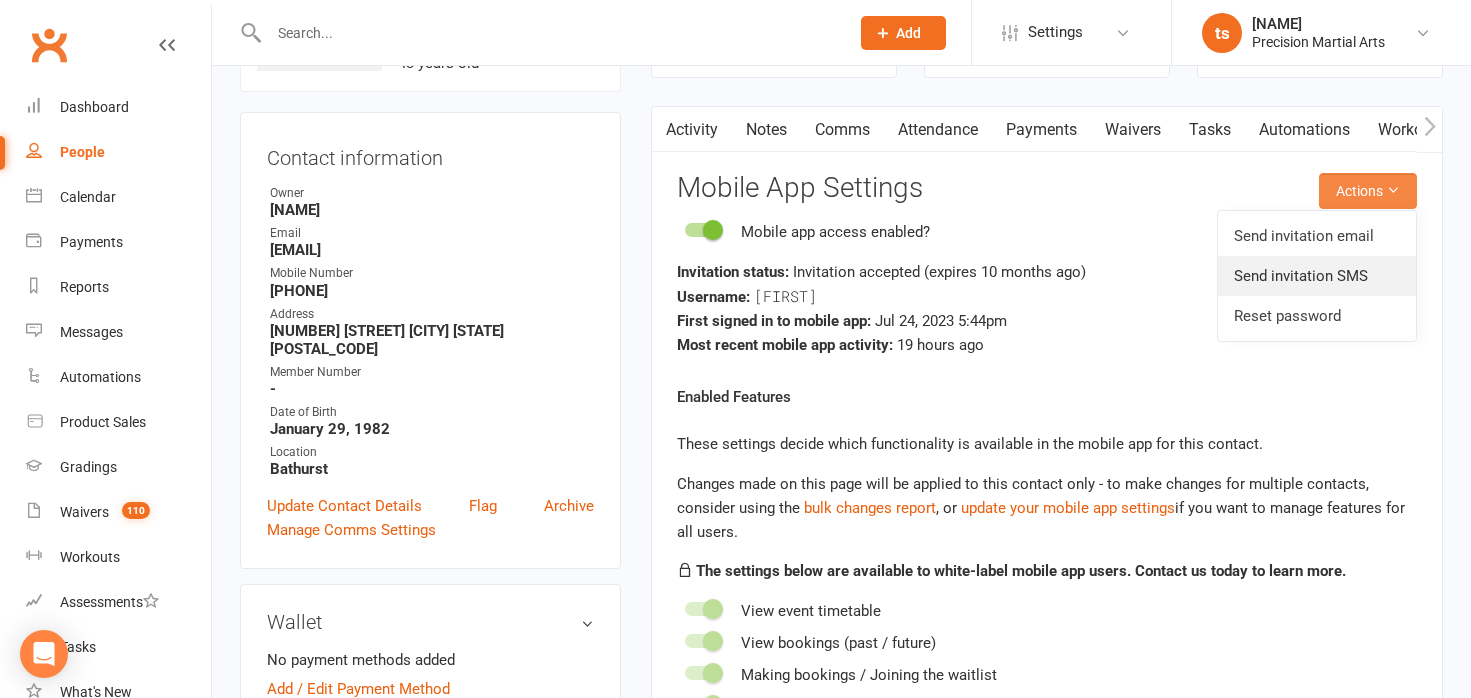 scroll, scrollTop: 168, scrollLeft: 0, axis: vertical 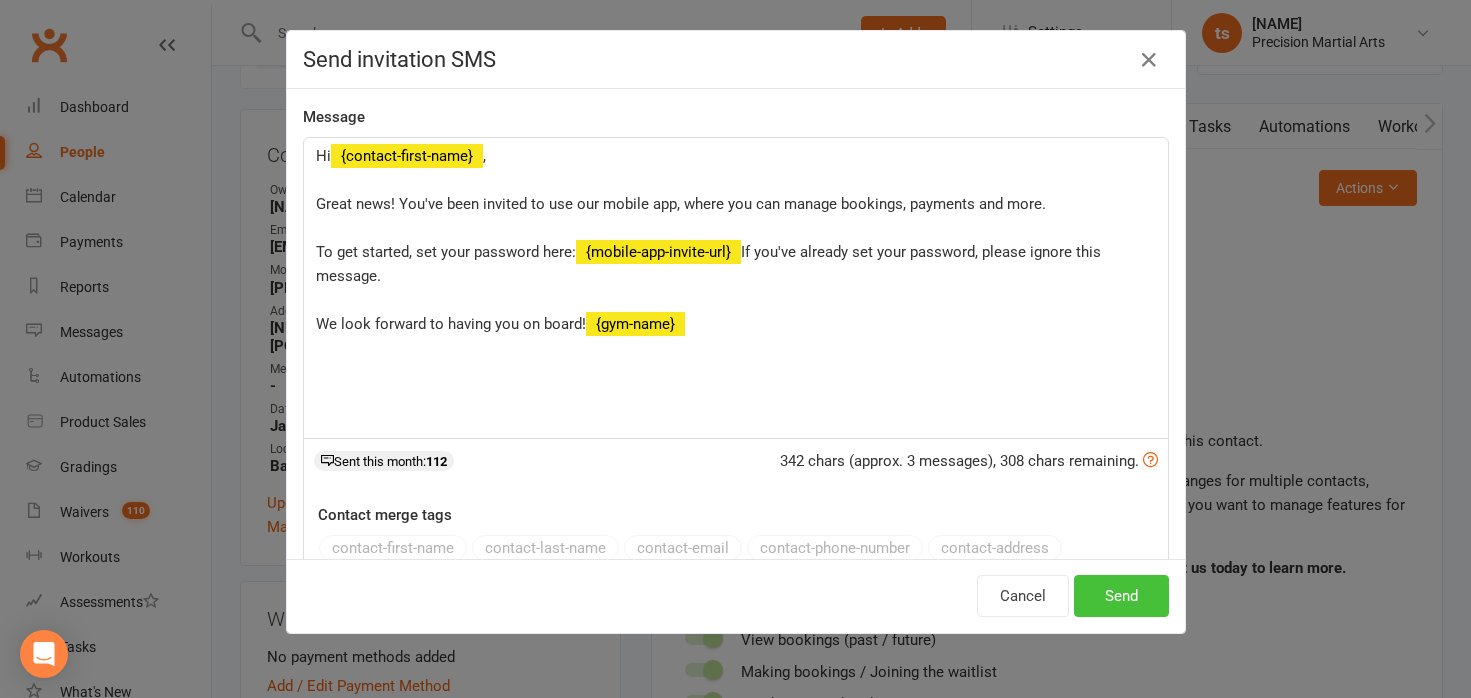 click on "Send" at bounding box center (1121, 596) 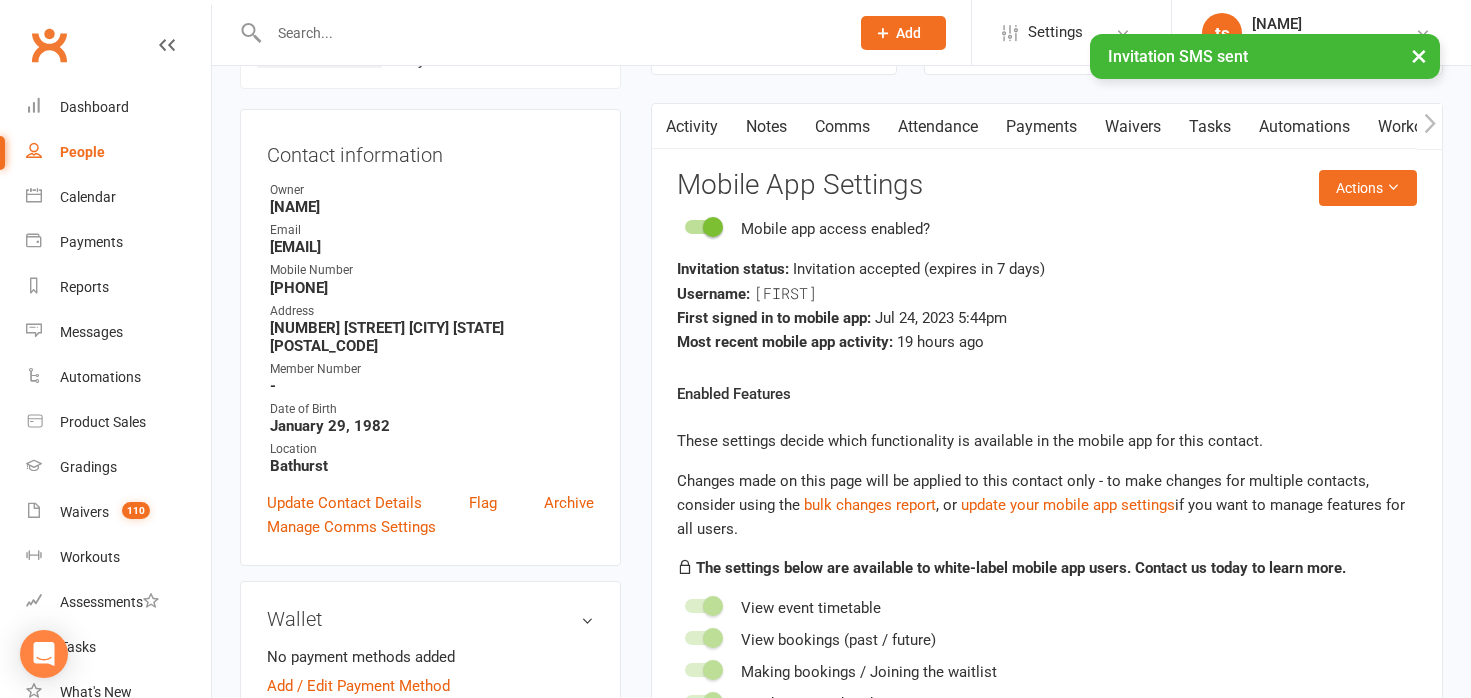 click on "× Invitation SMS sent" at bounding box center [722, 34] 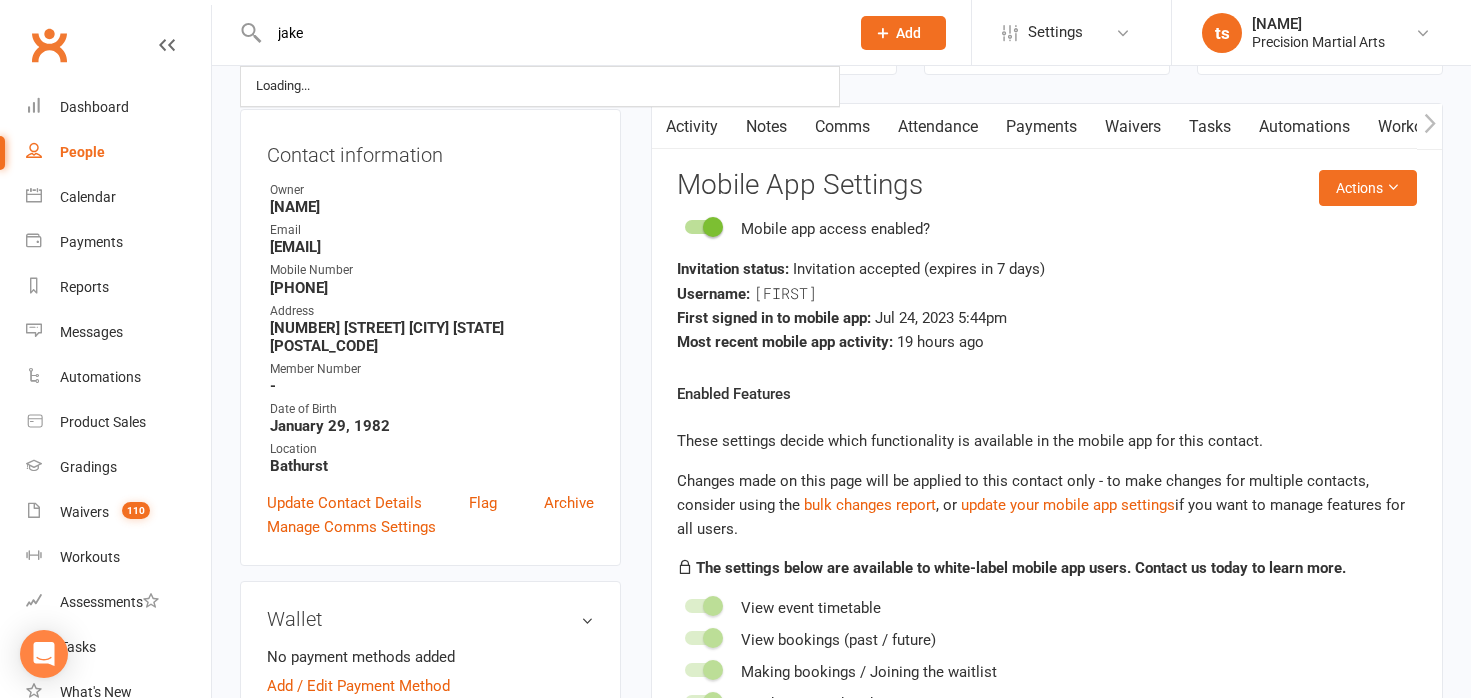 type on "jake" 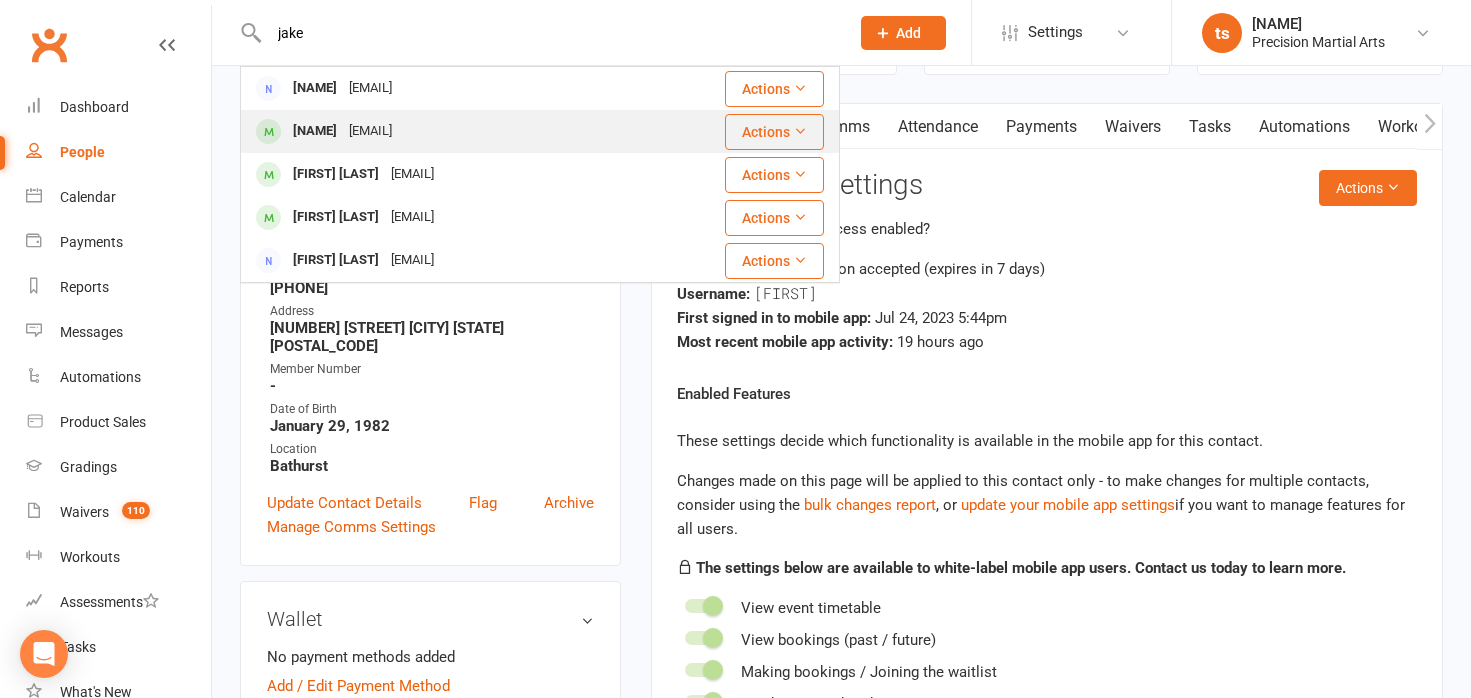 click on "[EMAIL]" at bounding box center (370, 131) 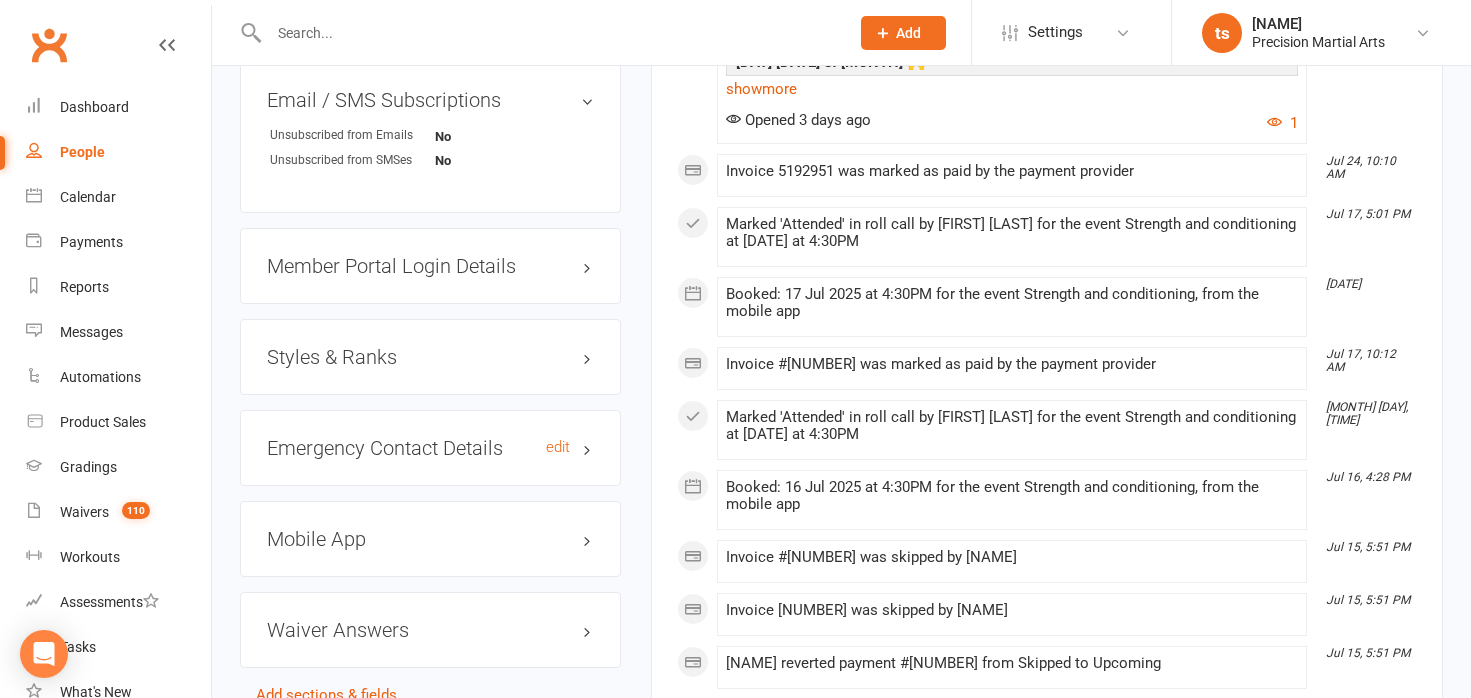 scroll, scrollTop: 1440, scrollLeft: 0, axis: vertical 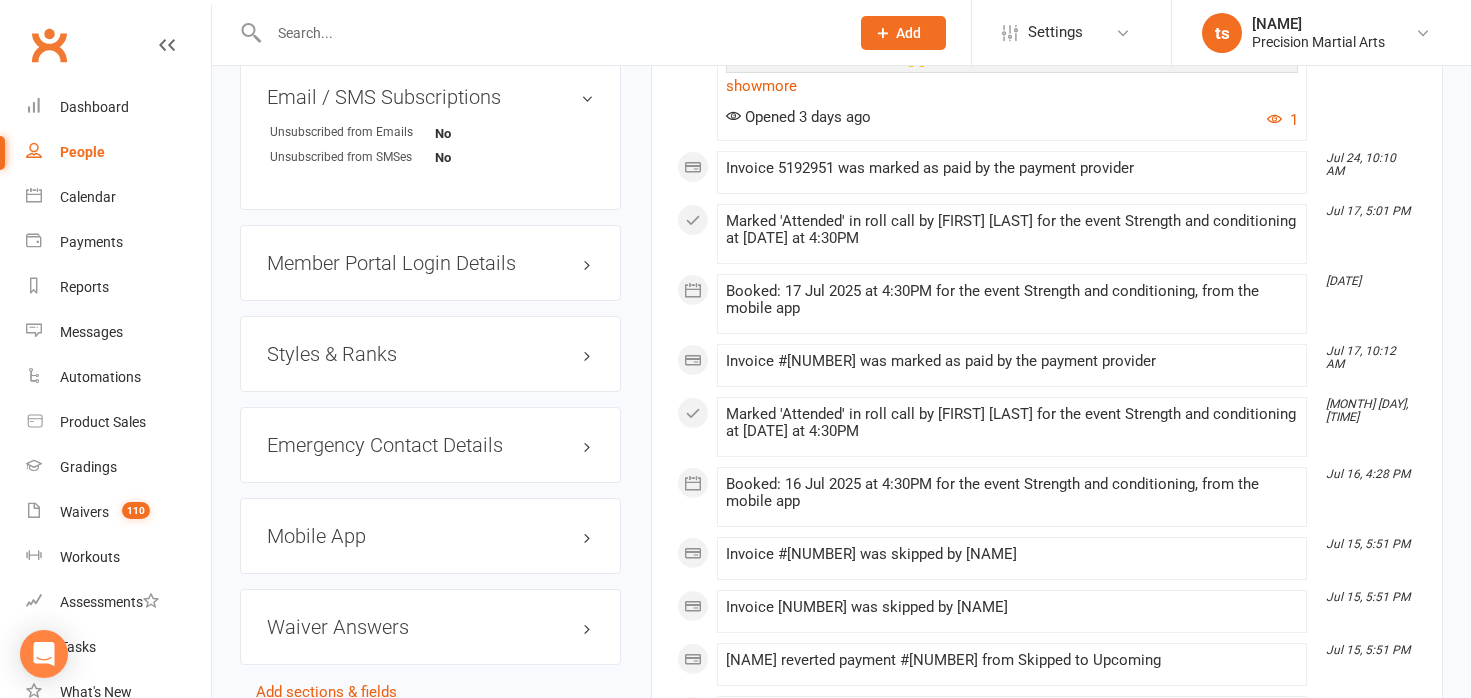 click on "Mobile App" at bounding box center [430, 536] 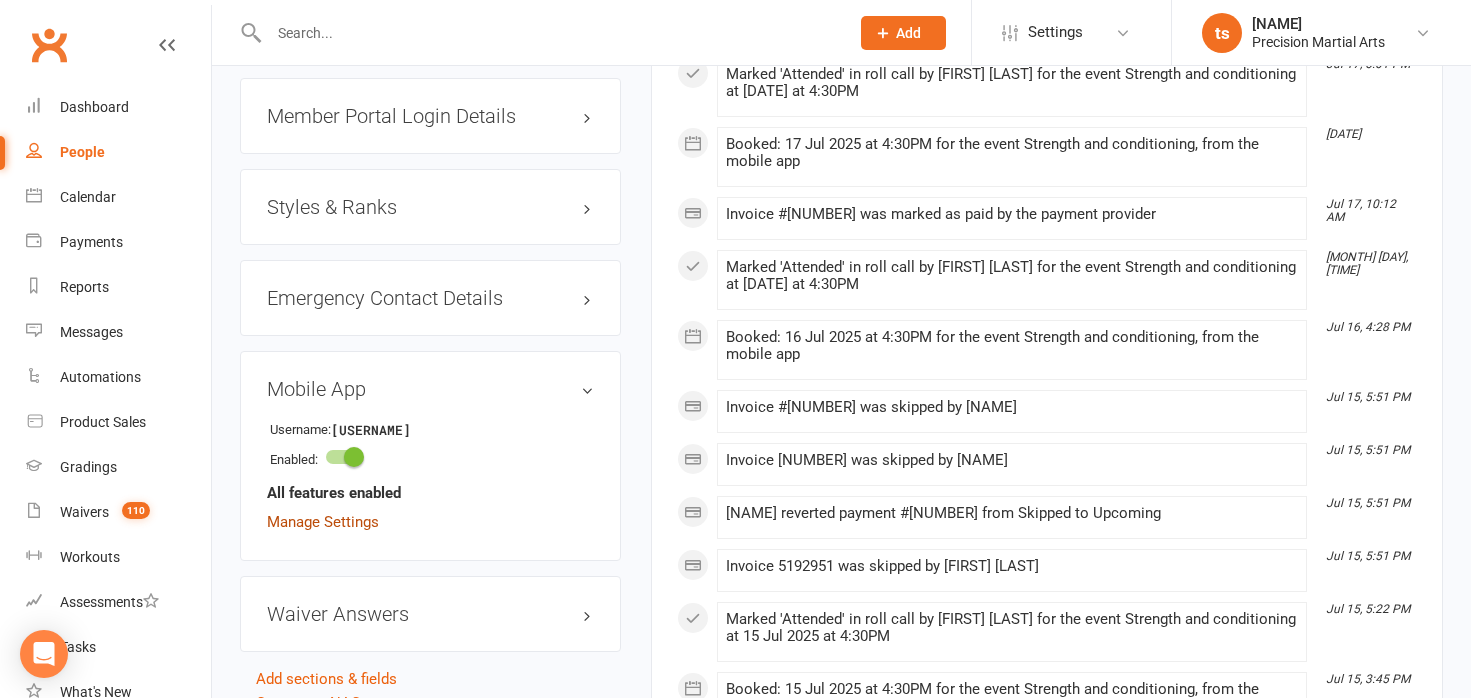 click on "Manage Settings" at bounding box center (323, 522) 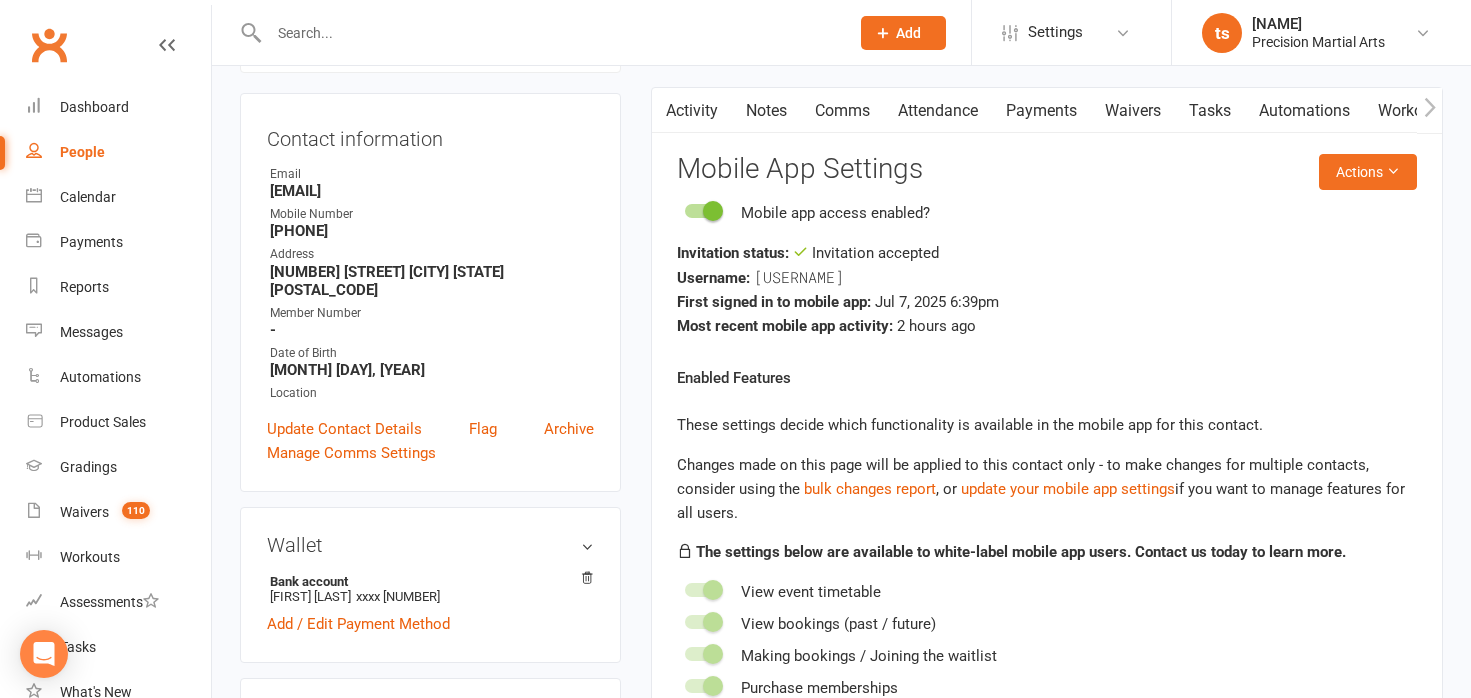 scroll, scrollTop: 171, scrollLeft: 0, axis: vertical 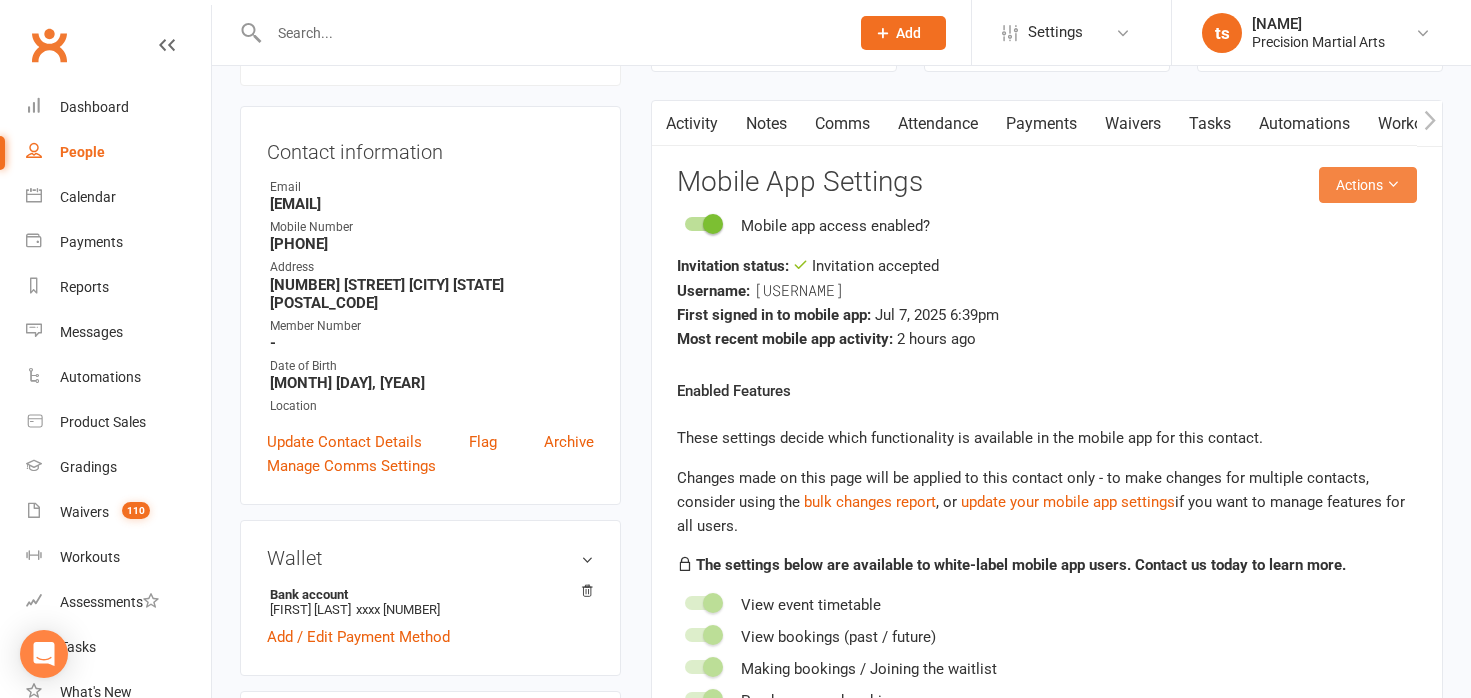 click on "Actions" at bounding box center [1368, 185] 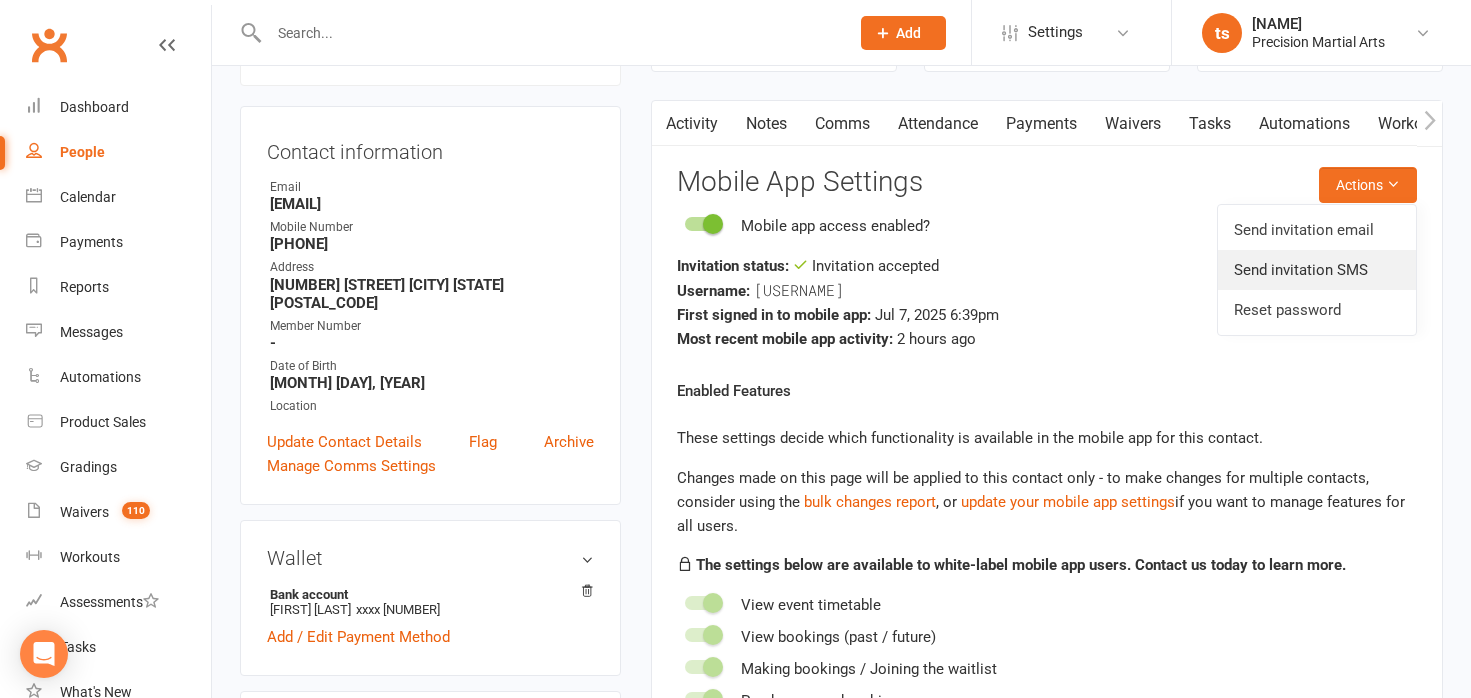 click on "Send invitation SMS" at bounding box center [1317, 270] 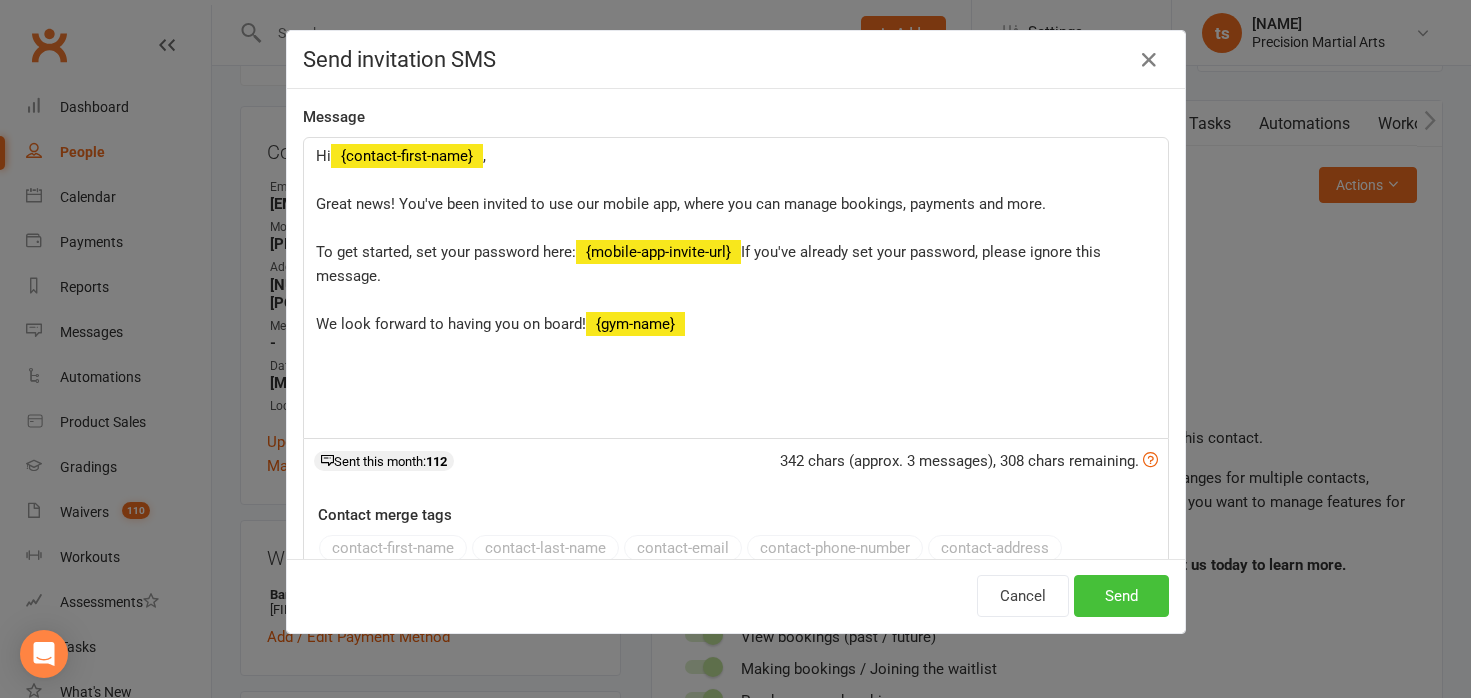 click on "Send" at bounding box center [1121, 596] 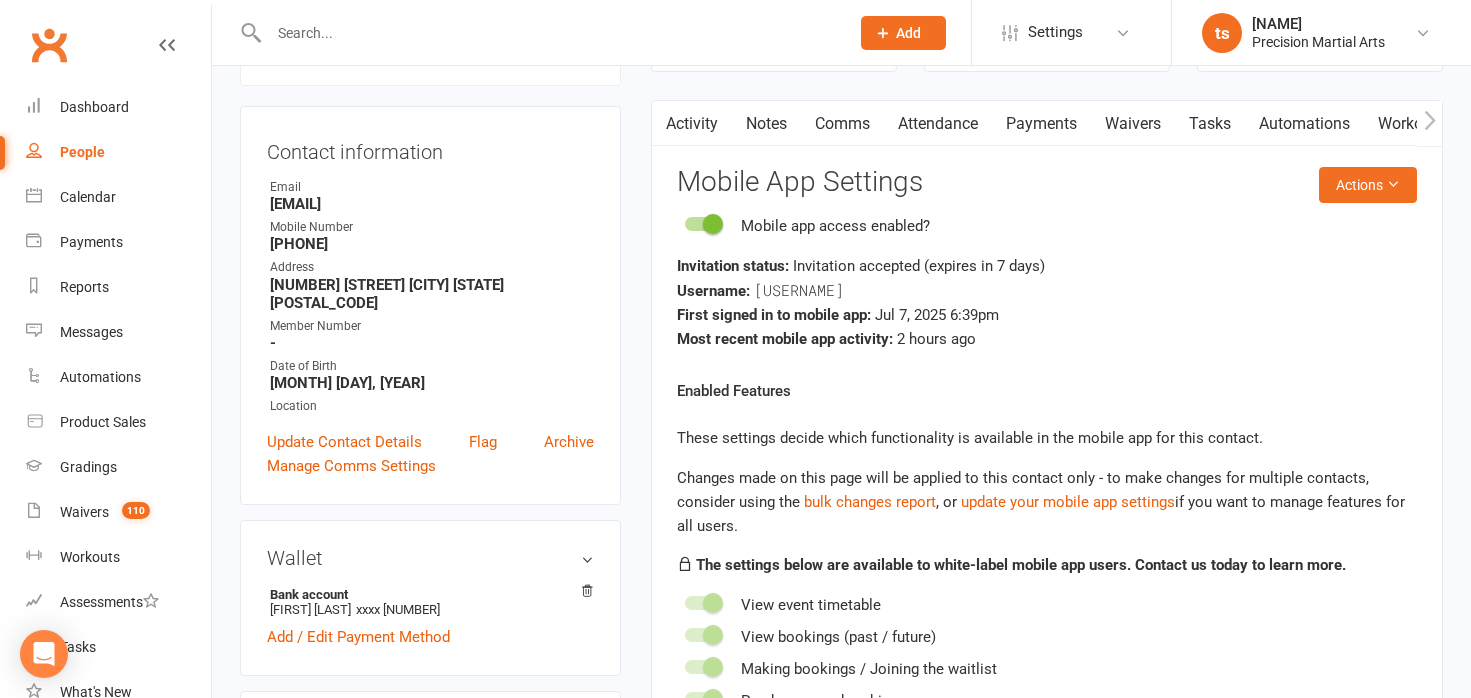 scroll, scrollTop: 0, scrollLeft: 0, axis: both 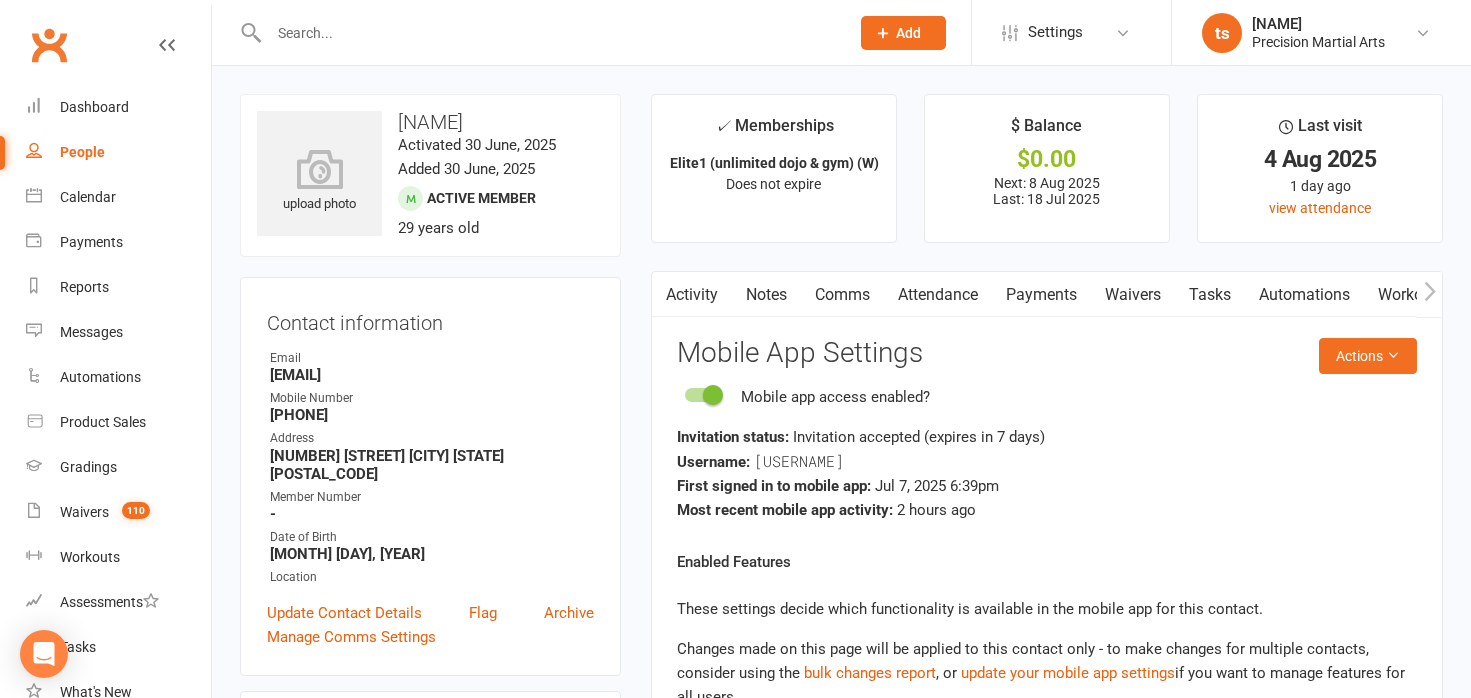 click at bounding box center [549, 33] 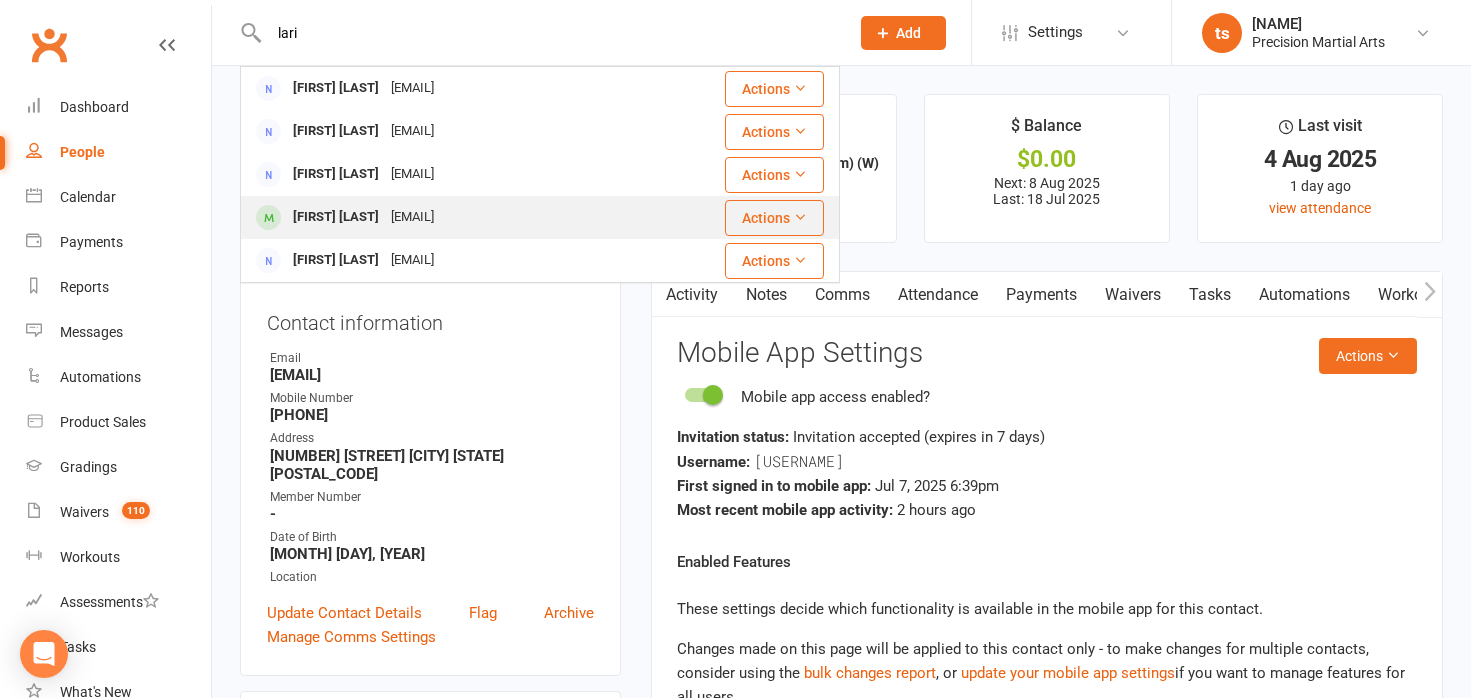 type on "lari" 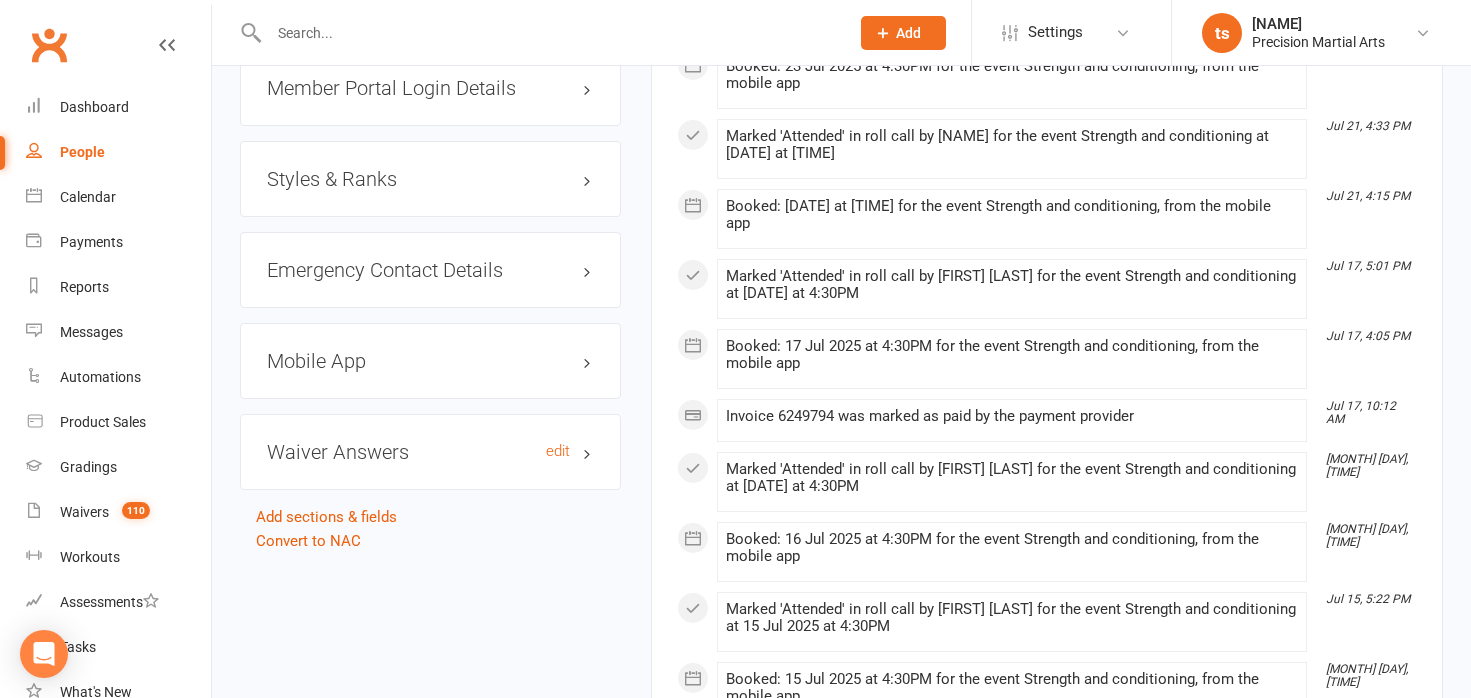 scroll, scrollTop: 1638, scrollLeft: 0, axis: vertical 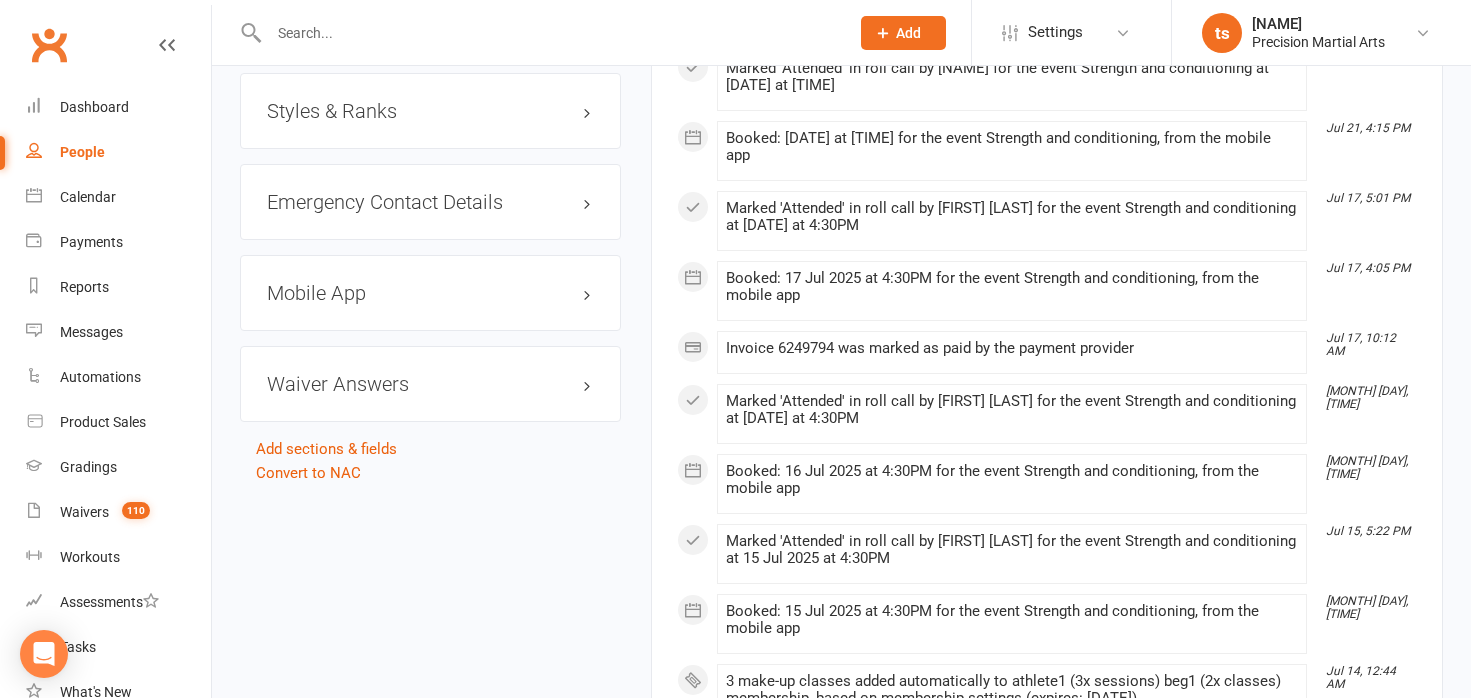 click on "Mobile App" at bounding box center (430, 293) 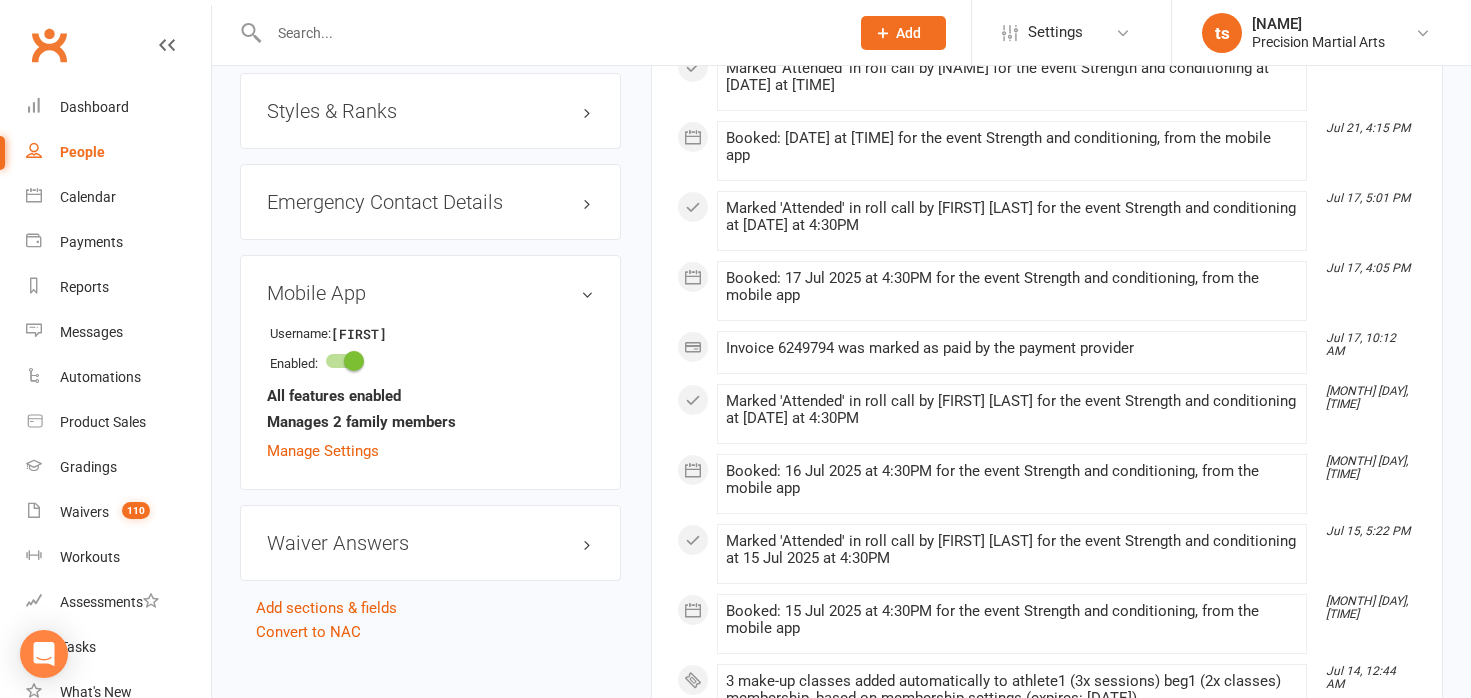 scroll, scrollTop: 1629, scrollLeft: 0, axis: vertical 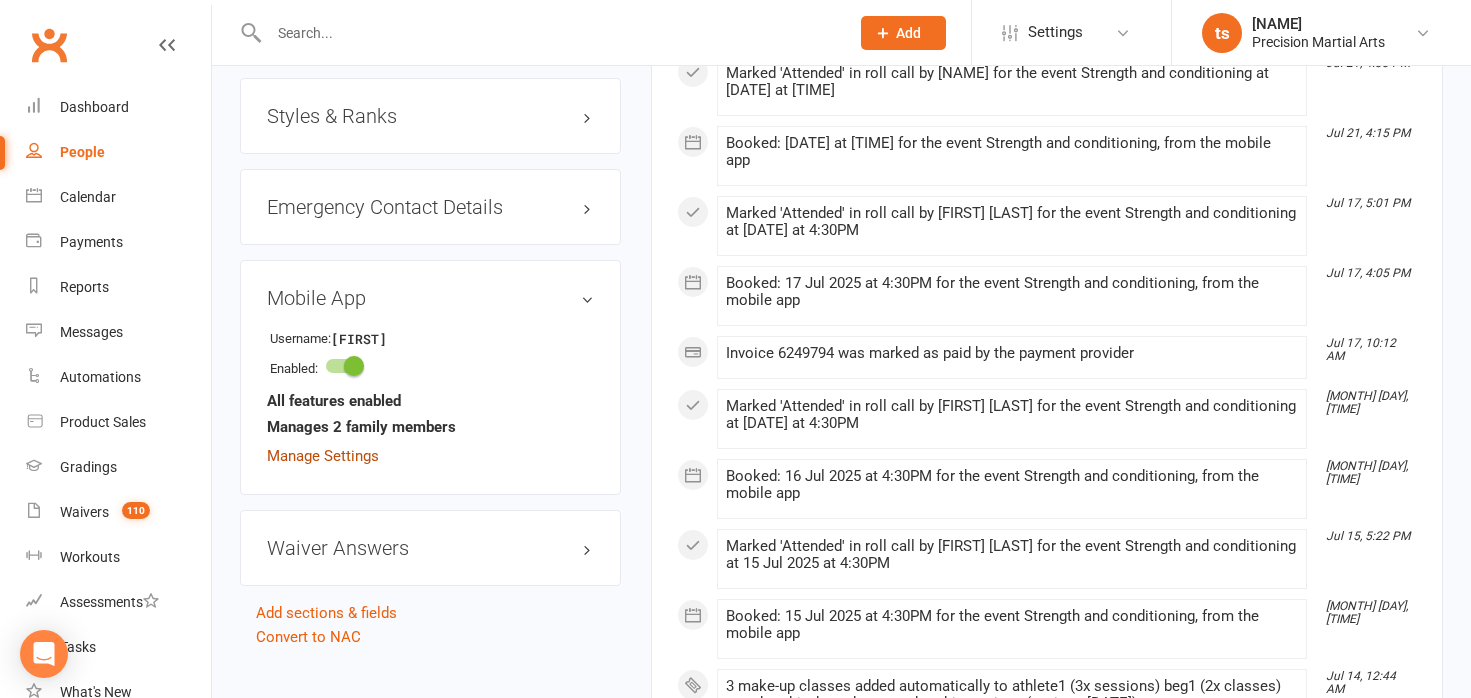 click on "Manage Settings" at bounding box center (323, 456) 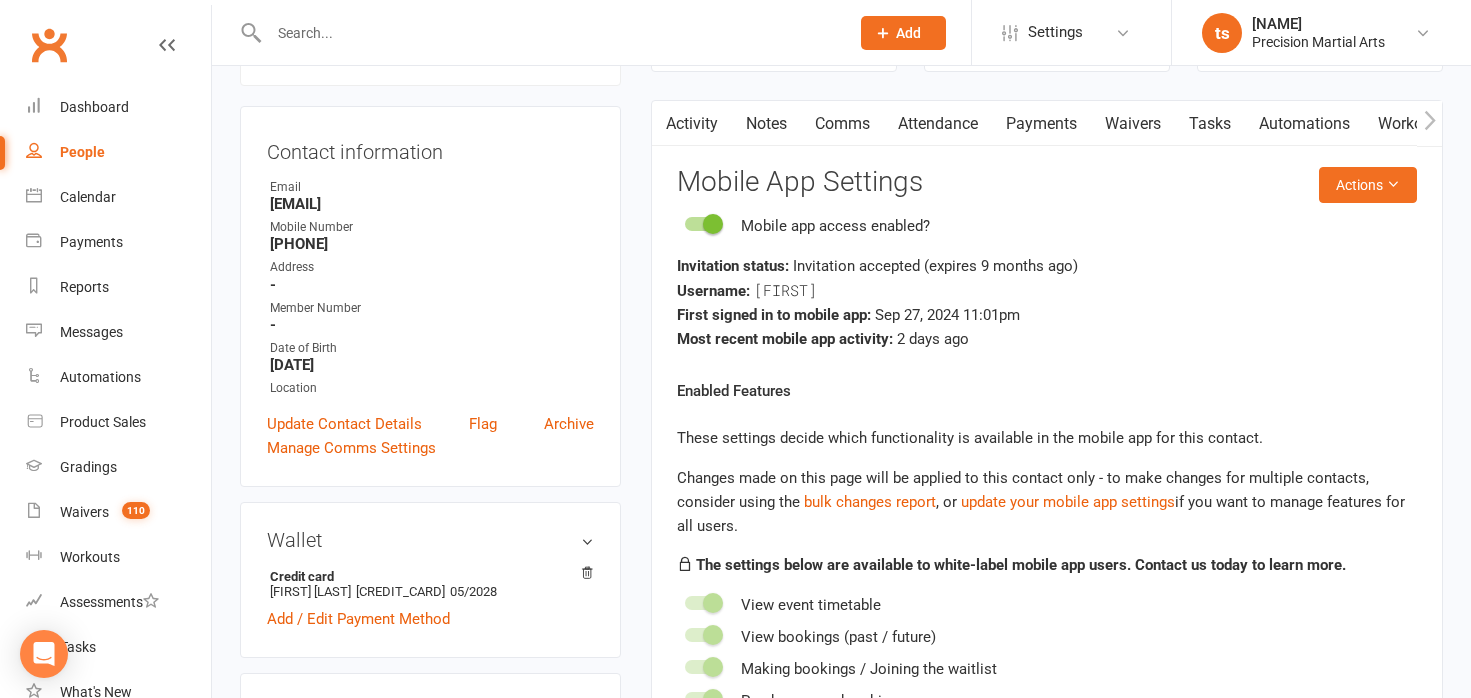 scroll, scrollTop: 189, scrollLeft: 0, axis: vertical 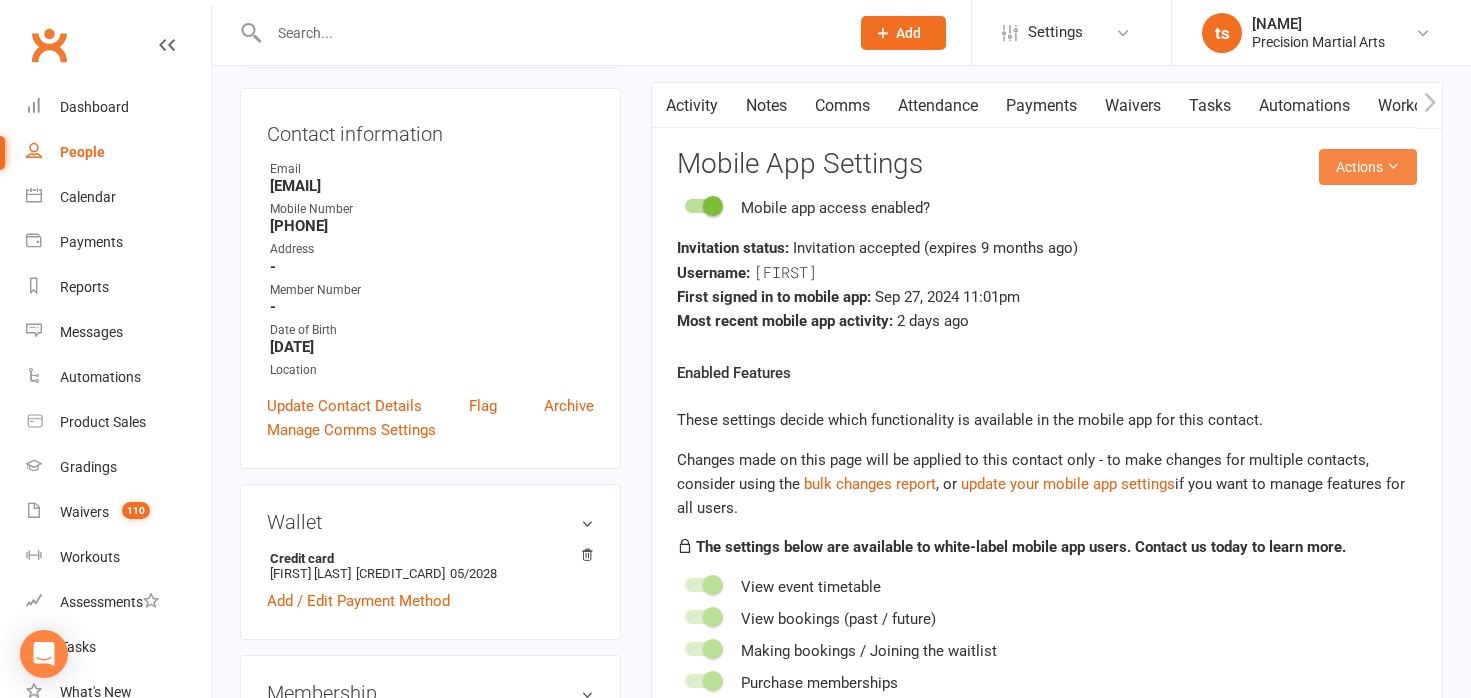 click on "Actions" at bounding box center (1368, 167) 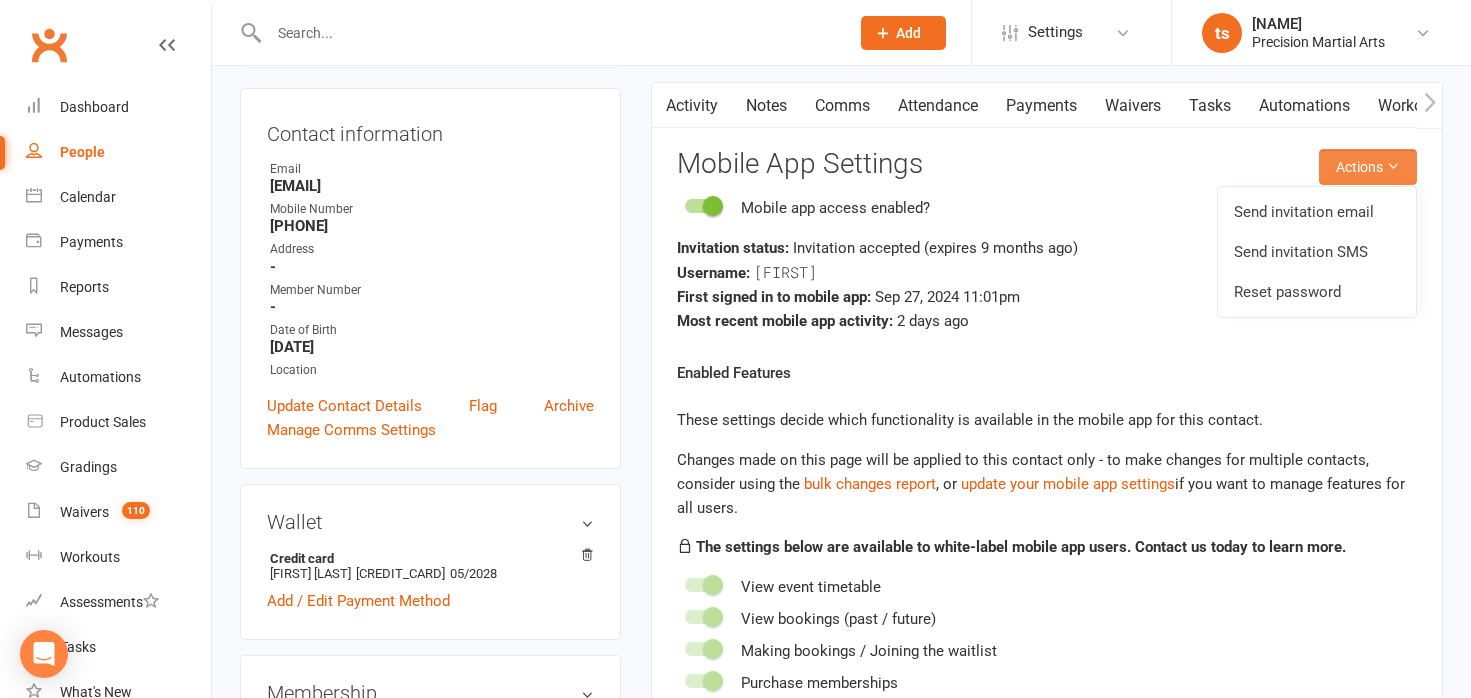 scroll, scrollTop: 191, scrollLeft: 0, axis: vertical 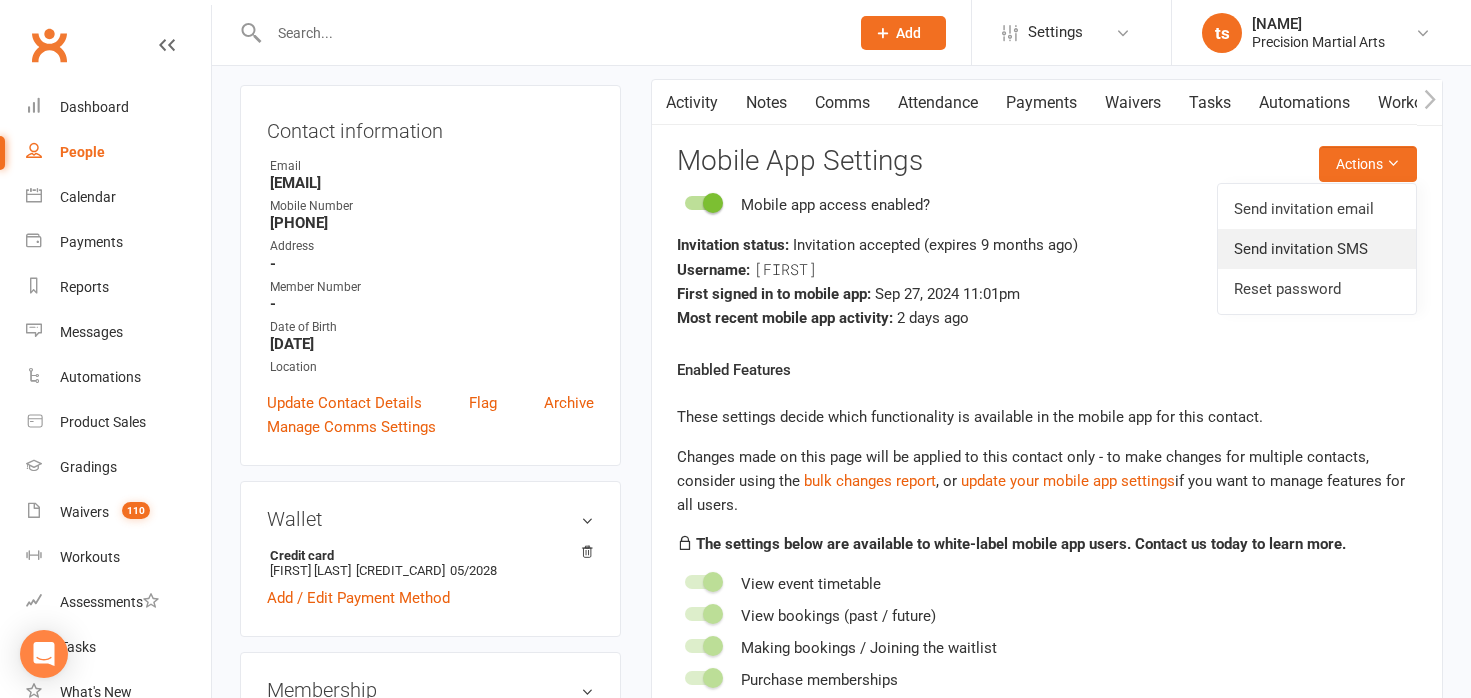 click on "Send invitation SMS" at bounding box center [1317, 249] 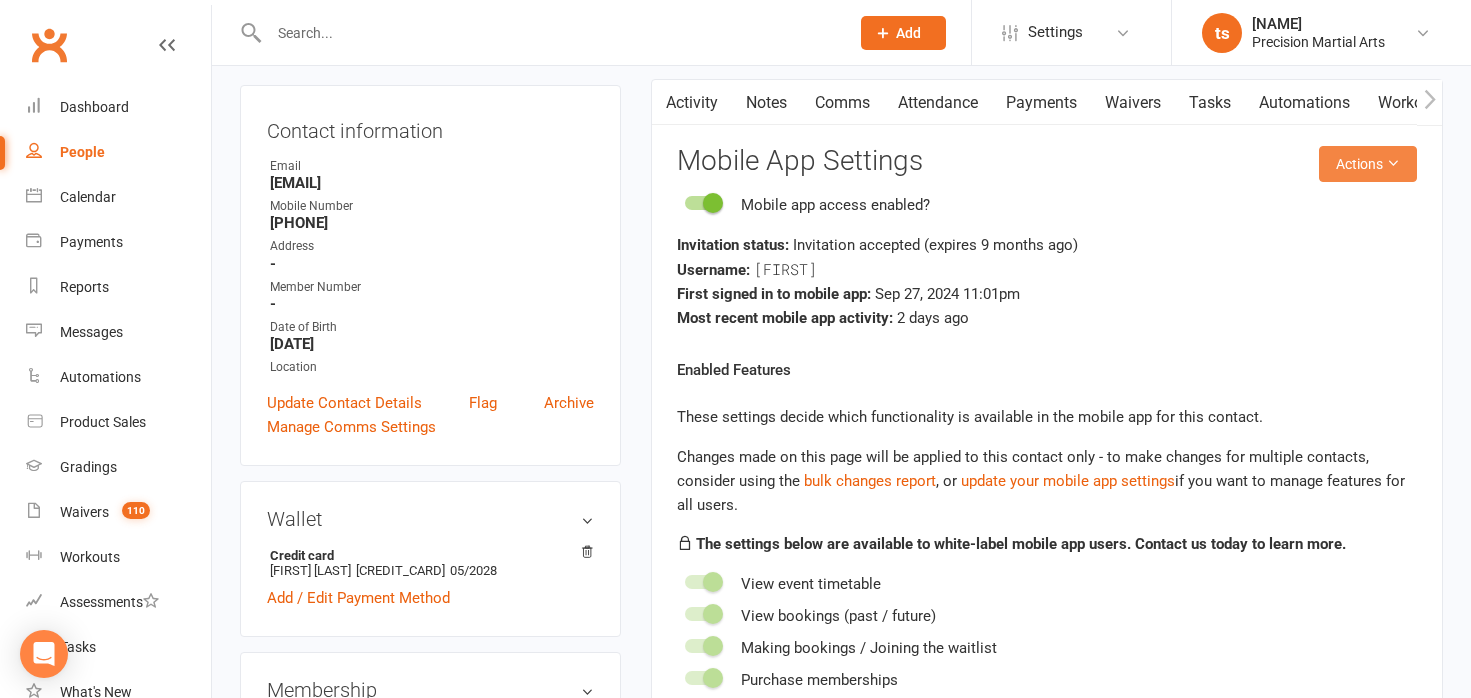 scroll, scrollTop: 190, scrollLeft: 0, axis: vertical 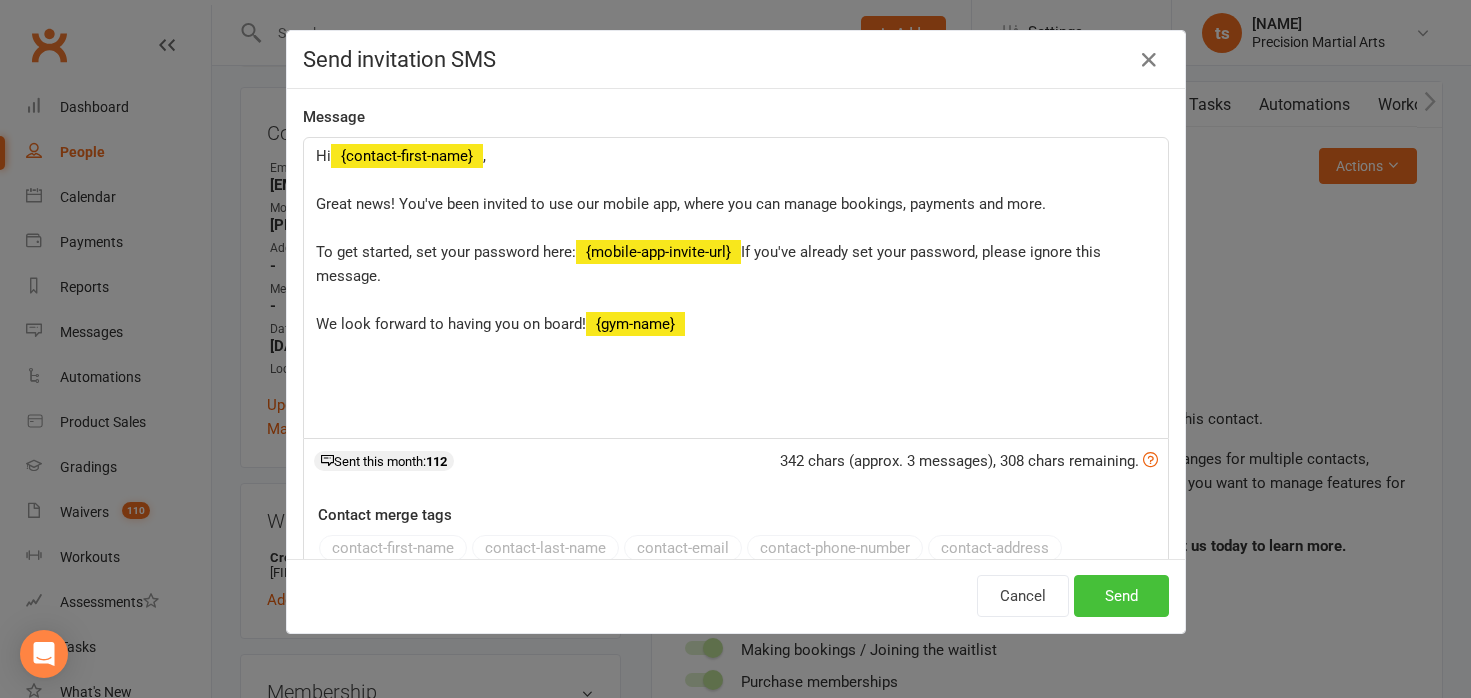 click on "Send" at bounding box center [1121, 596] 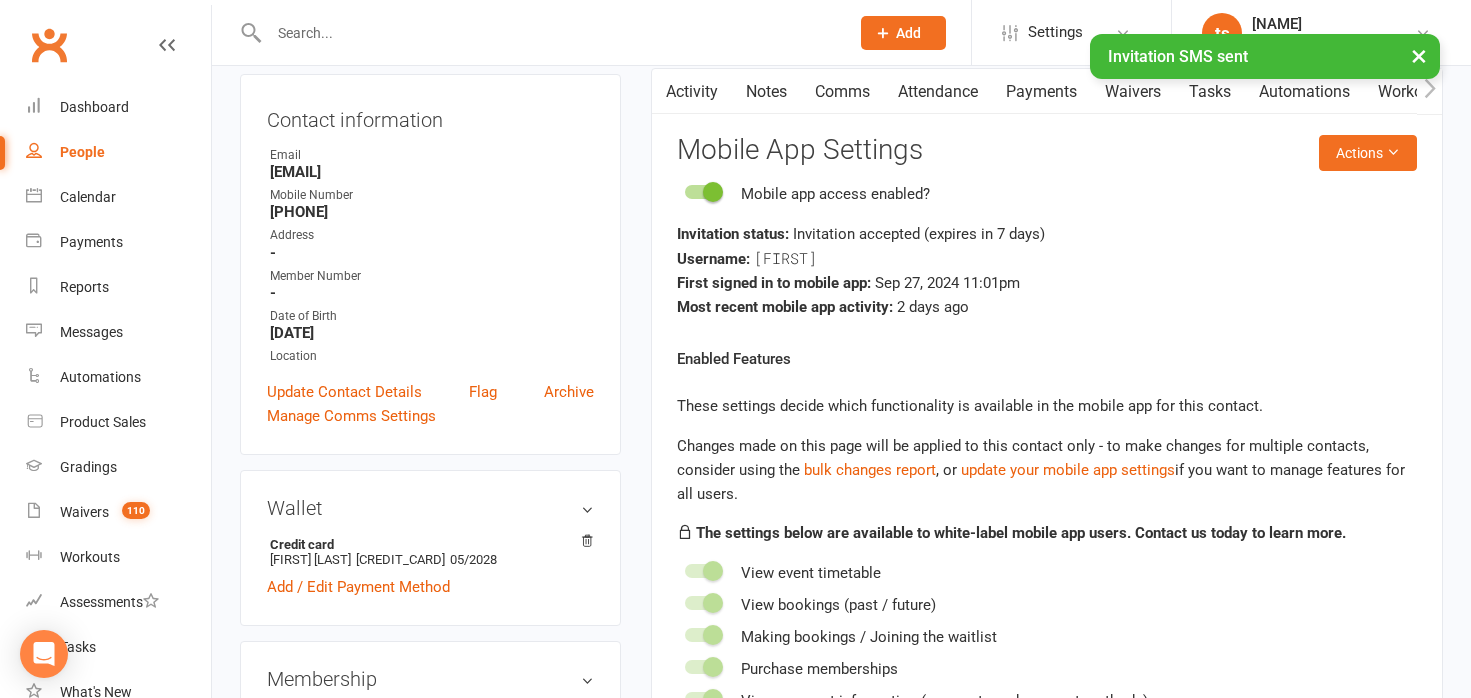 scroll, scrollTop: 204, scrollLeft: 0, axis: vertical 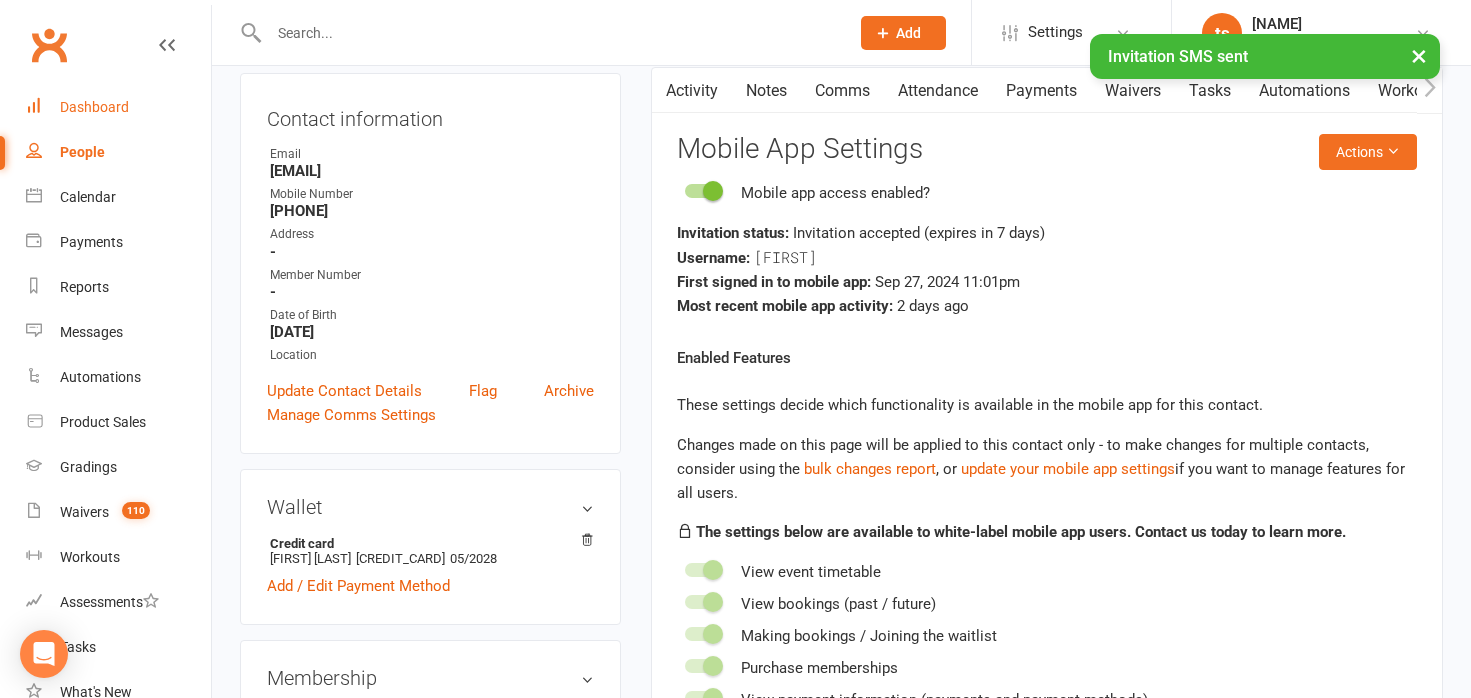 click on "Dashboard" at bounding box center (94, 107) 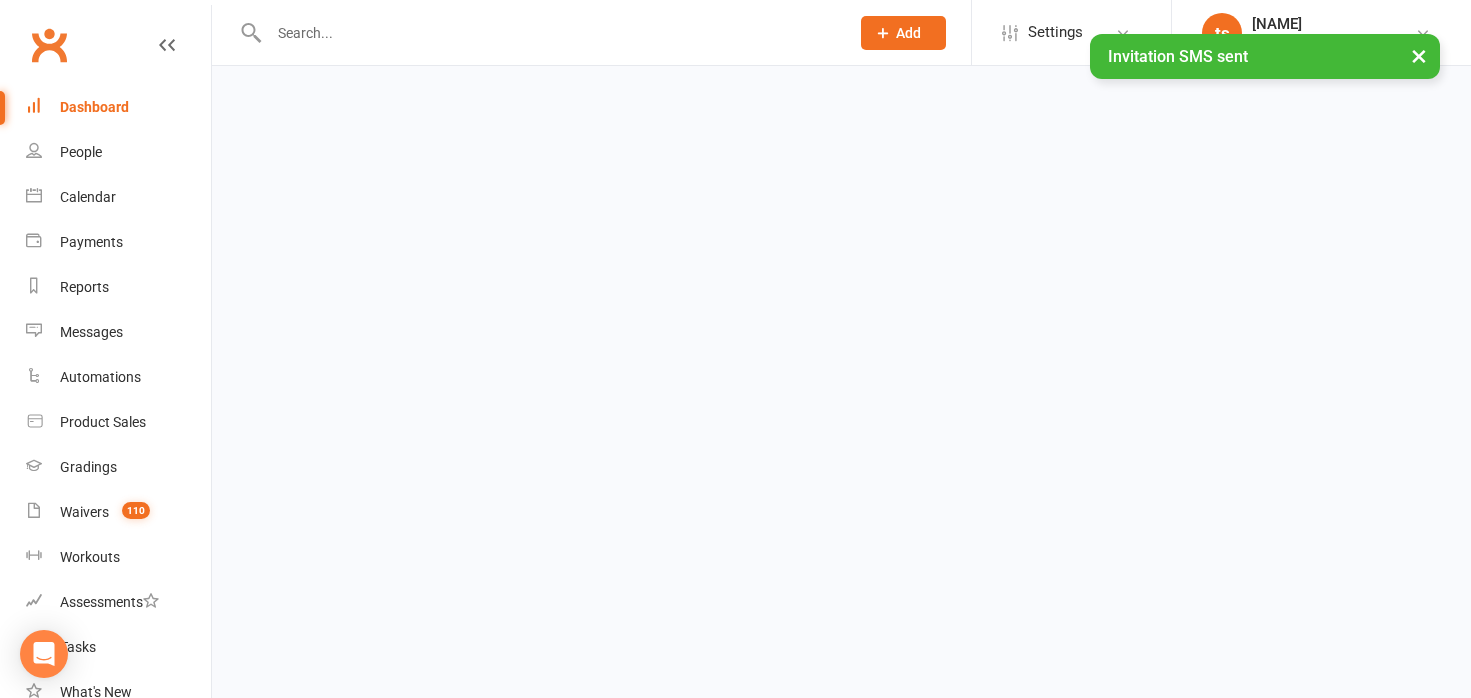 scroll, scrollTop: 0, scrollLeft: 0, axis: both 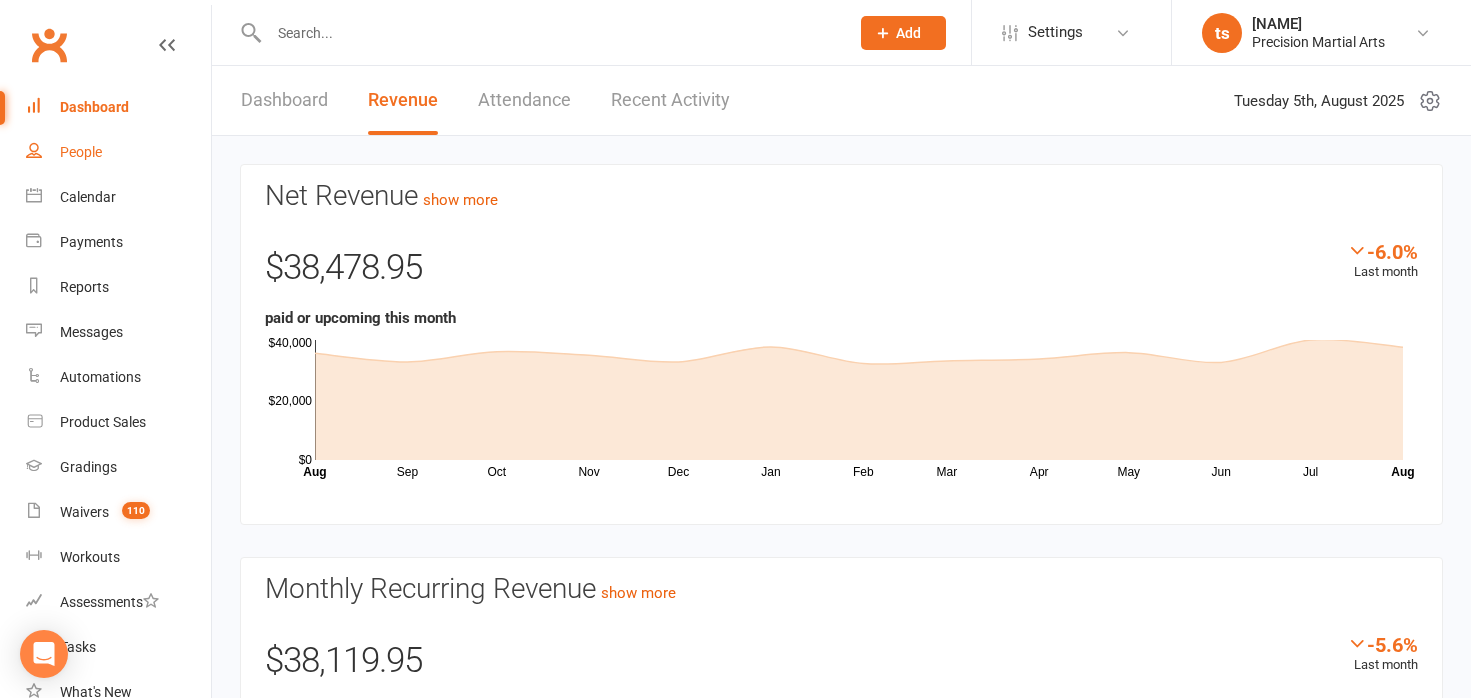 click on "People" at bounding box center [118, 152] 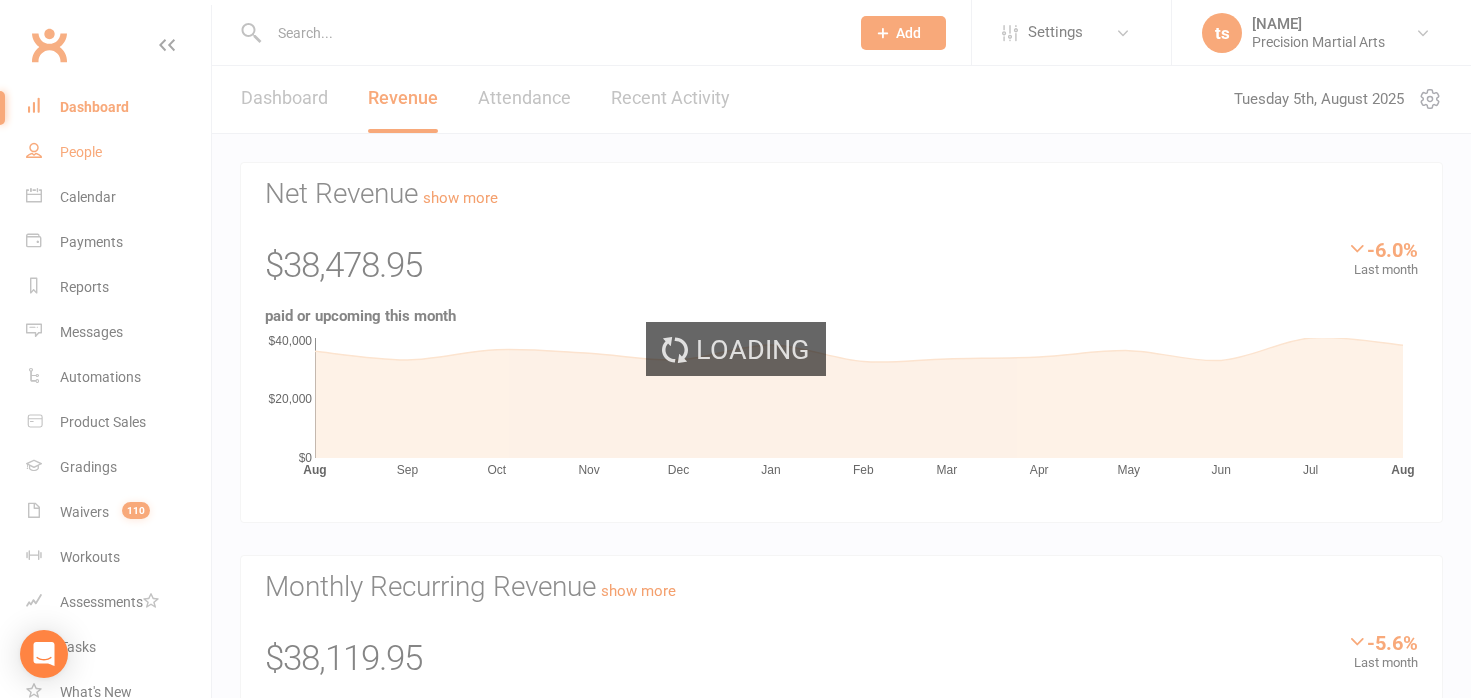 scroll, scrollTop: 0, scrollLeft: 0, axis: both 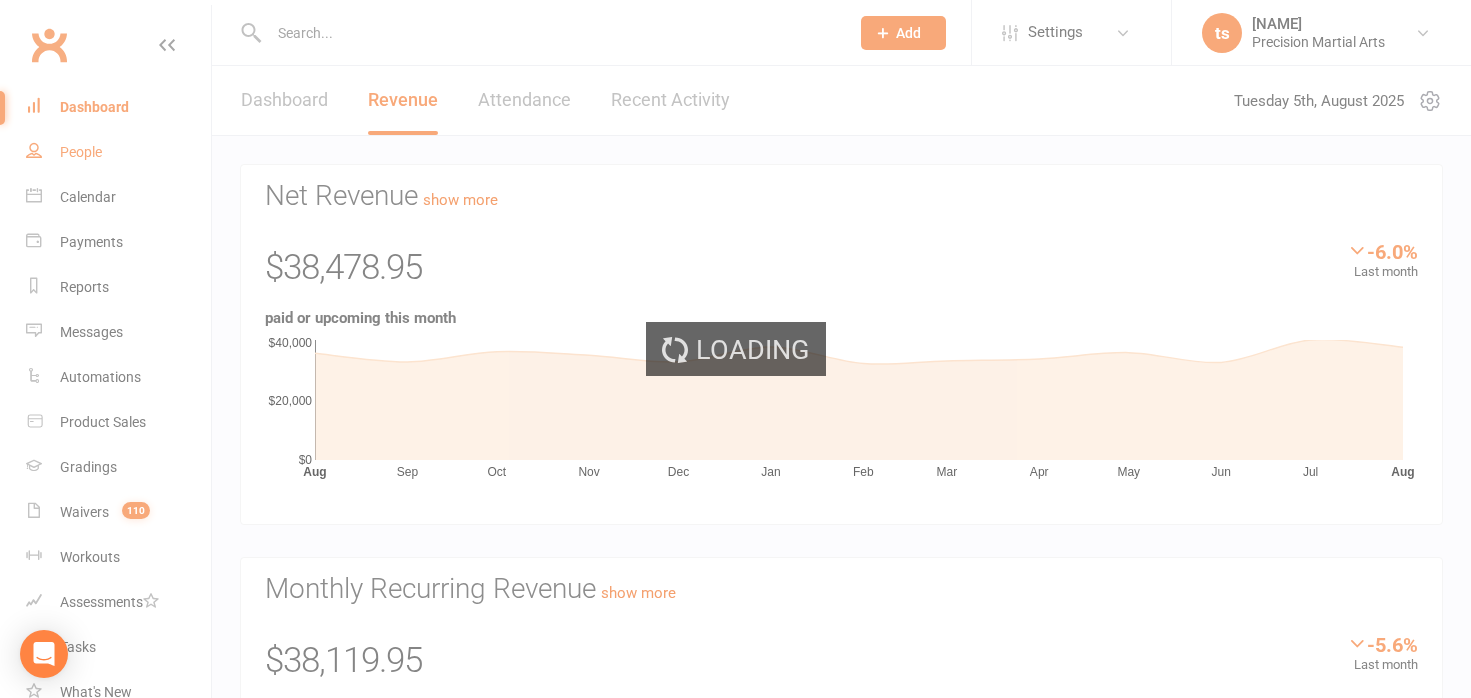 select on "100" 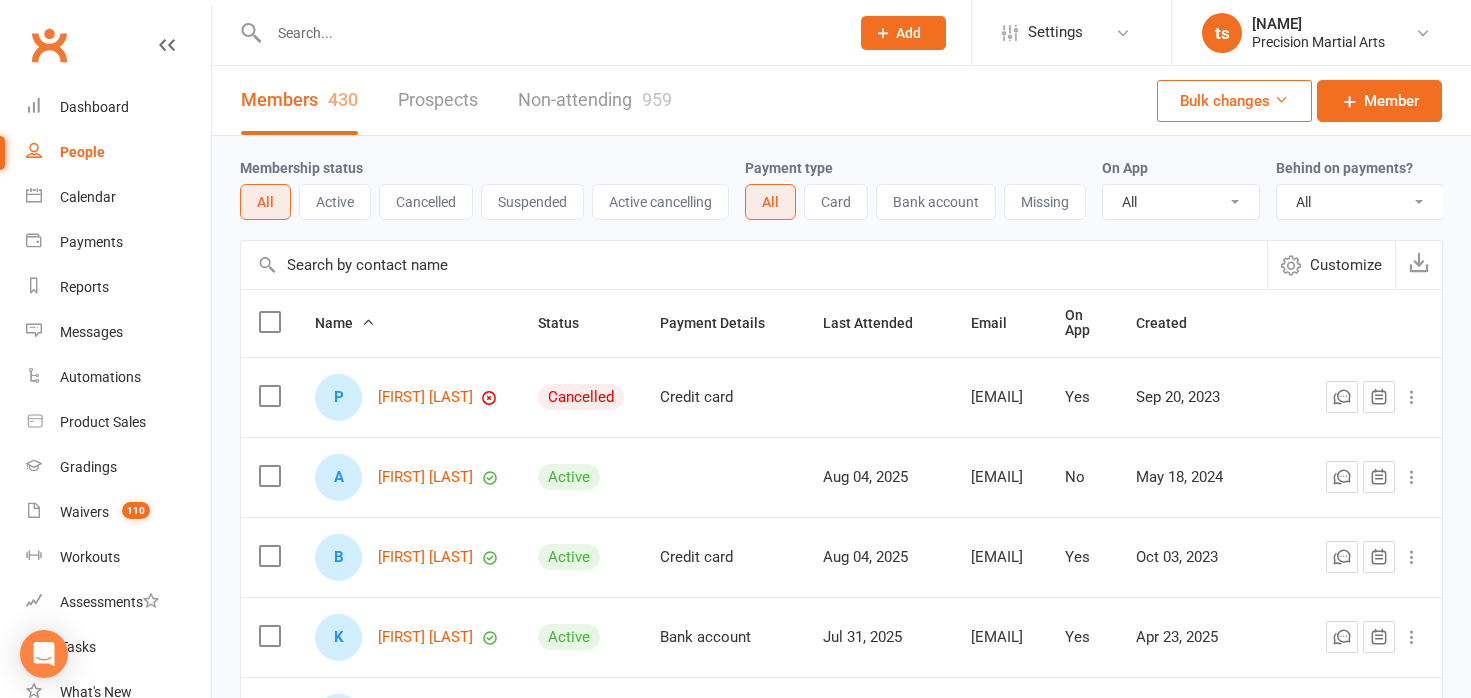 click at bounding box center (549, 33) 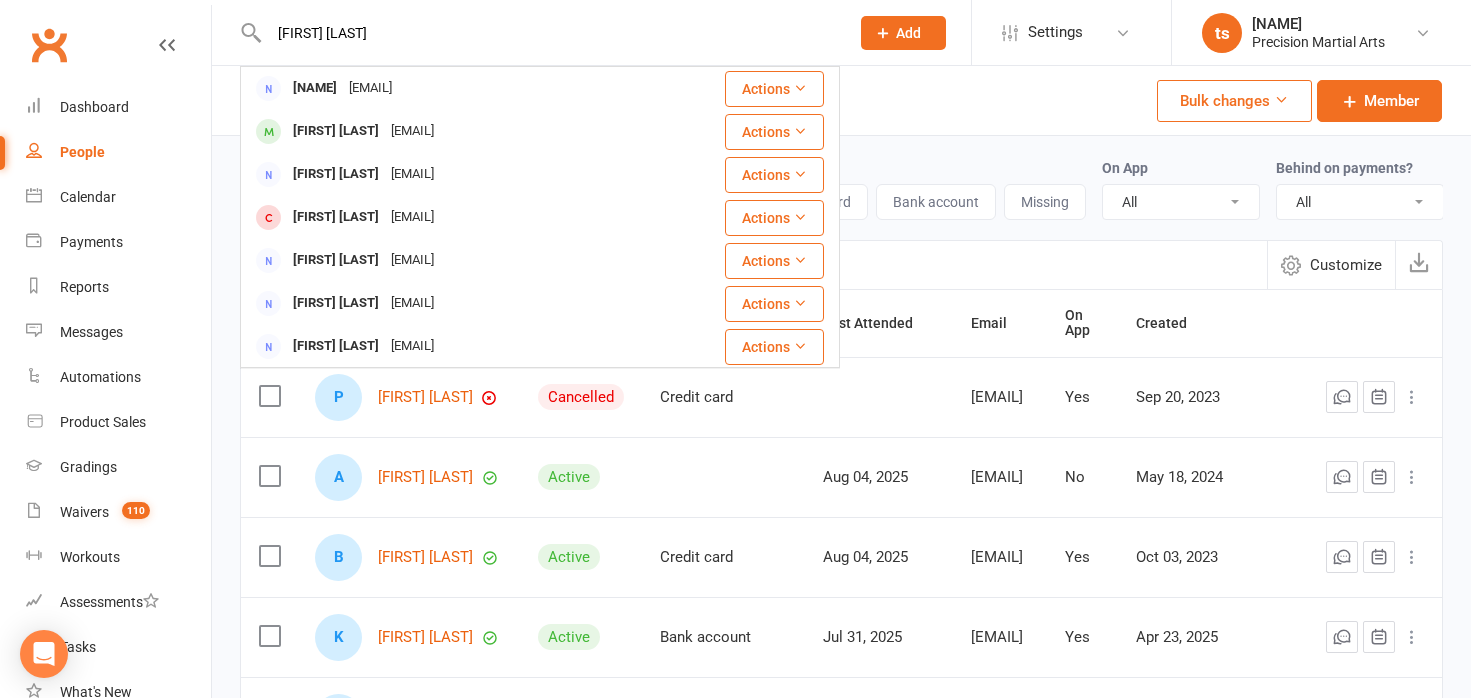 type on "[FIRST] [LAST]" 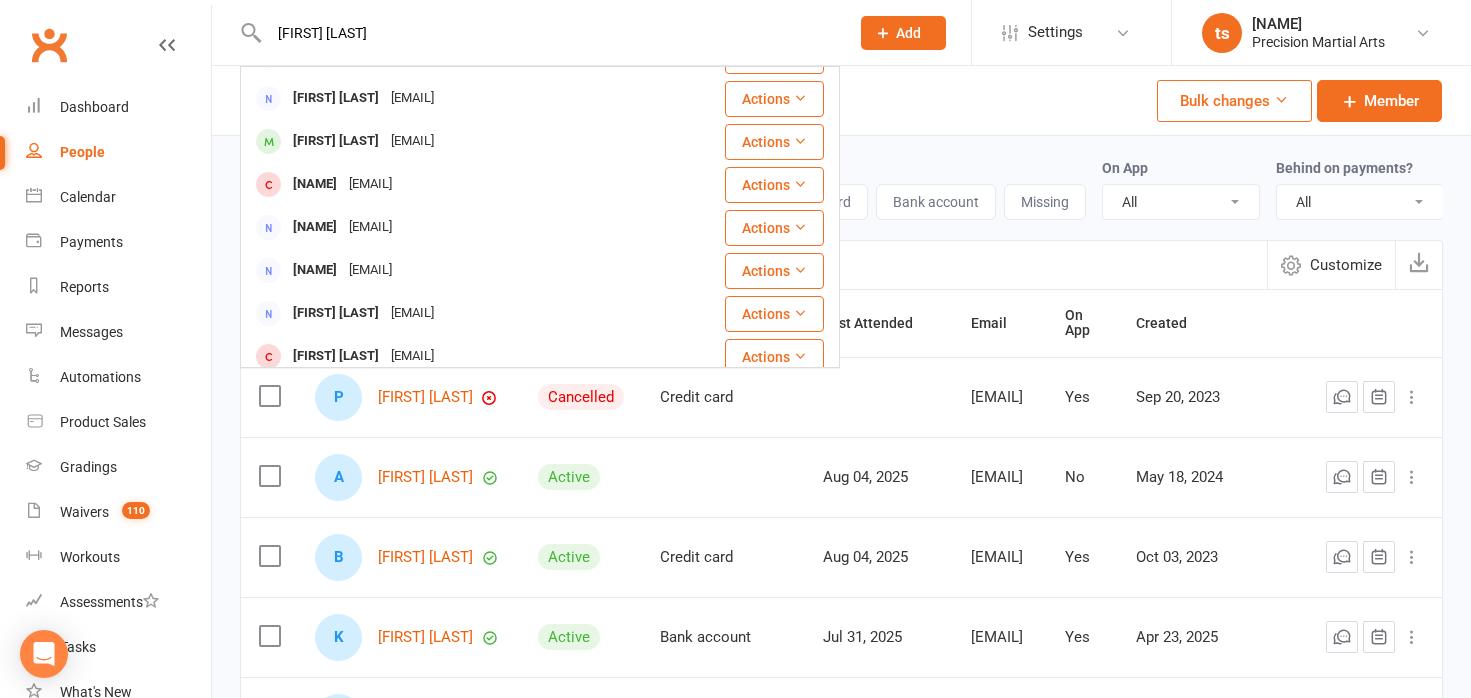 scroll, scrollTop: 0, scrollLeft: 0, axis: both 